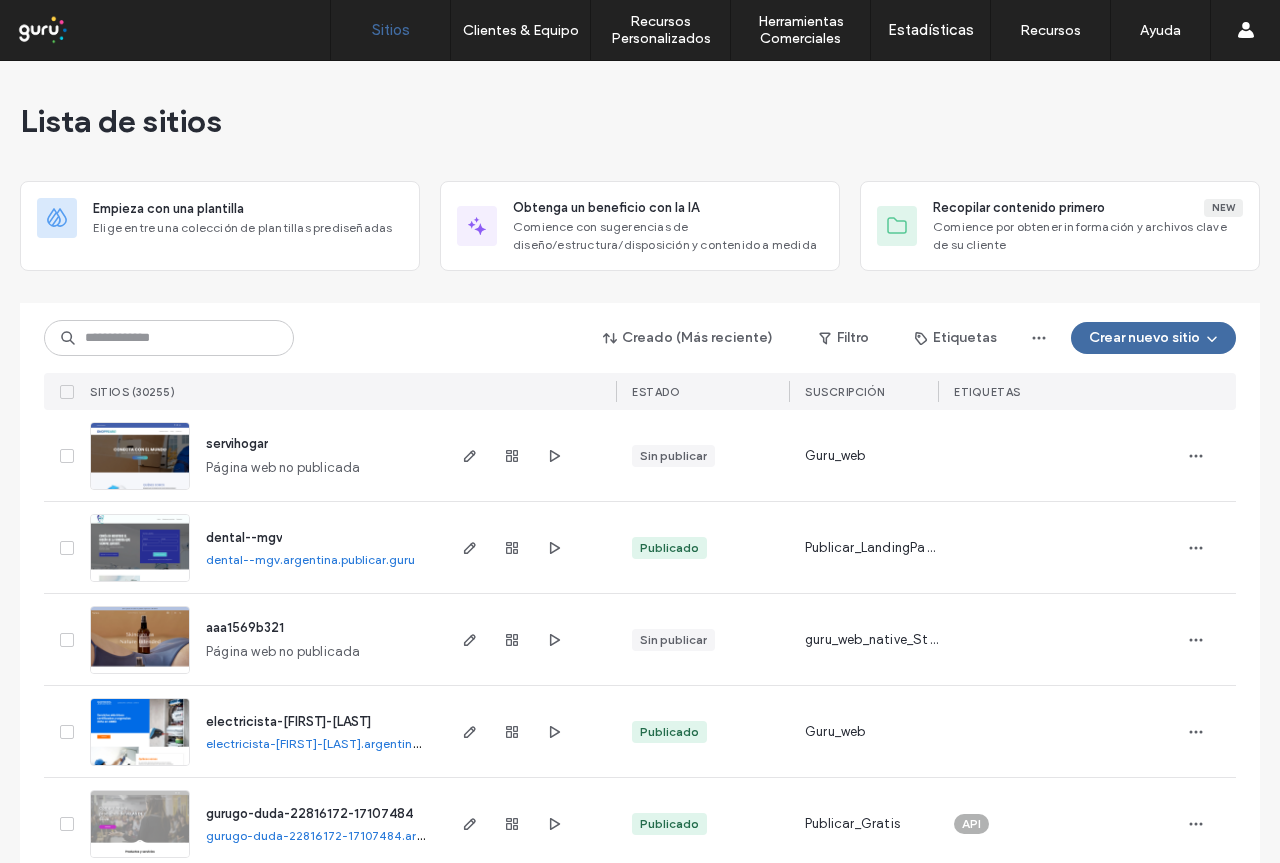 scroll, scrollTop: 0, scrollLeft: 0, axis: both 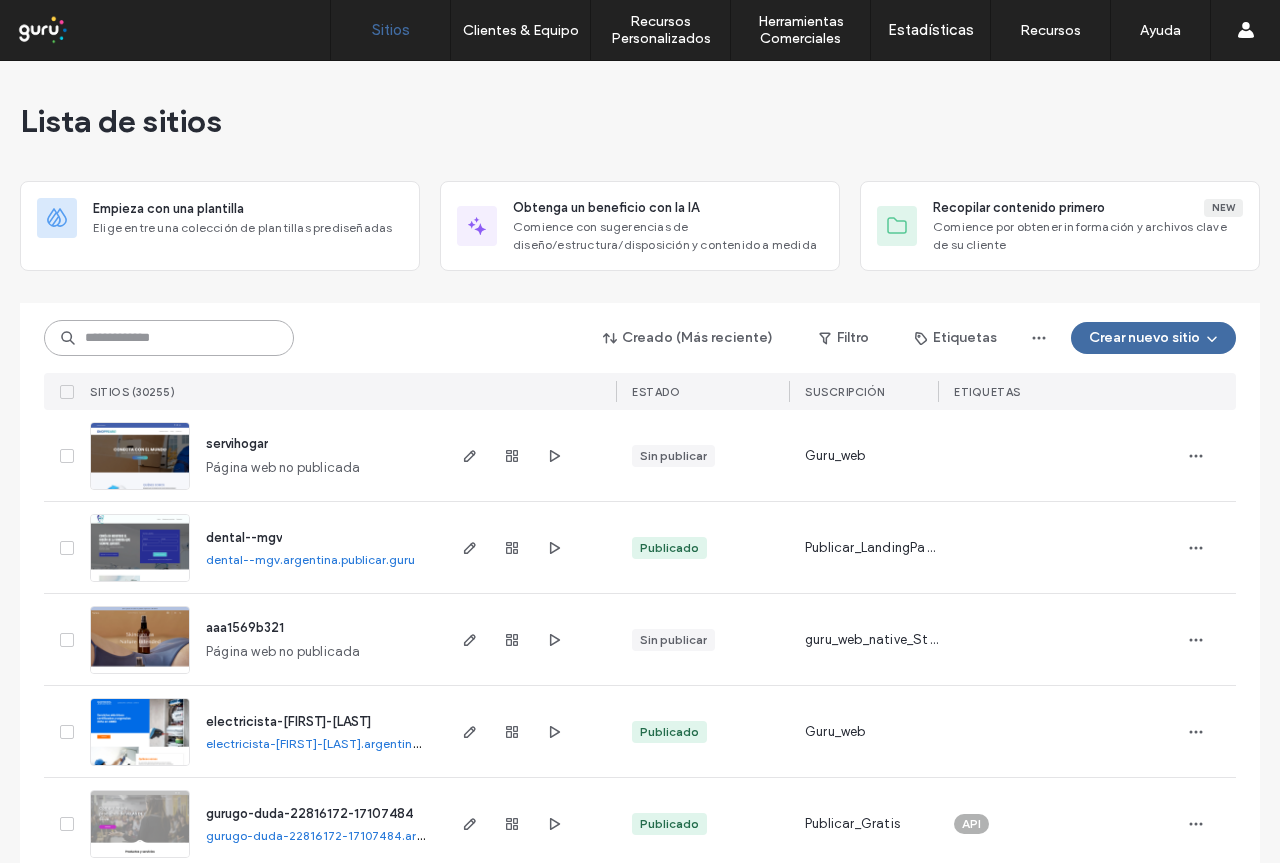 paste on "**********" 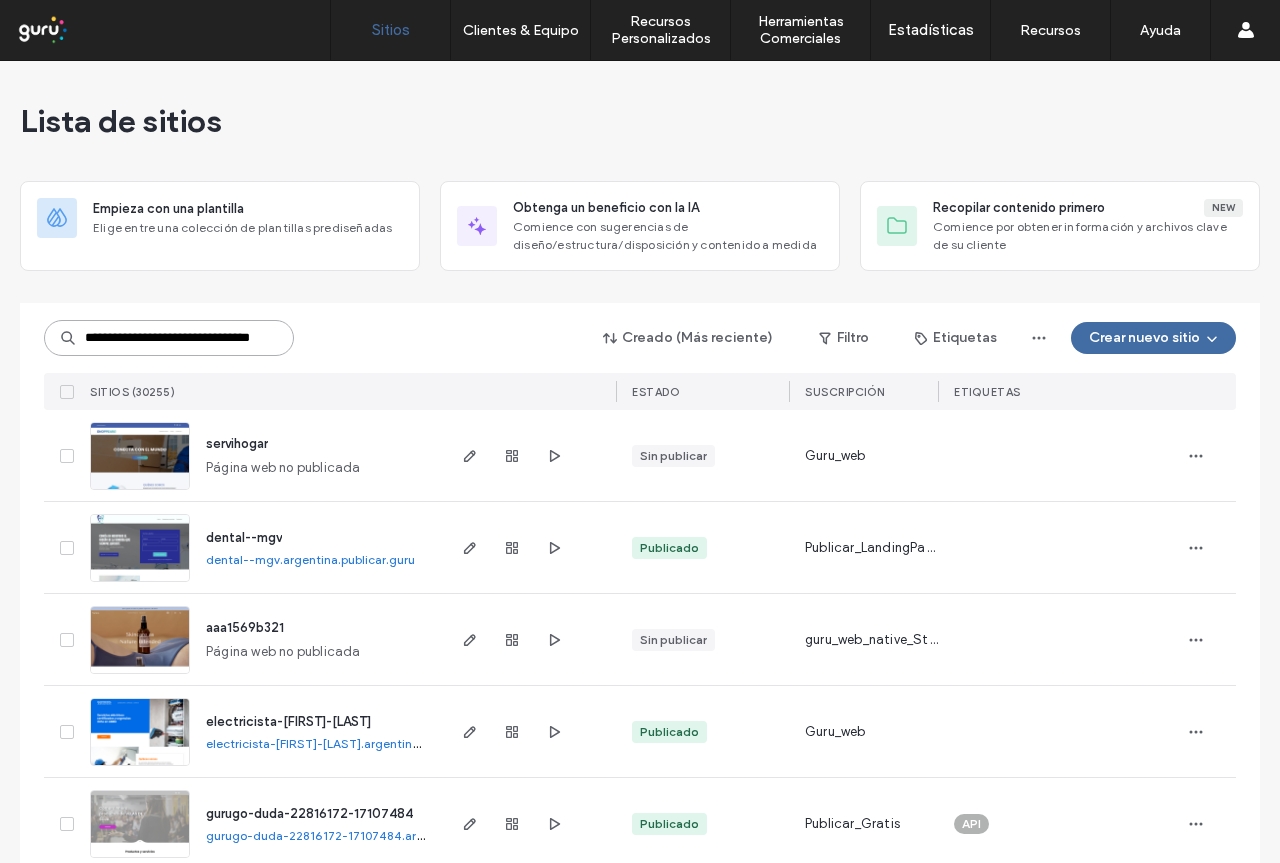 scroll, scrollTop: 0, scrollLeft: 45, axis: horizontal 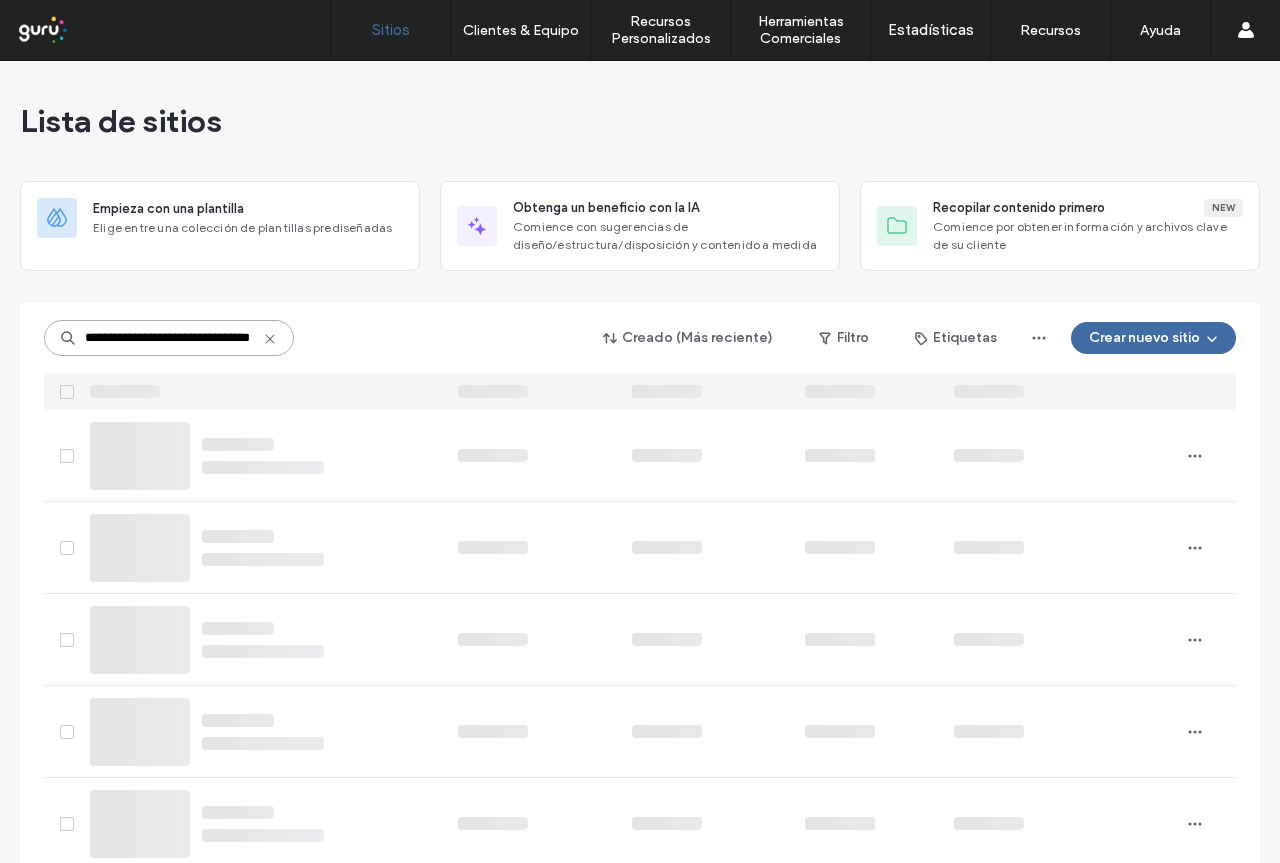type on "**********" 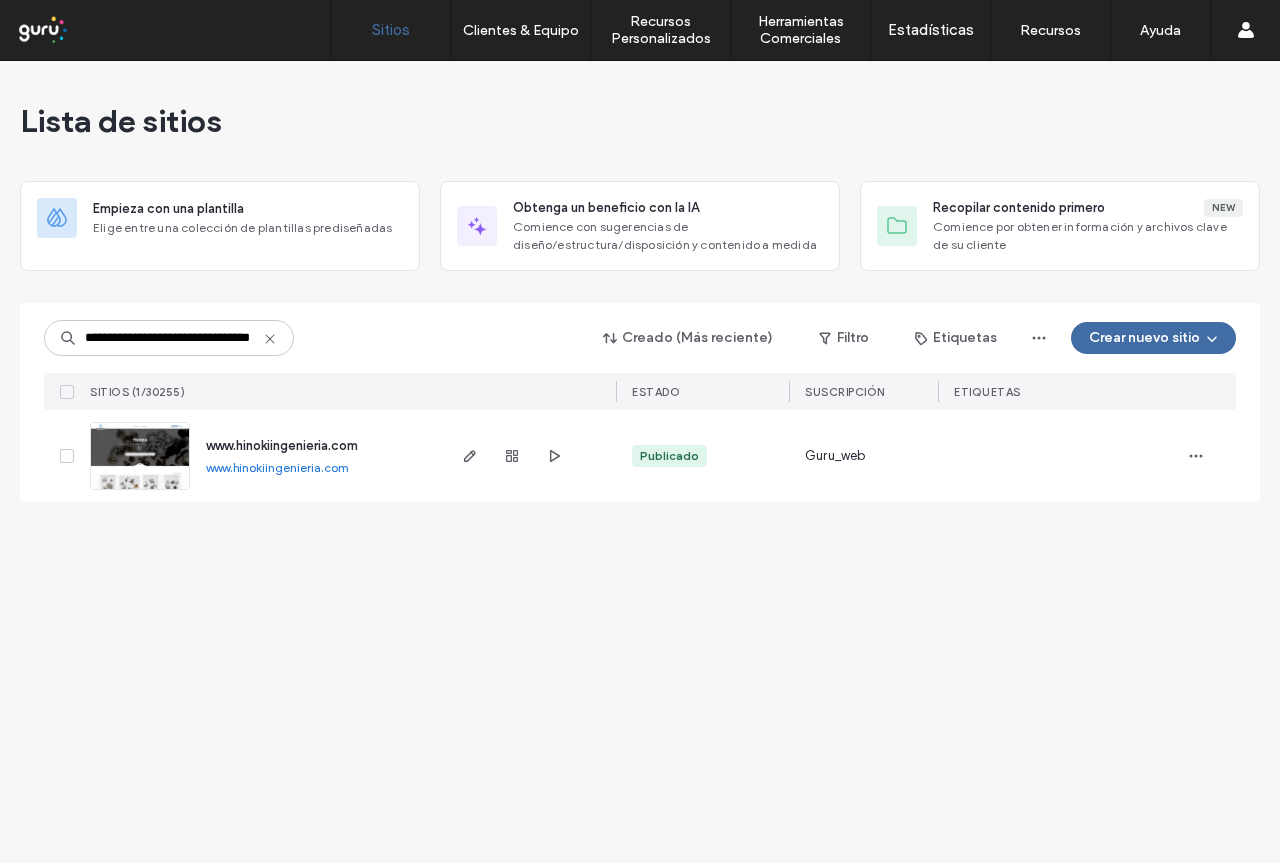 click on "www.hinokiingenieria.com" at bounding box center (282, 445) 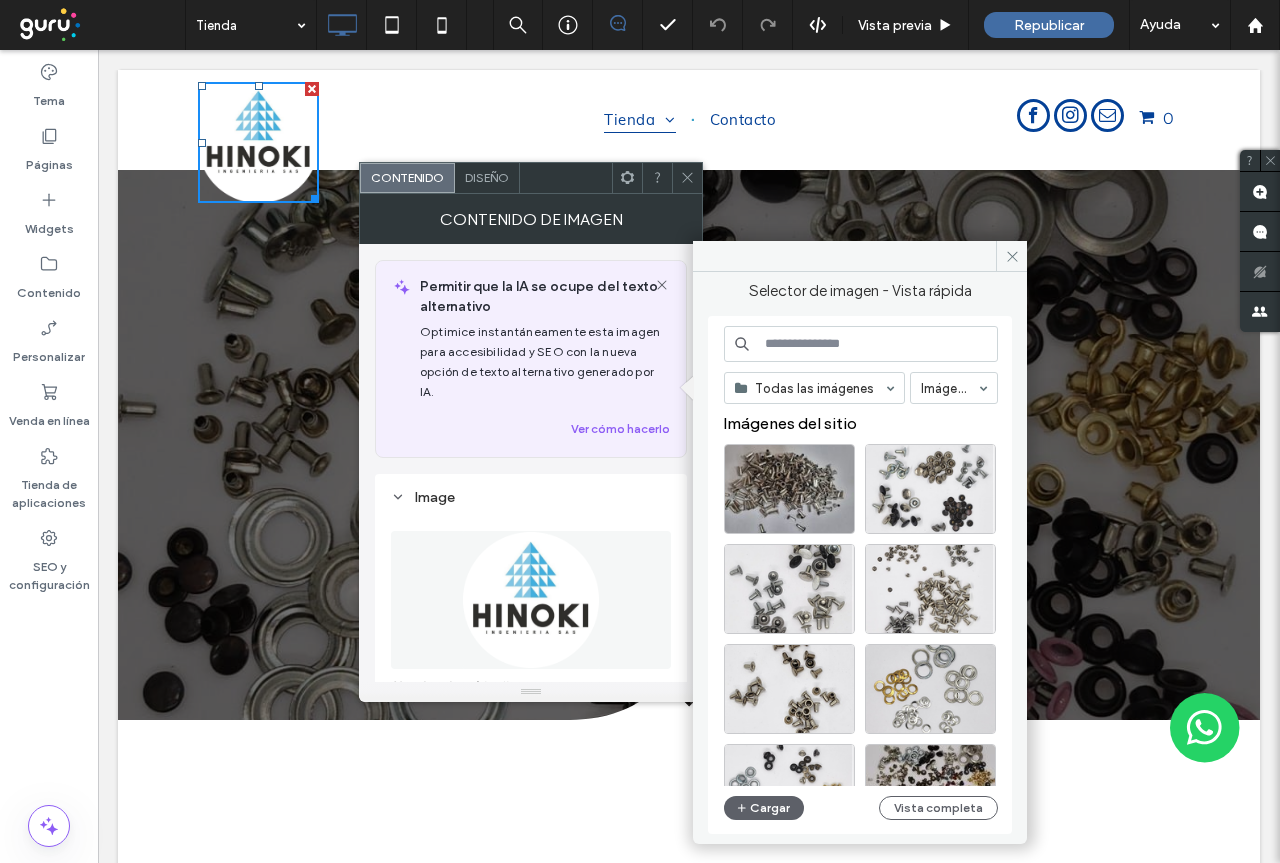 scroll, scrollTop: 0, scrollLeft: 0, axis: both 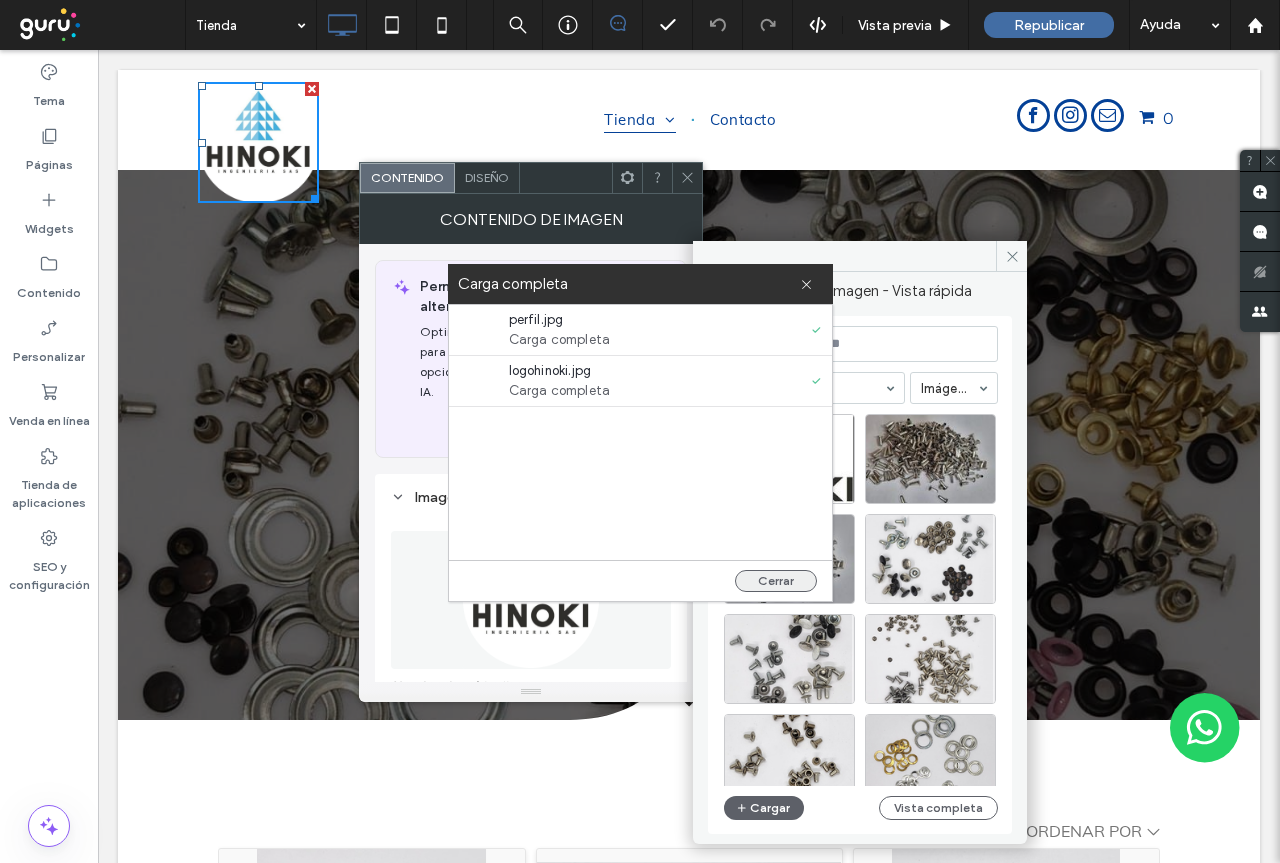 click on "Cerrar" at bounding box center (776, 581) 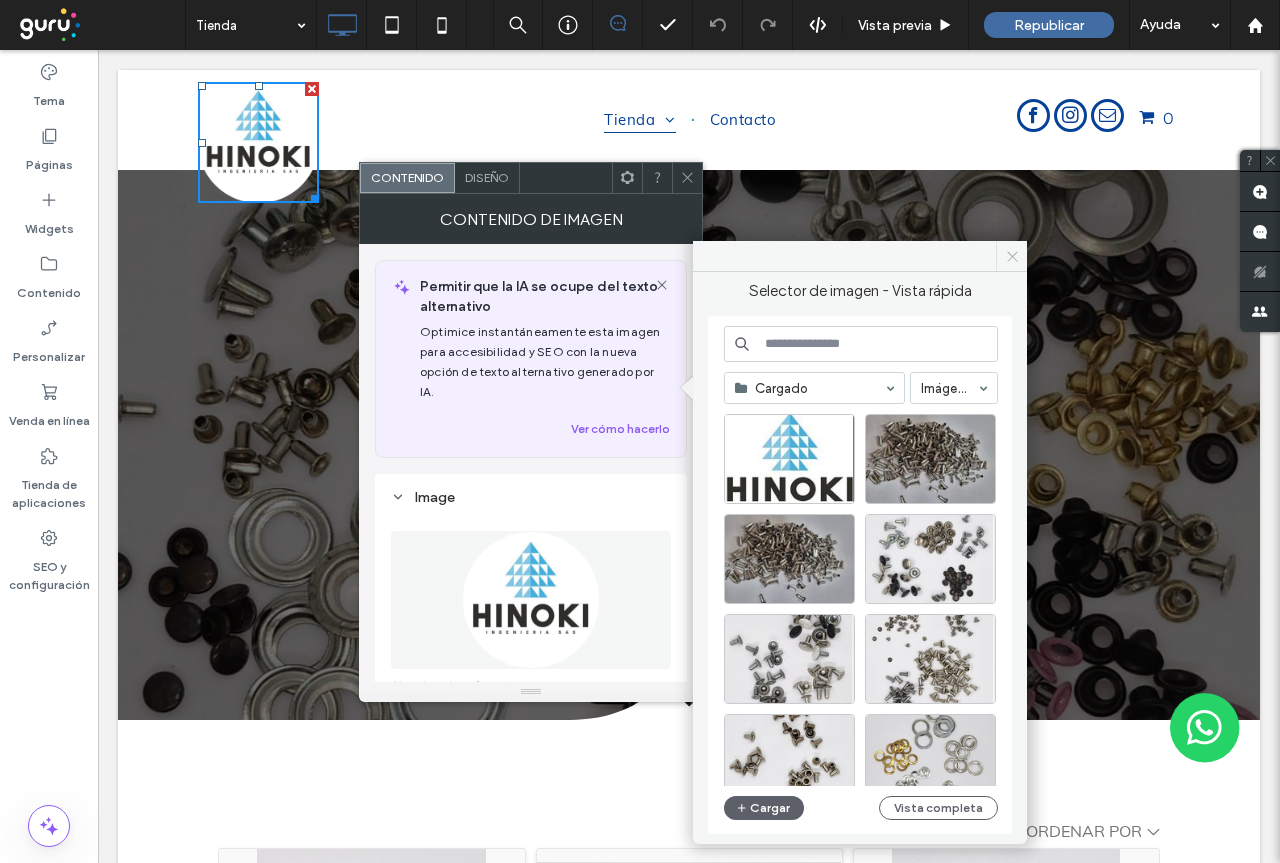 click 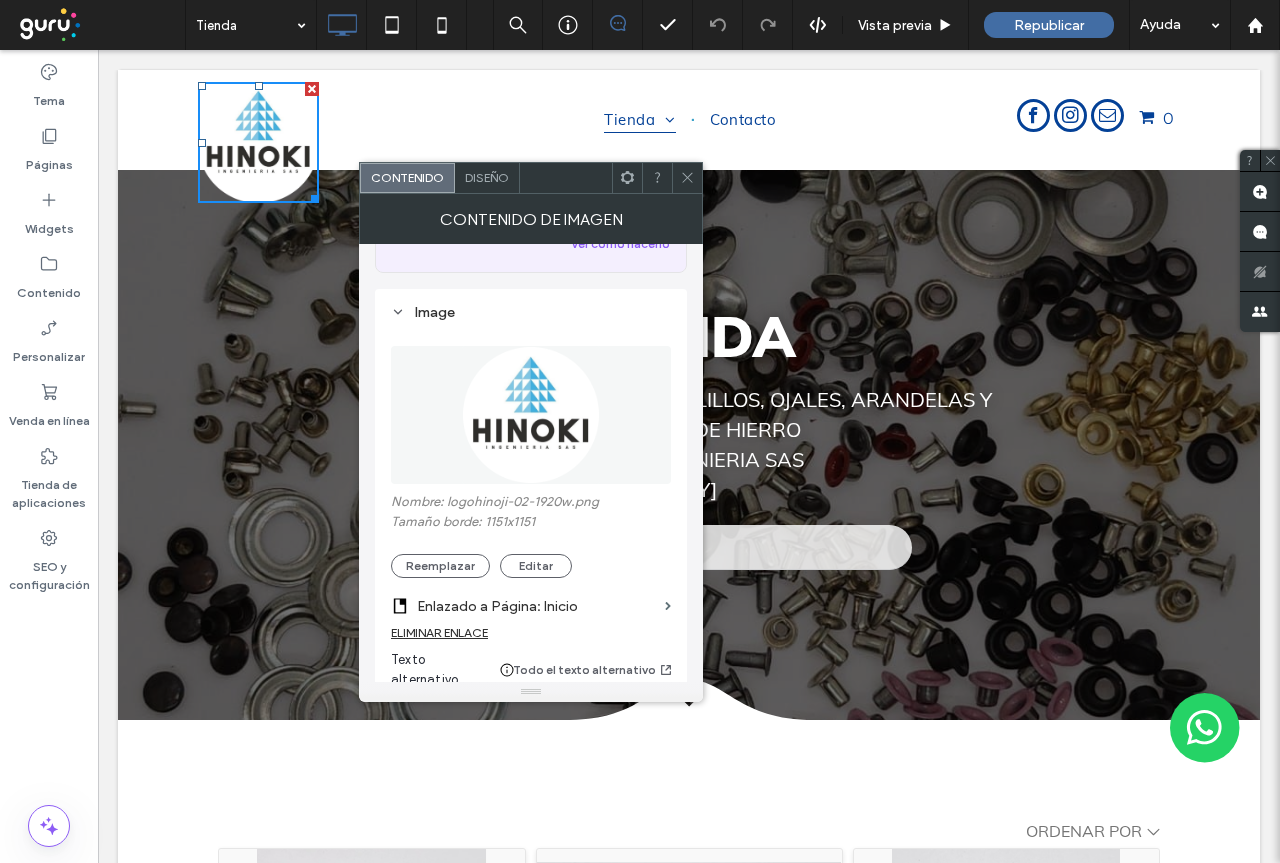 scroll, scrollTop: 200, scrollLeft: 0, axis: vertical 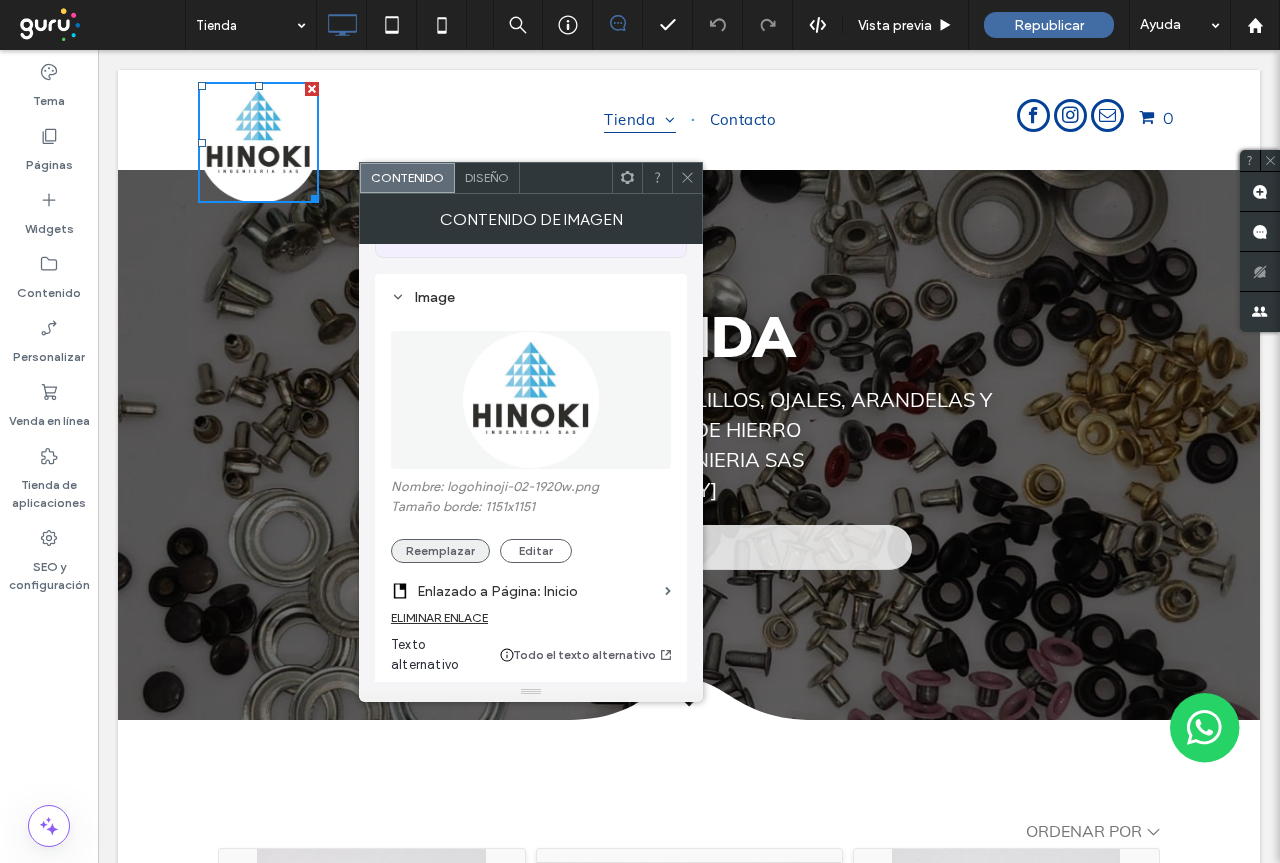 click on "Reemplazar" at bounding box center (440, 551) 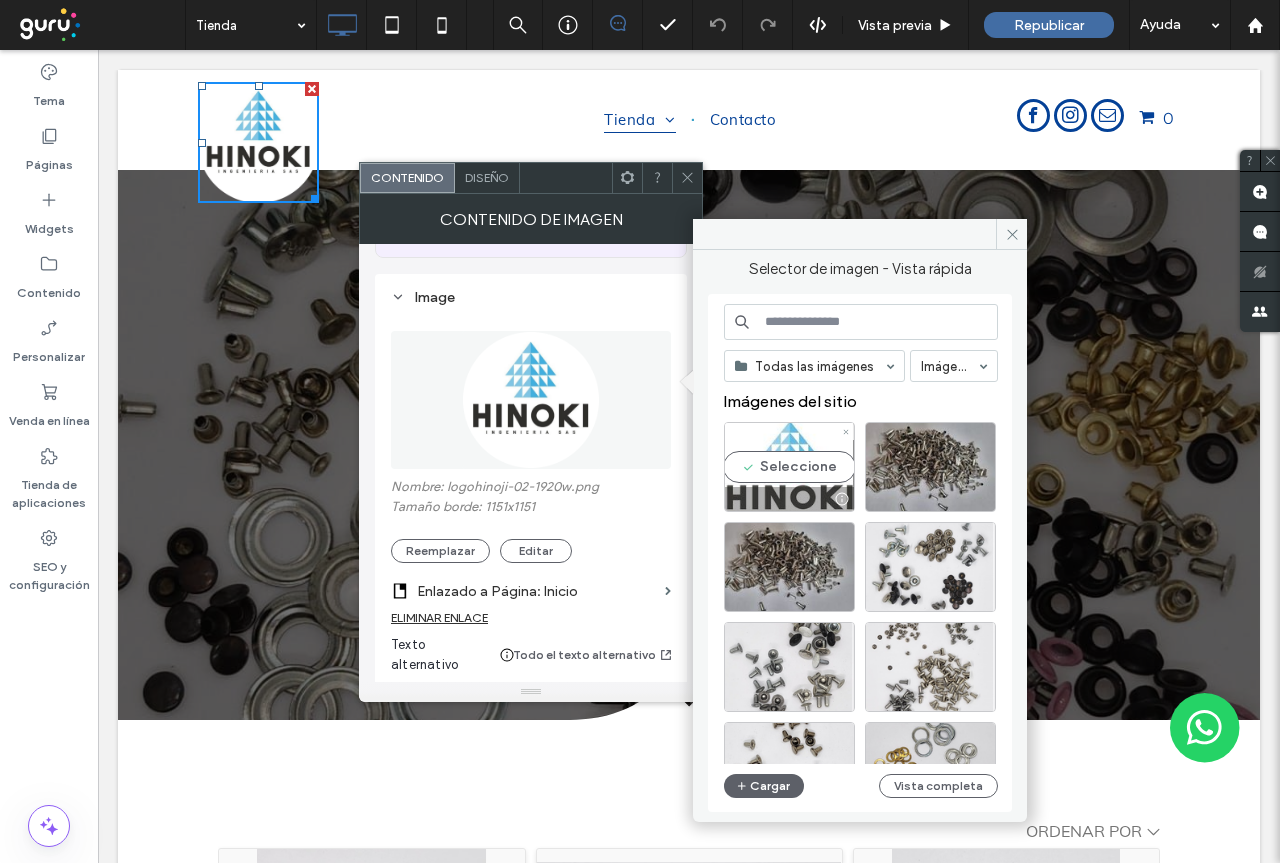 click on "Seleccione" at bounding box center [789, 467] 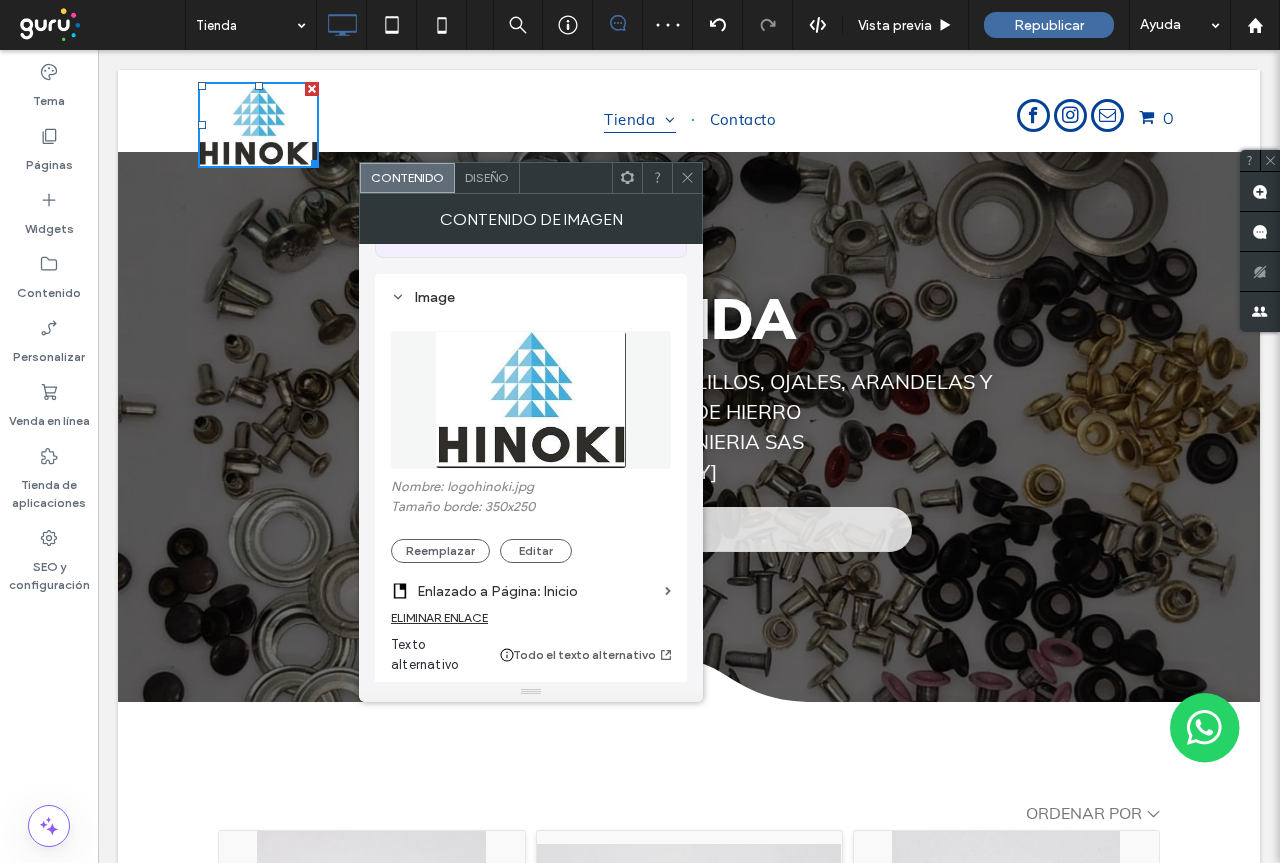 click 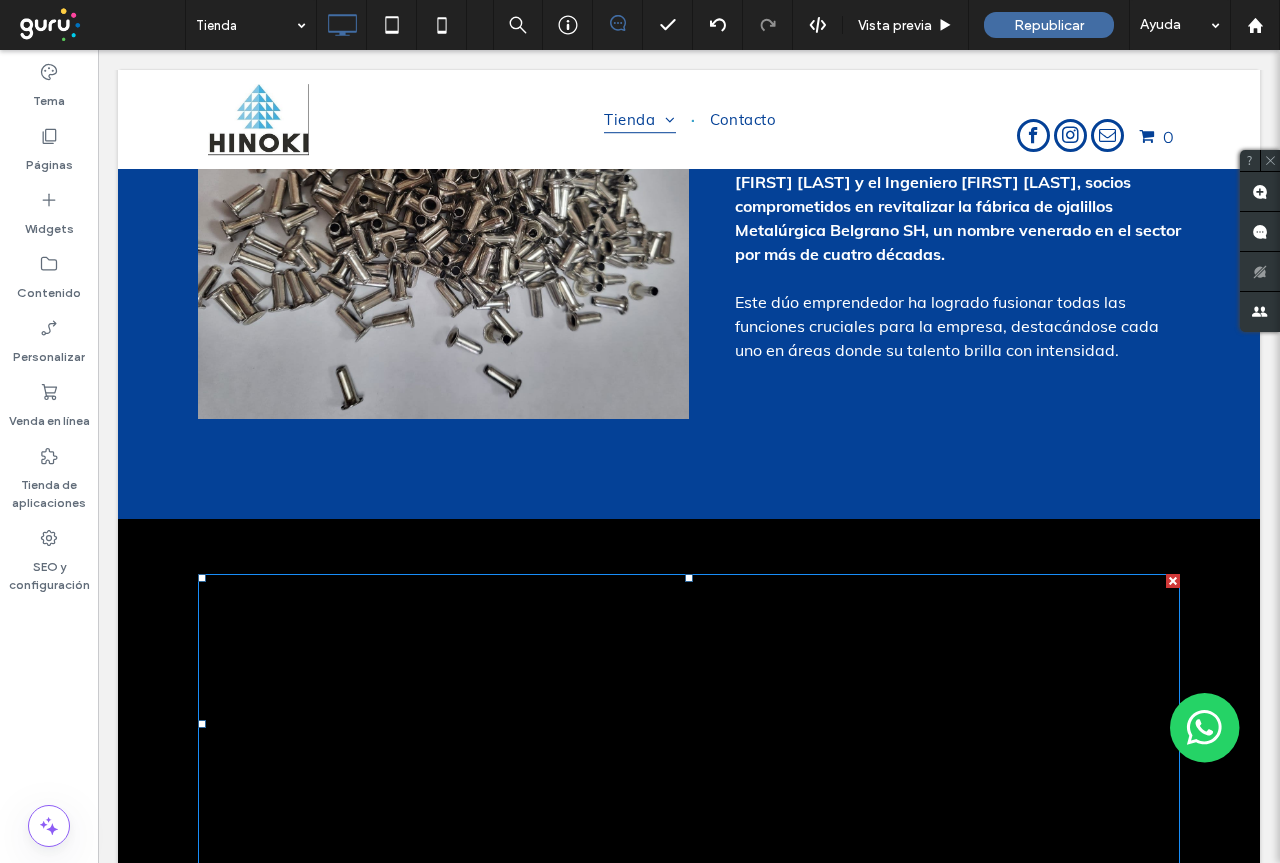 scroll, scrollTop: 1593, scrollLeft: 0, axis: vertical 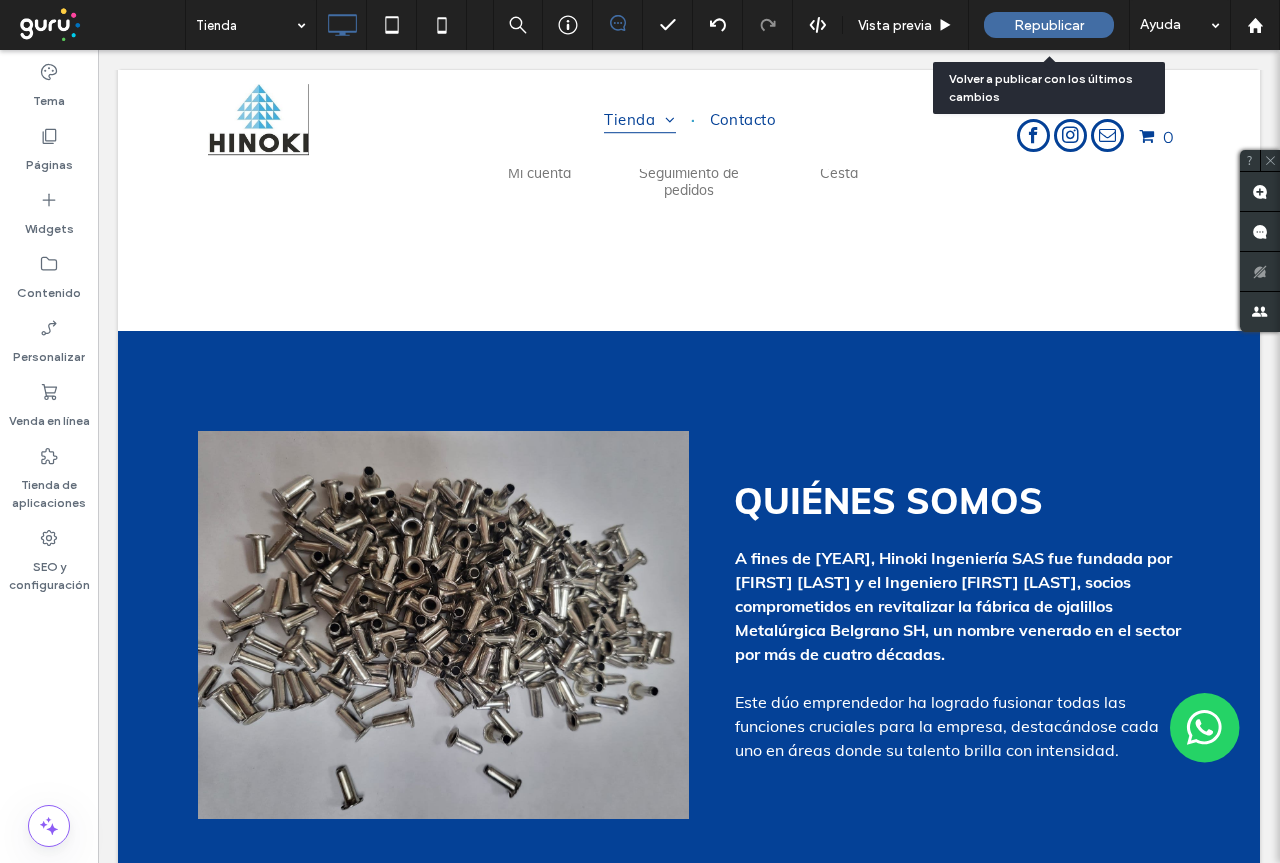 click on "Republicar" at bounding box center [1049, 25] 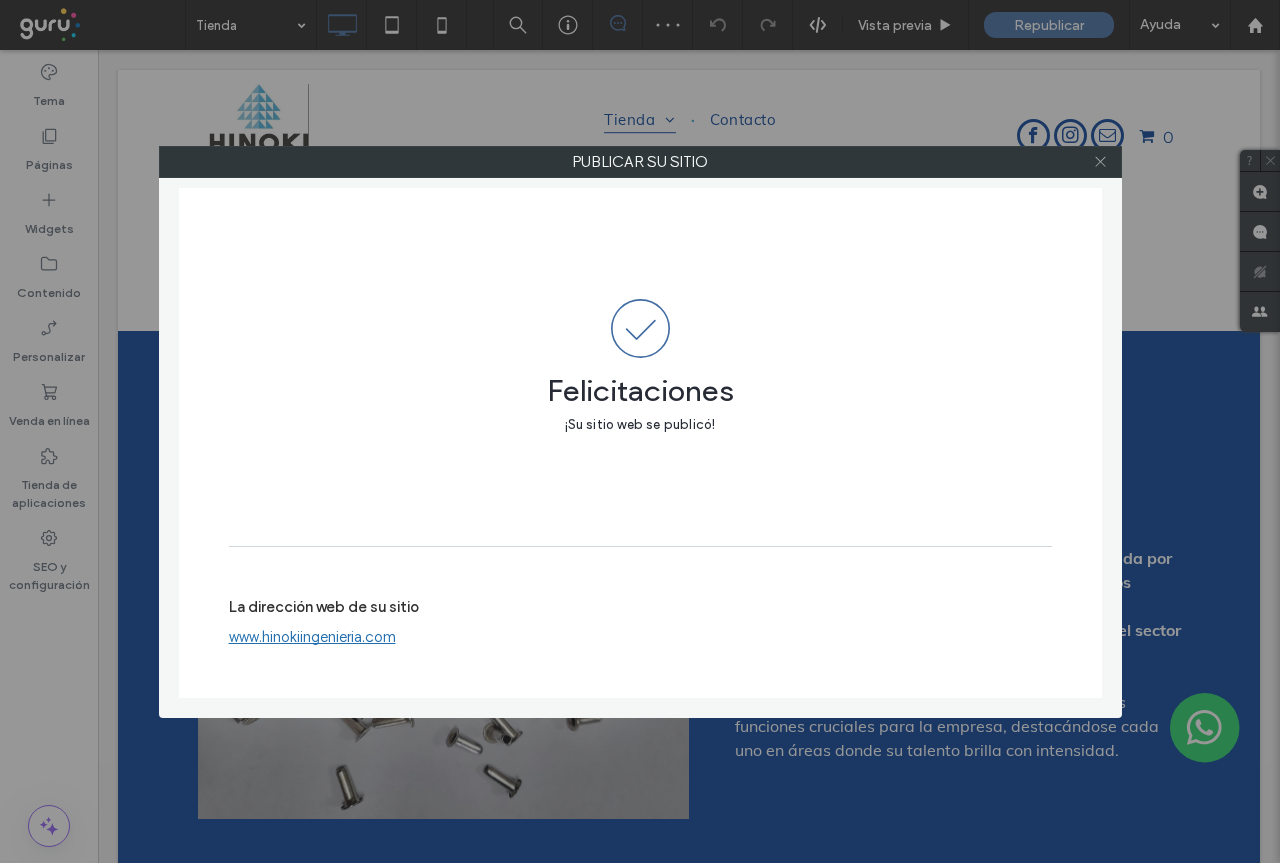 click 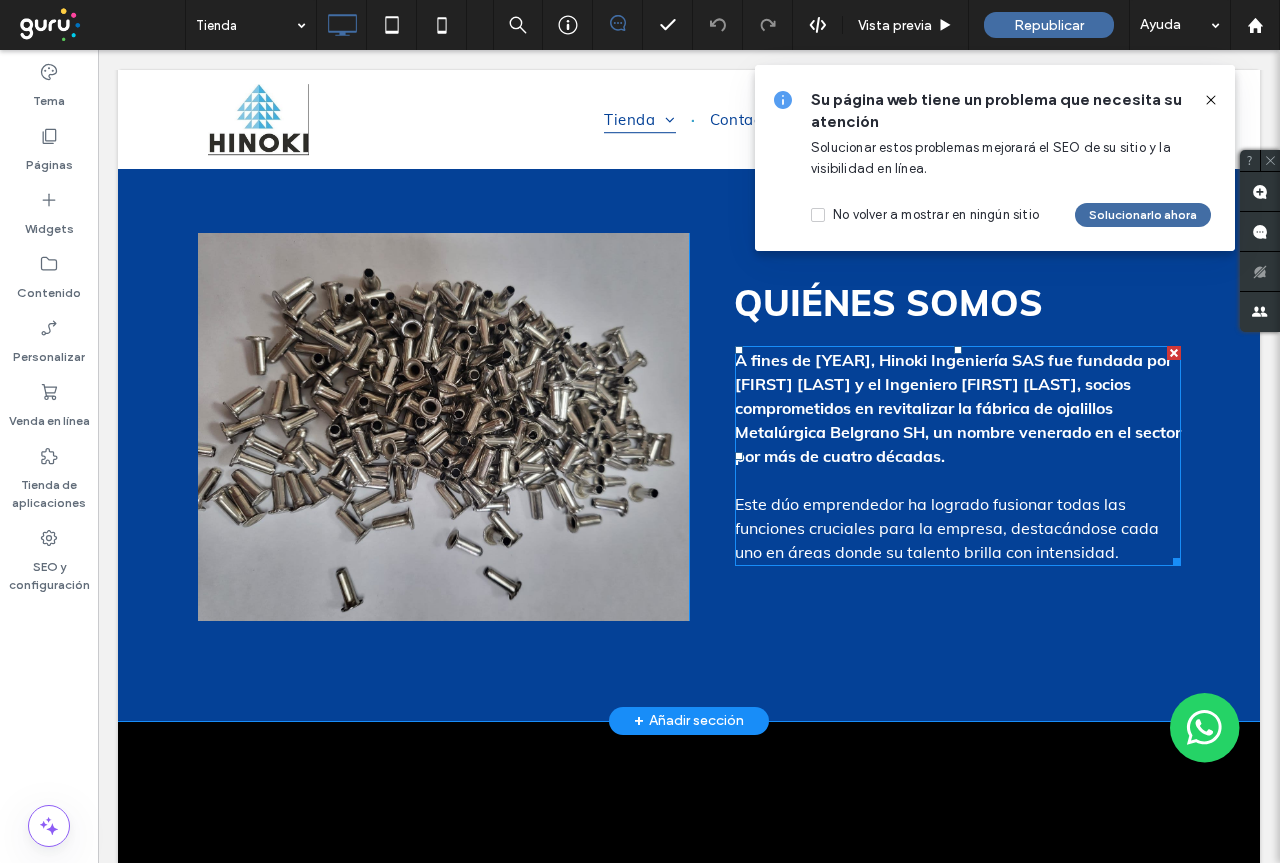scroll, scrollTop: 1793, scrollLeft: 0, axis: vertical 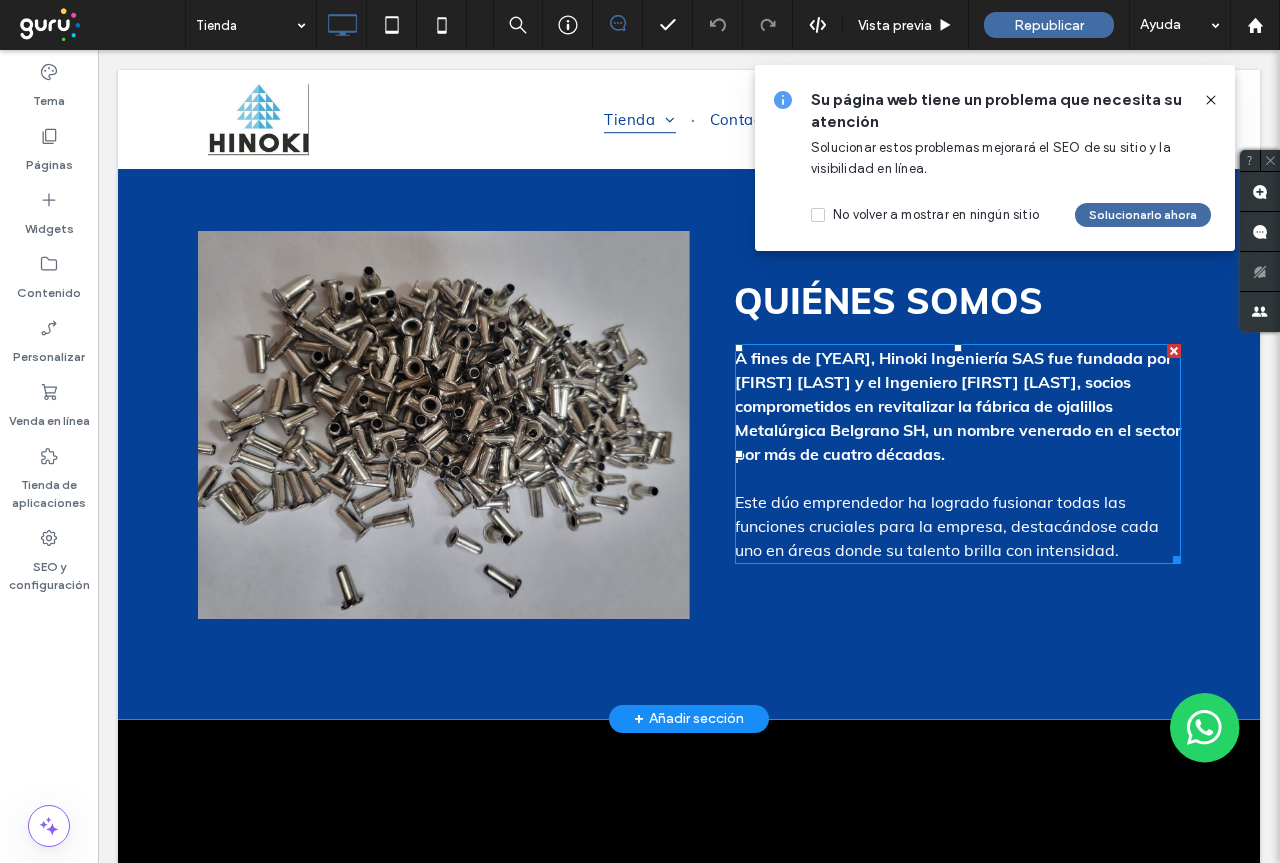 click on "A fines de 2018, Hinoki Ingeniería SAS fue fundada por Erica Perez y el Ingeniero Sebastián Takashima, socios comprometidos en revitalizar la fábrica de ojalillos Metalúrgica Belgrano SH, un nombre venerado en el sector por más de cuatro décadas." at bounding box center [958, 406] 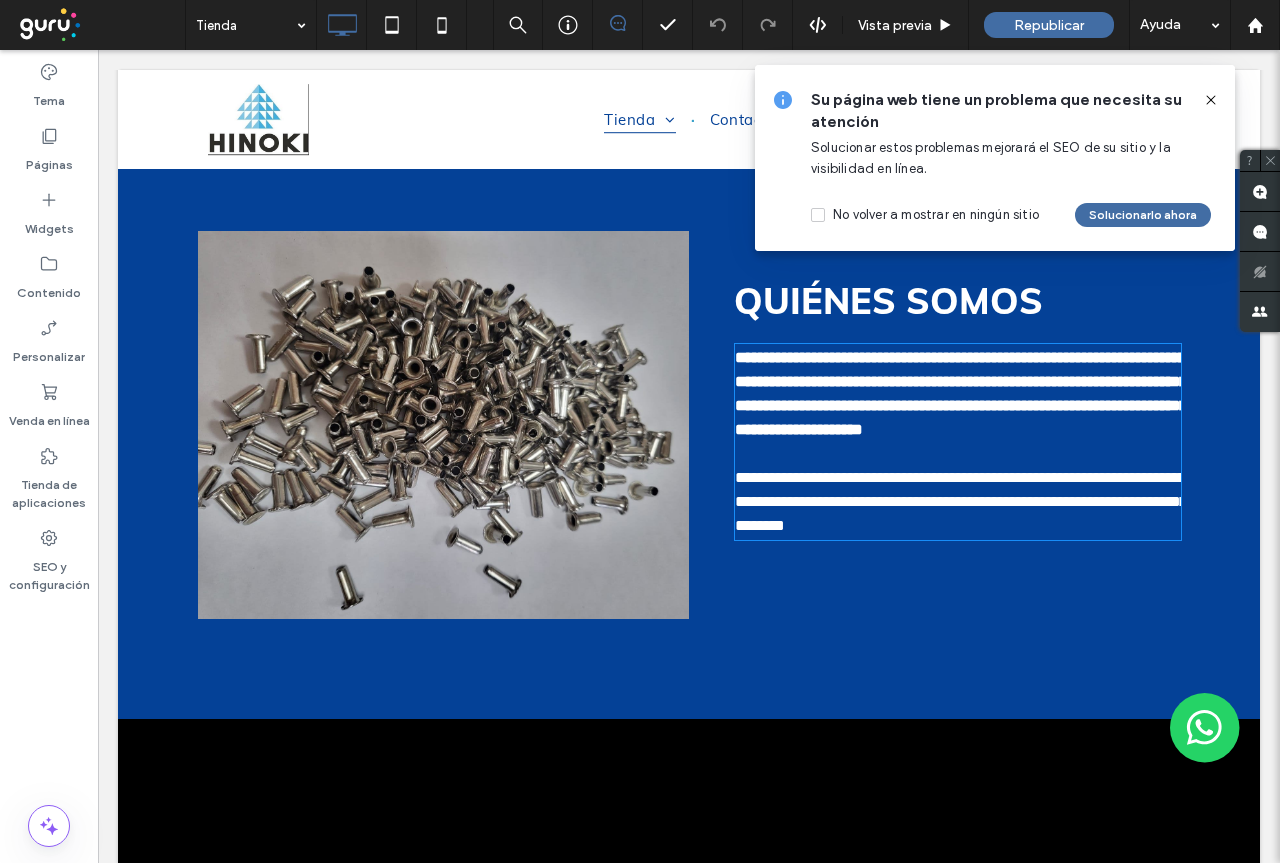 type on "****" 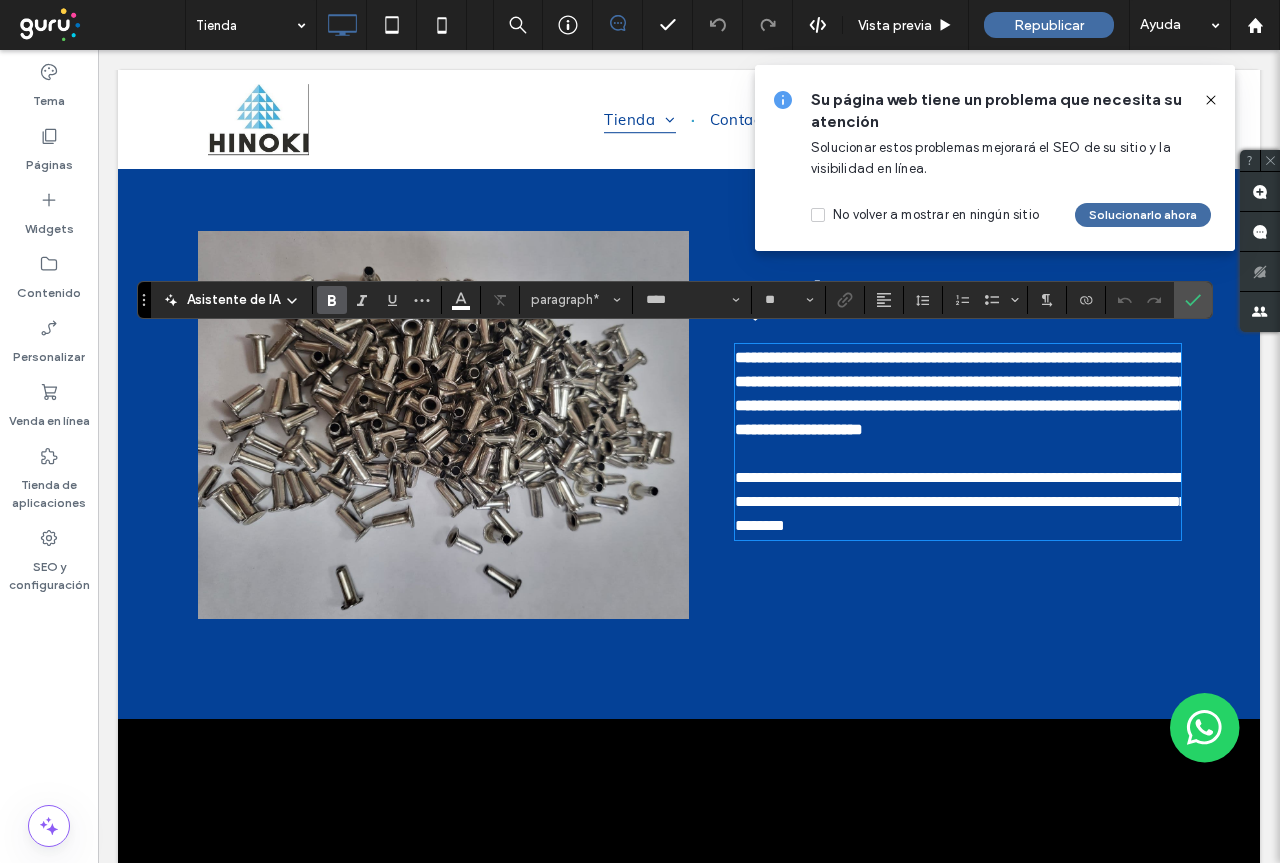click on "**********" at bounding box center [961, 393] 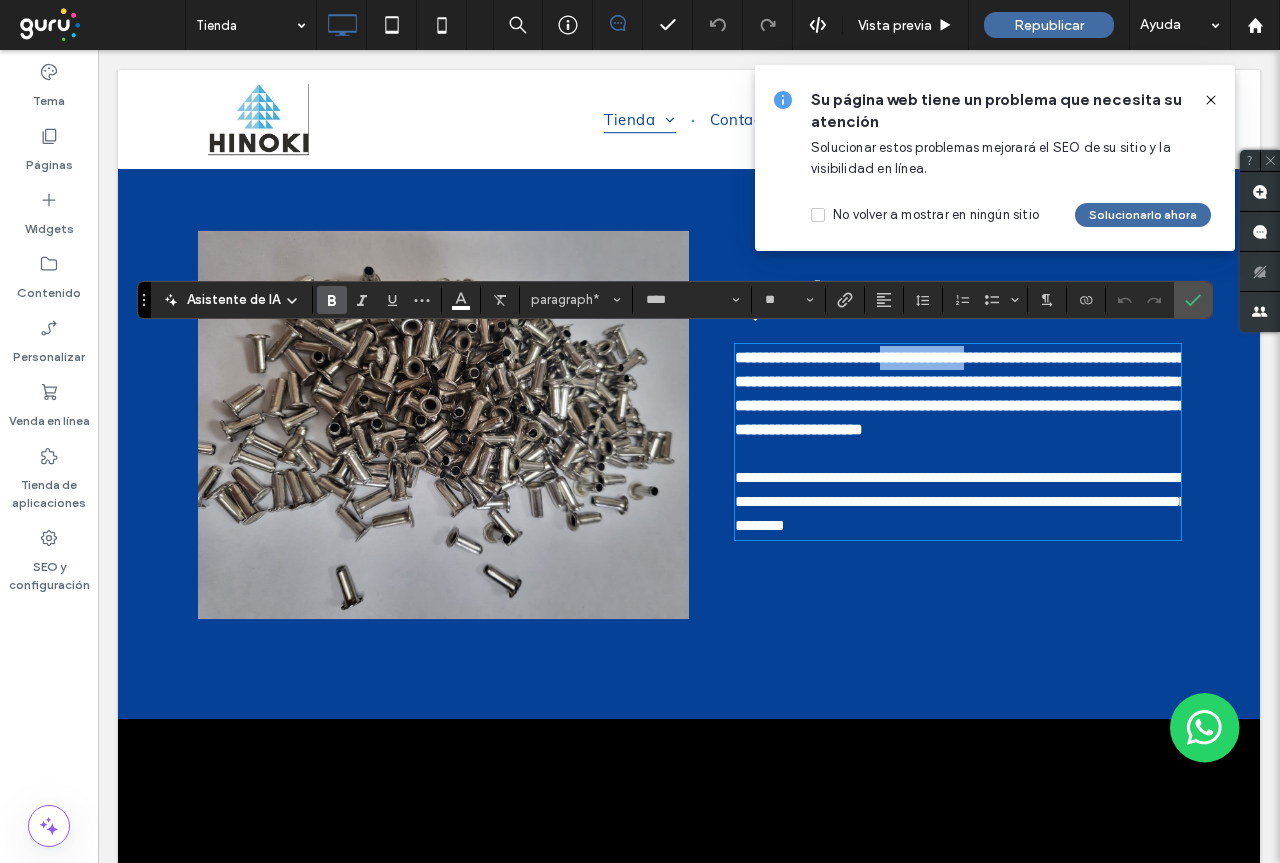 drag, startPoint x: 1021, startPoint y: 346, endPoint x: 909, endPoint y: 352, distance: 112.1606 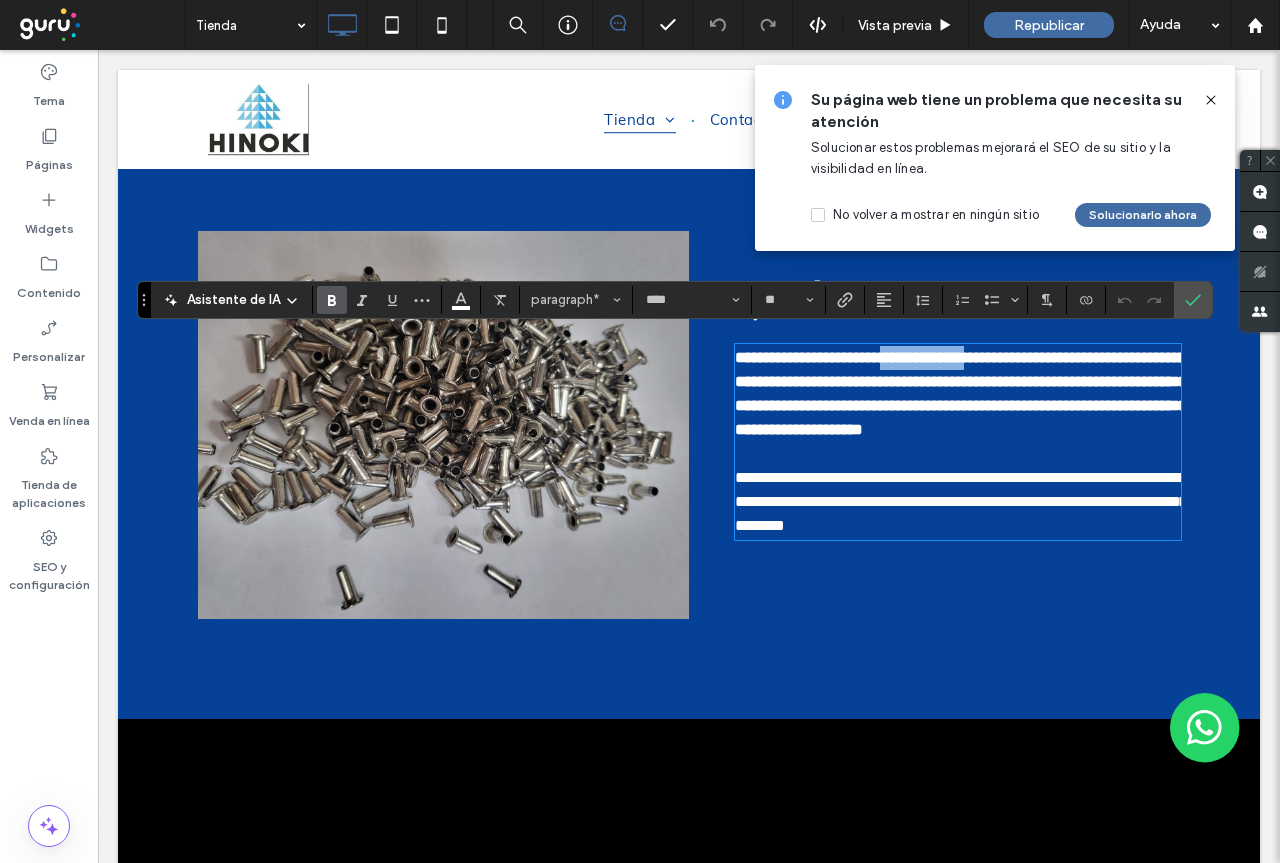 type 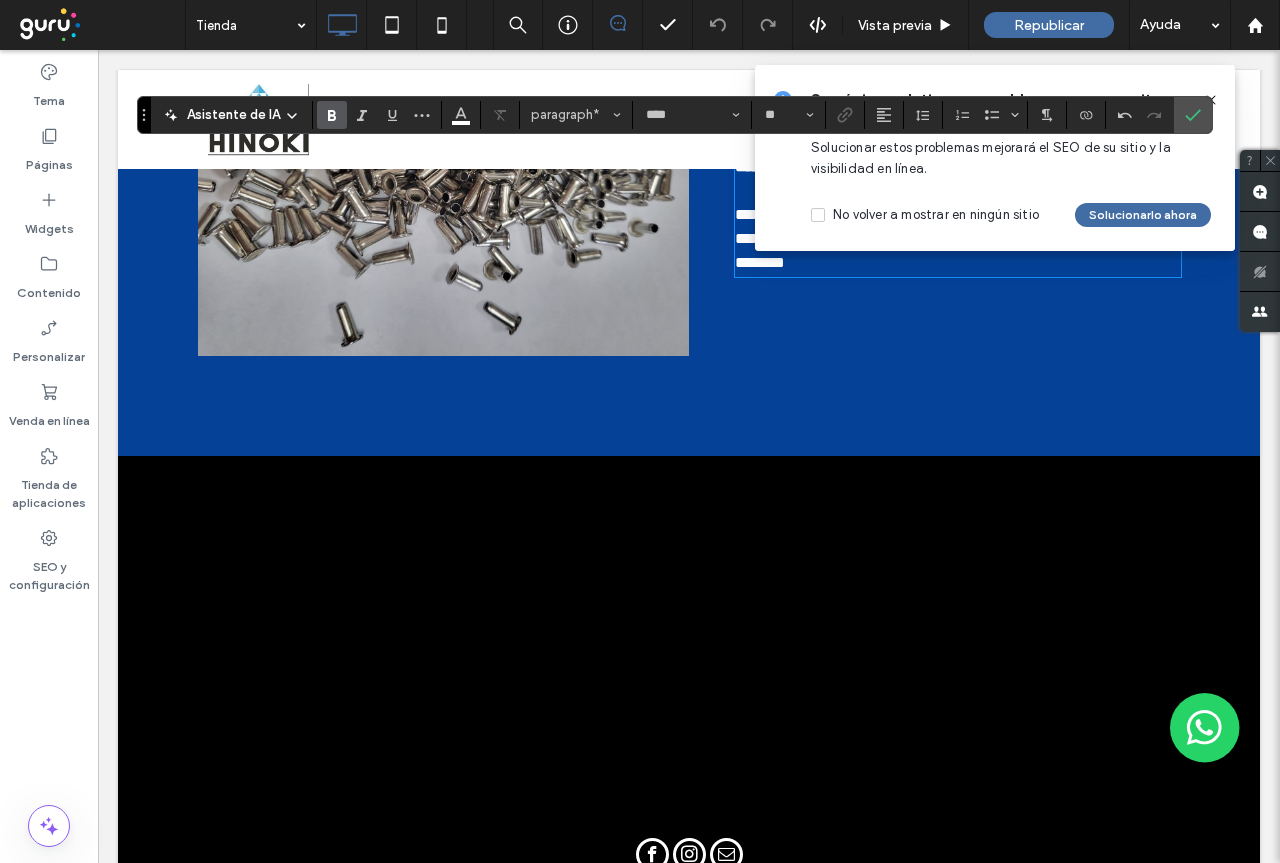 scroll, scrollTop: 2093, scrollLeft: 0, axis: vertical 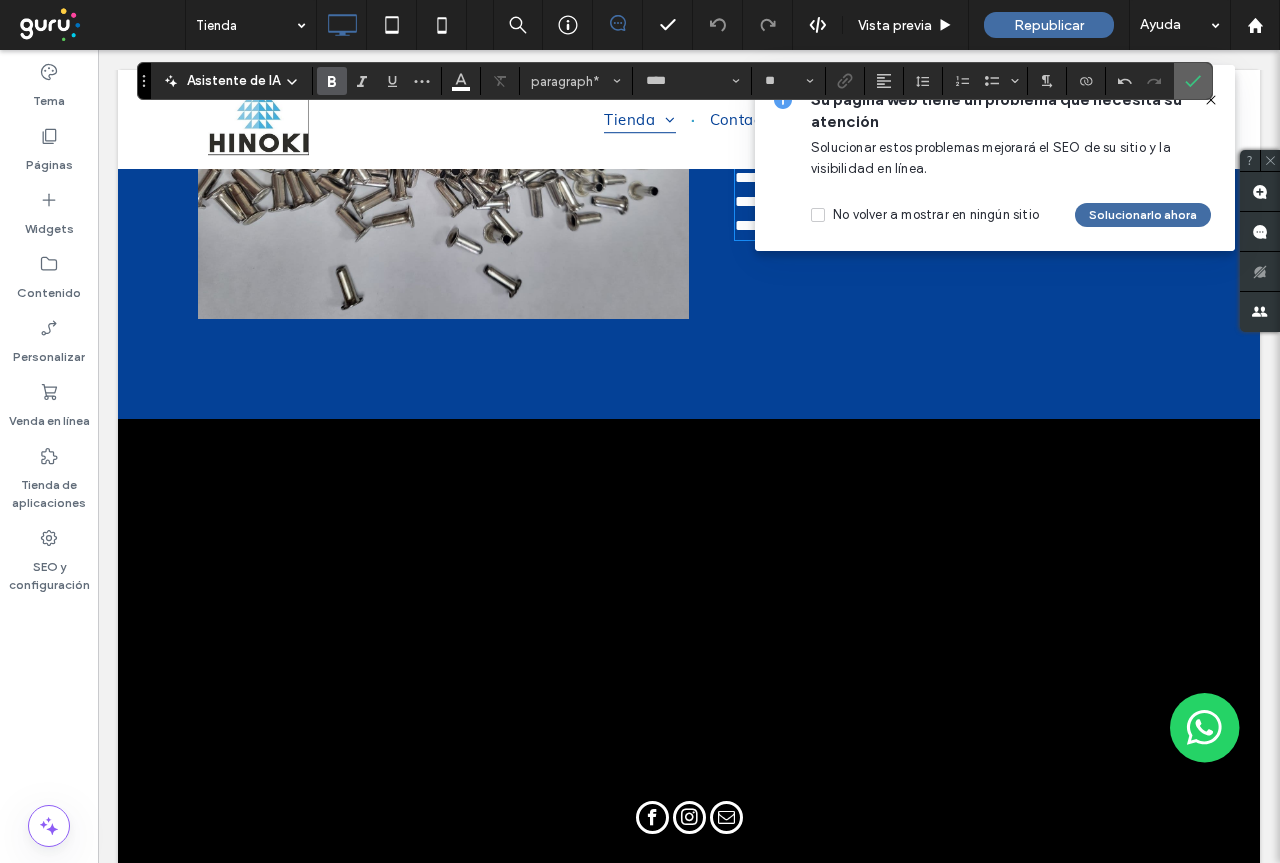 click at bounding box center (1189, 81) 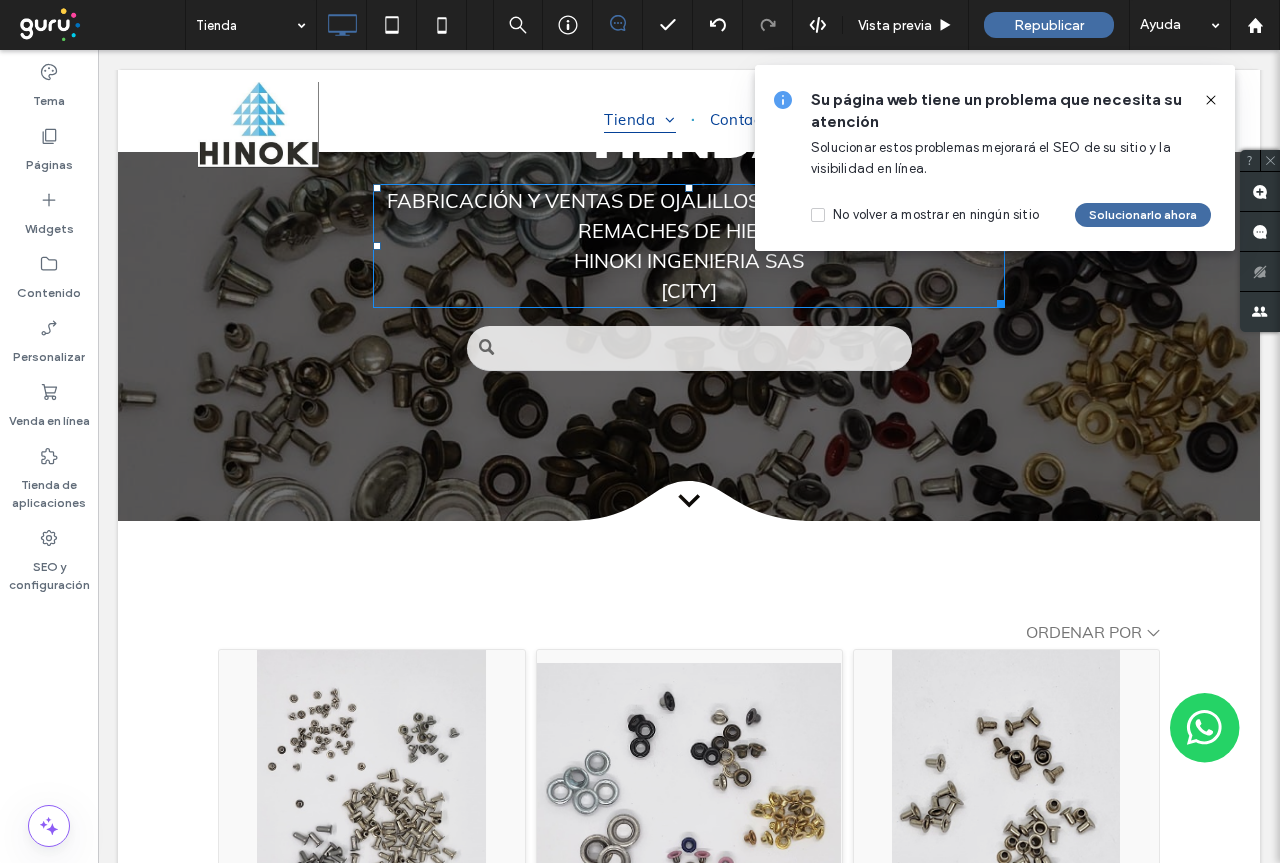 scroll, scrollTop: 0, scrollLeft: 0, axis: both 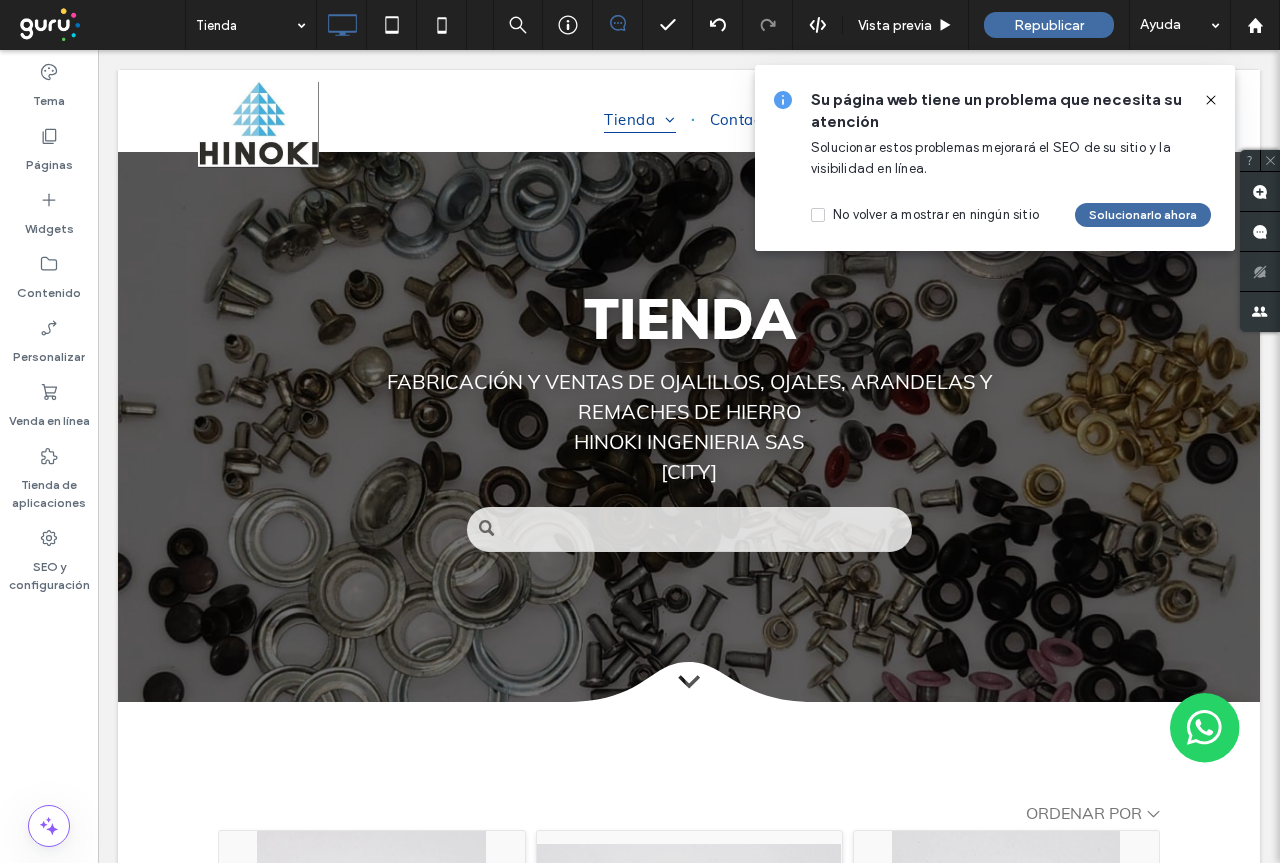 click at bounding box center (1211, 100) 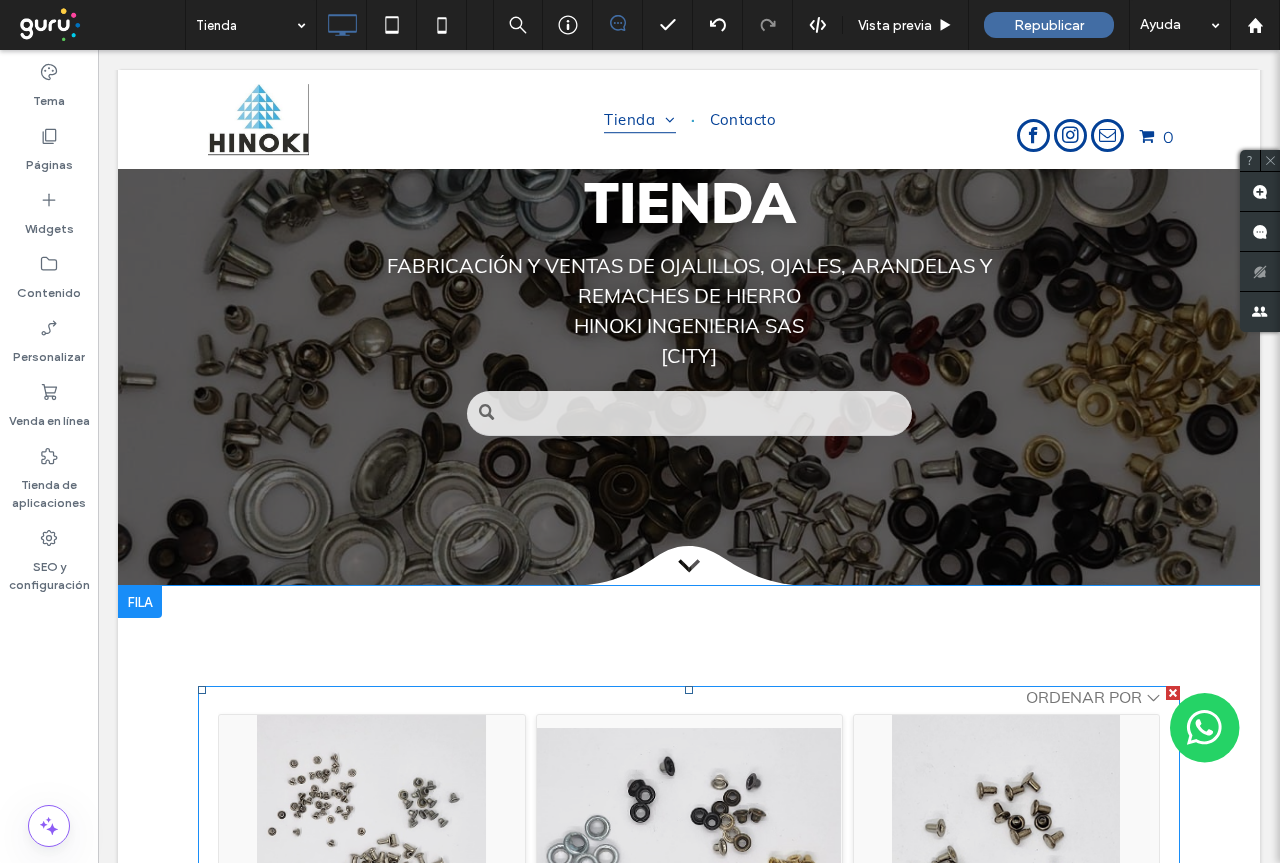 scroll, scrollTop: 0, scrollLeft: 0, axis: both 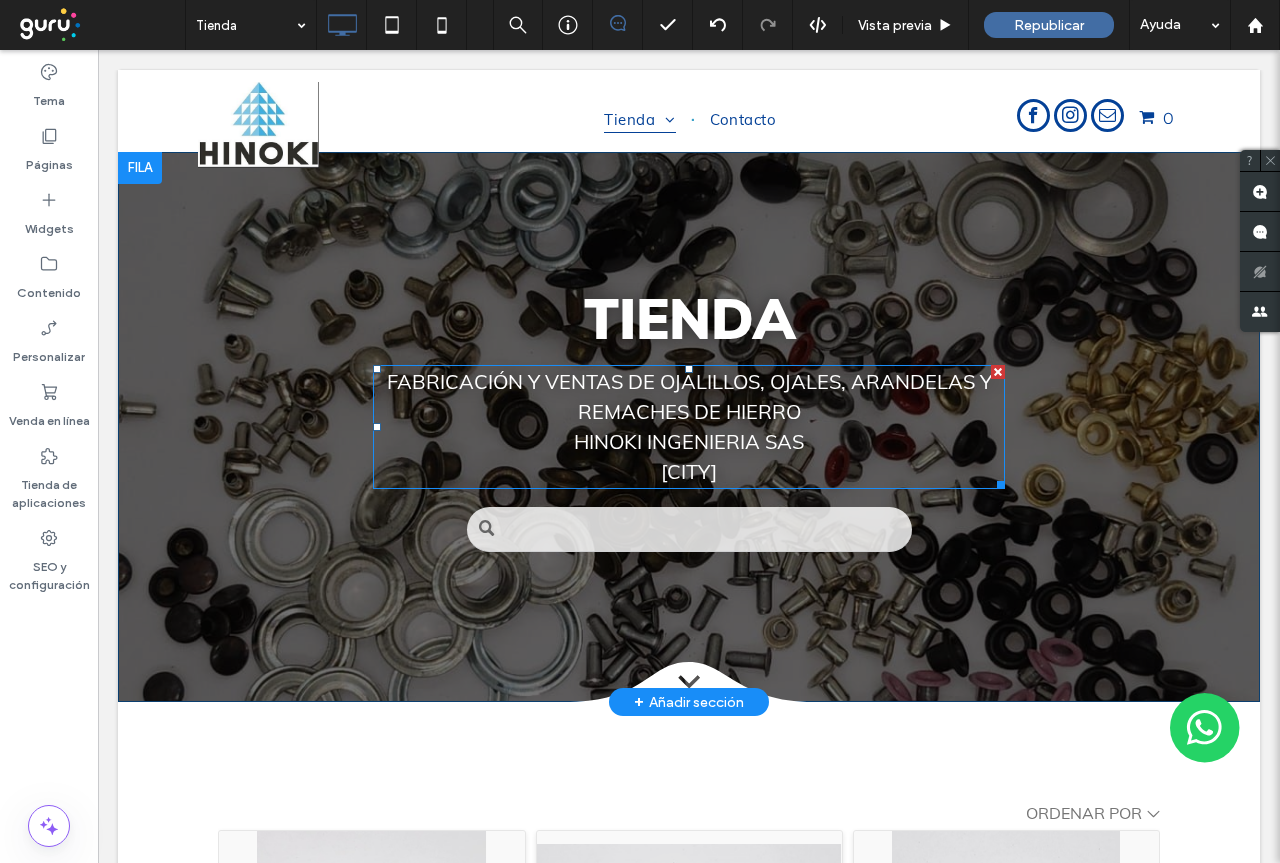 click on "HINOKI INGENIERIA SAS" at bounding box center (689, 441) 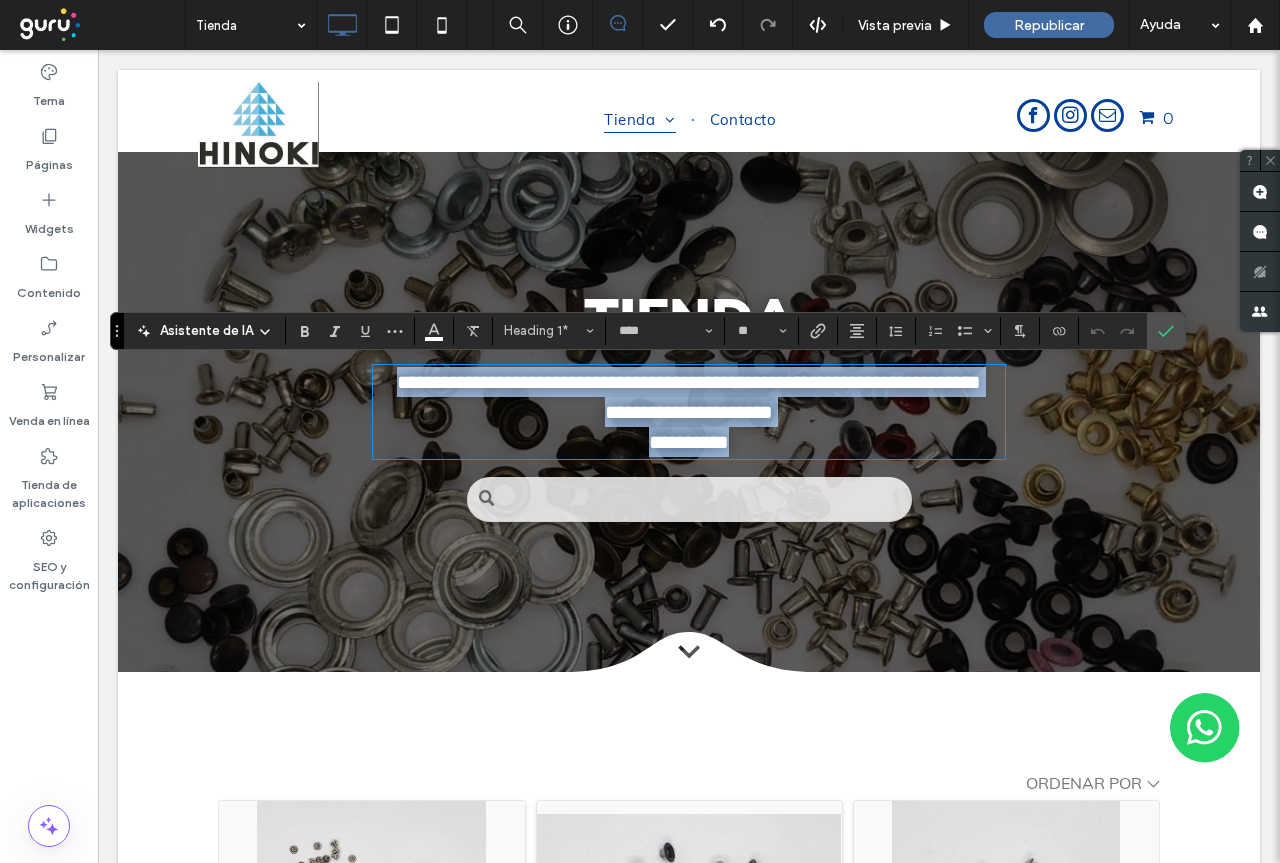click on "**********" at bounding box center [689, 412] 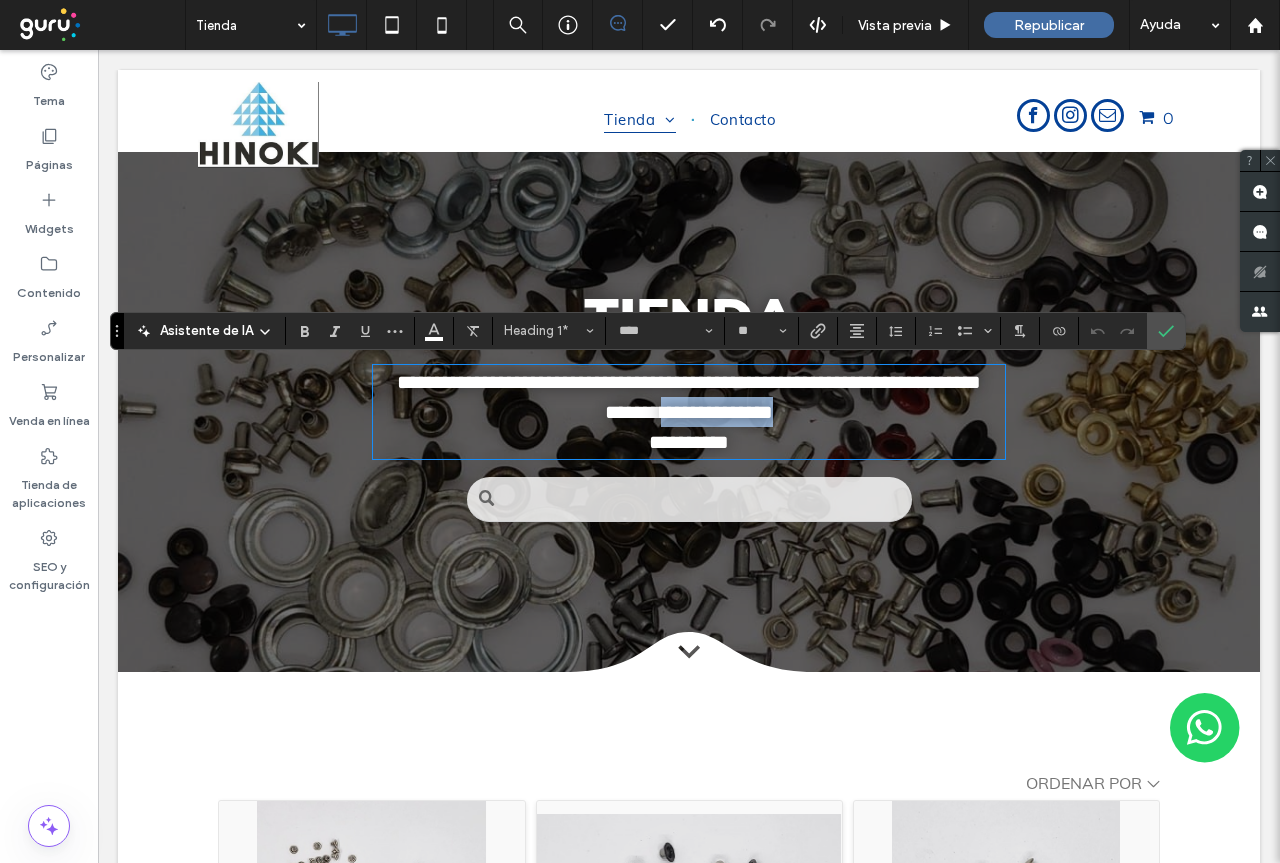 drag, startPoint x: 641, startPoint y: 438, endPoint x: 810, endPoint y: 451, distance: 169.49927 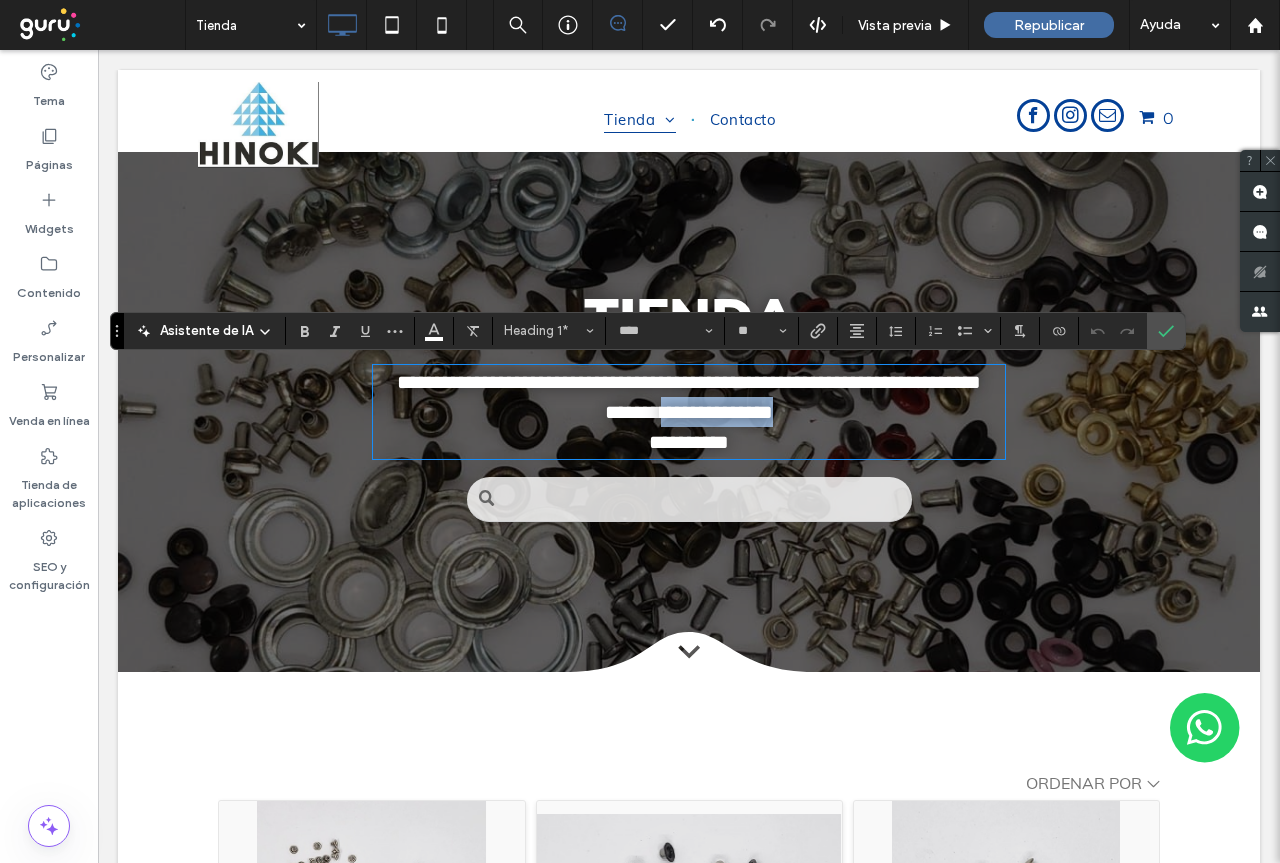 type 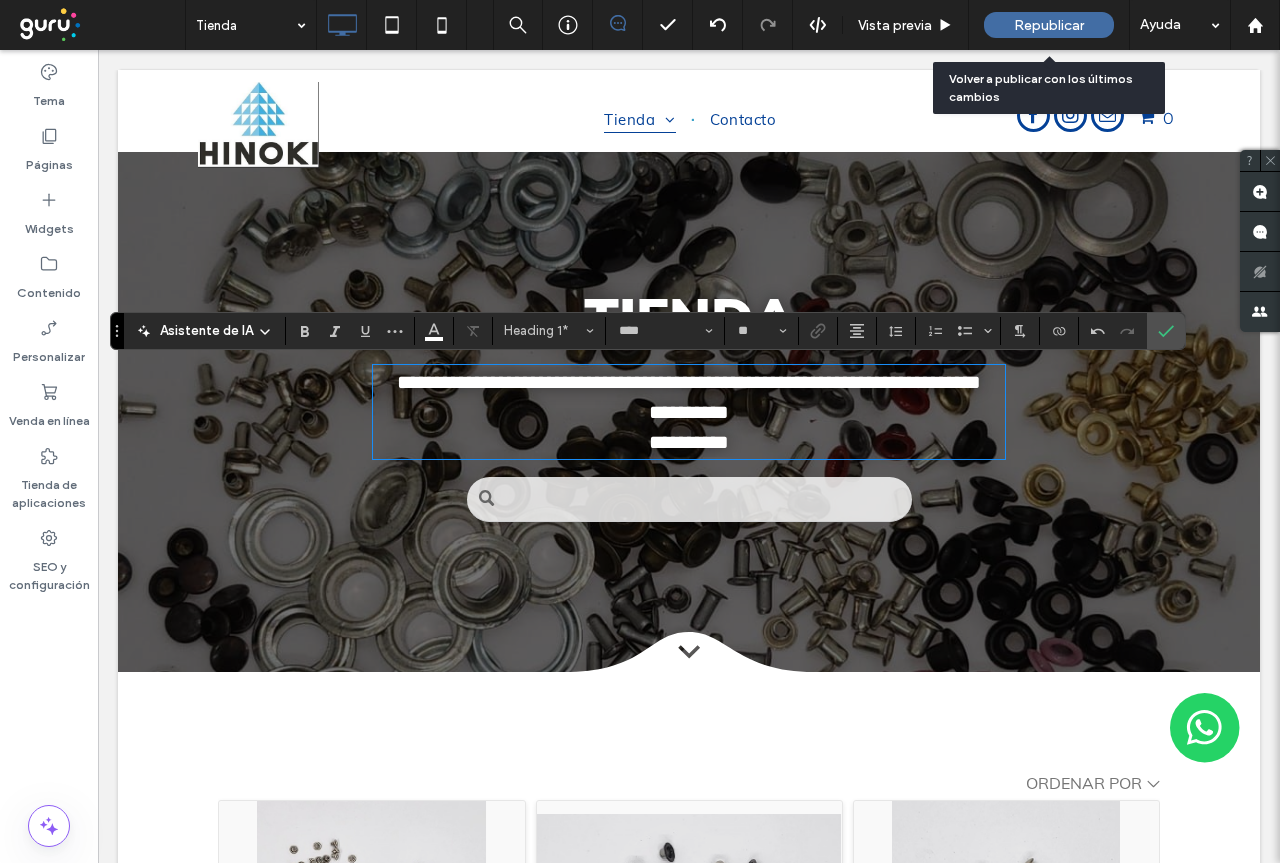 click on "Republicar" at bounding box center [1049, 25] 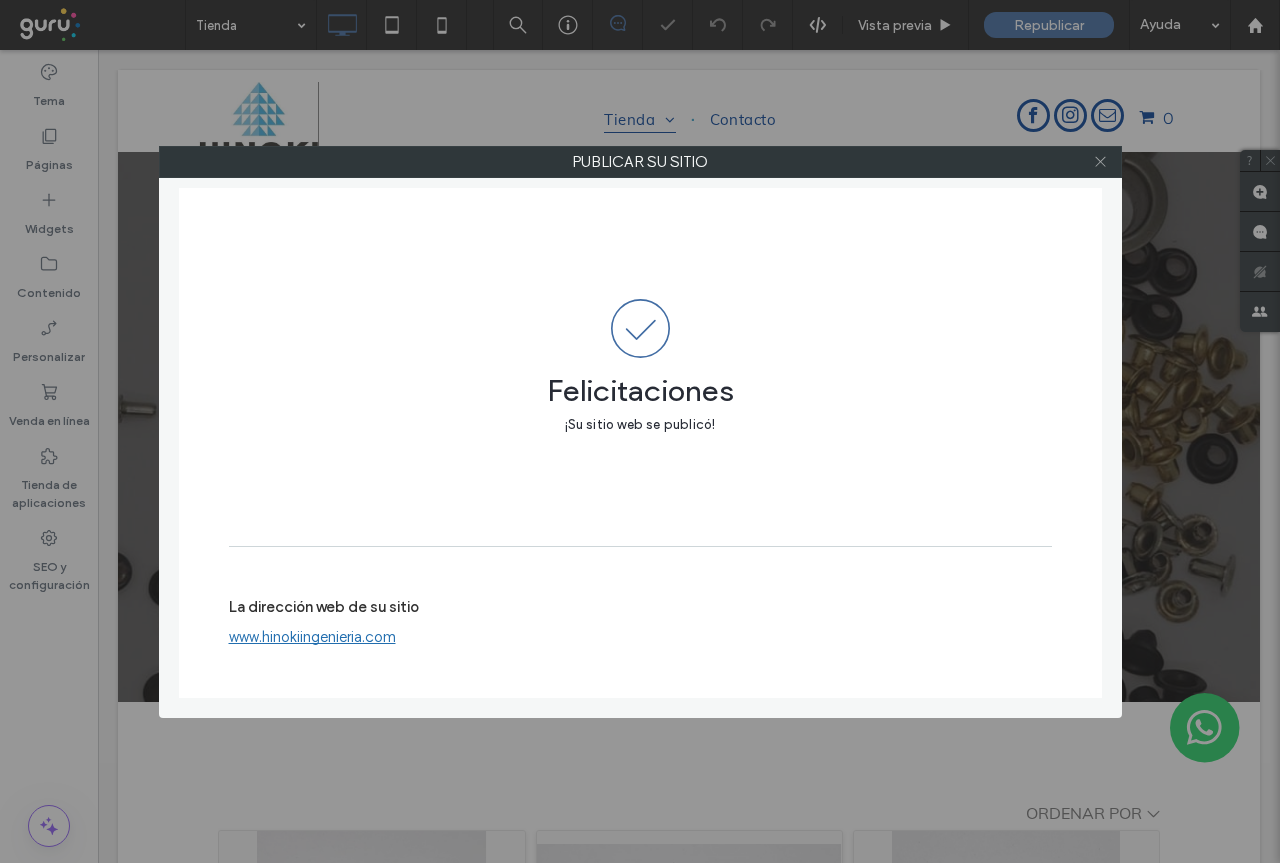 click 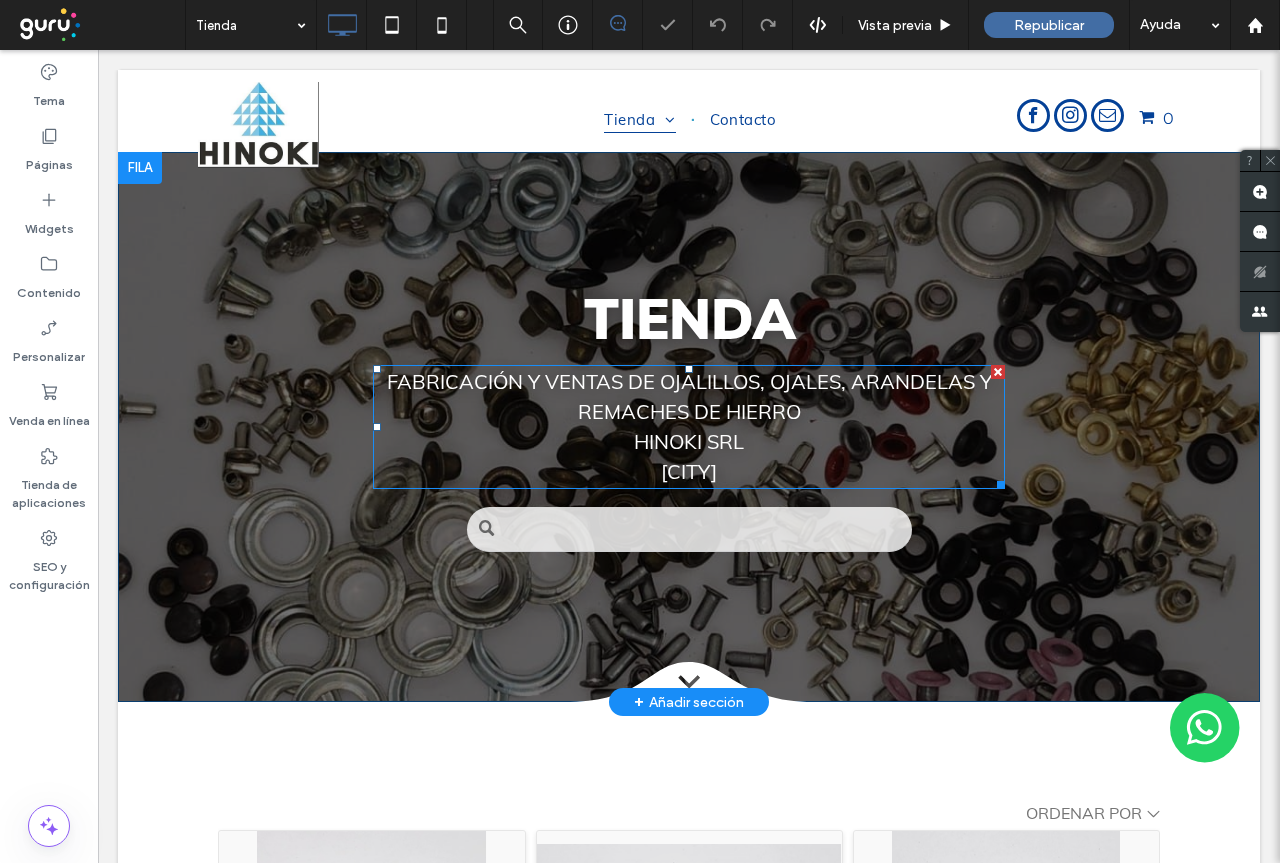 click on "HINOKI SRL" at bounding box center [689, 441] 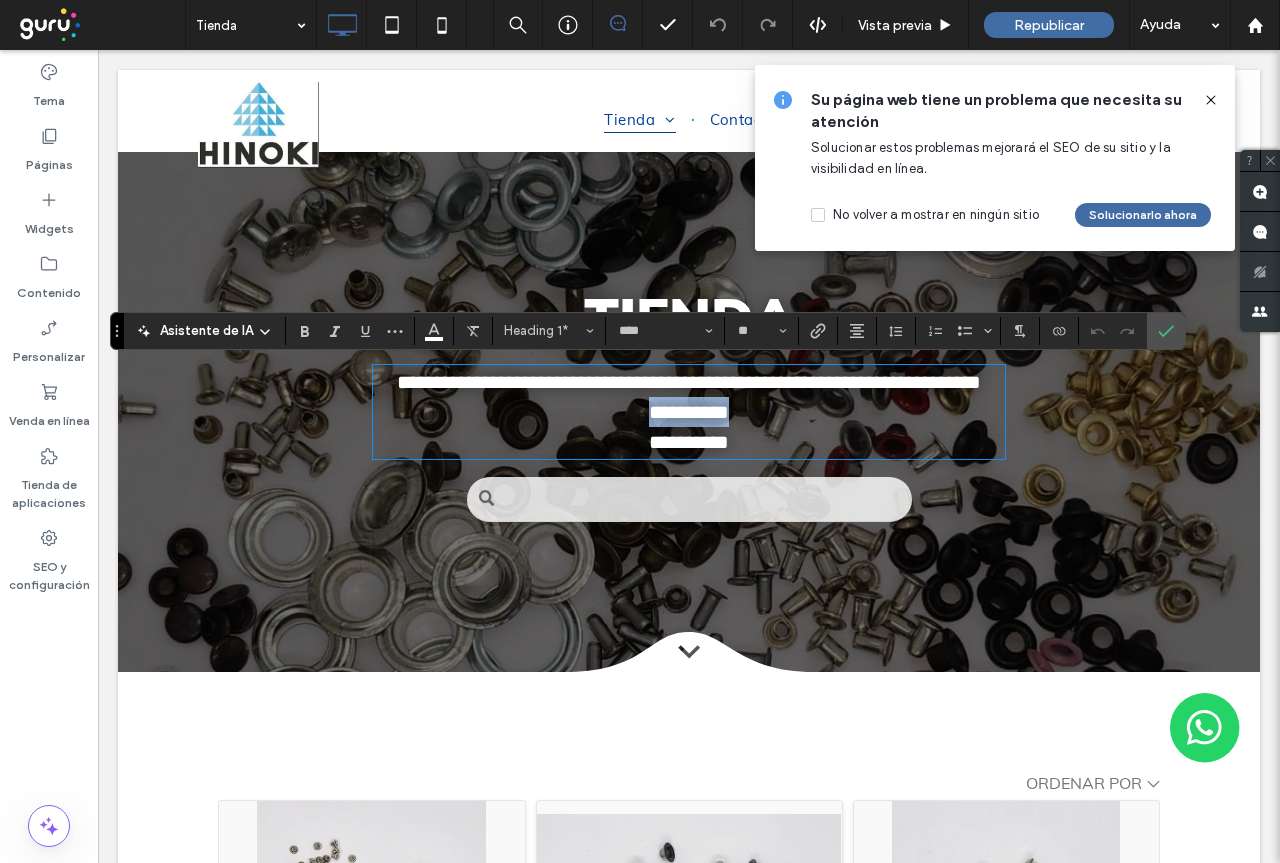 drag, startPoint x: 748, startPoint y: 435, endPoint x: 625, endPoint y: 447, distance: 123.58398 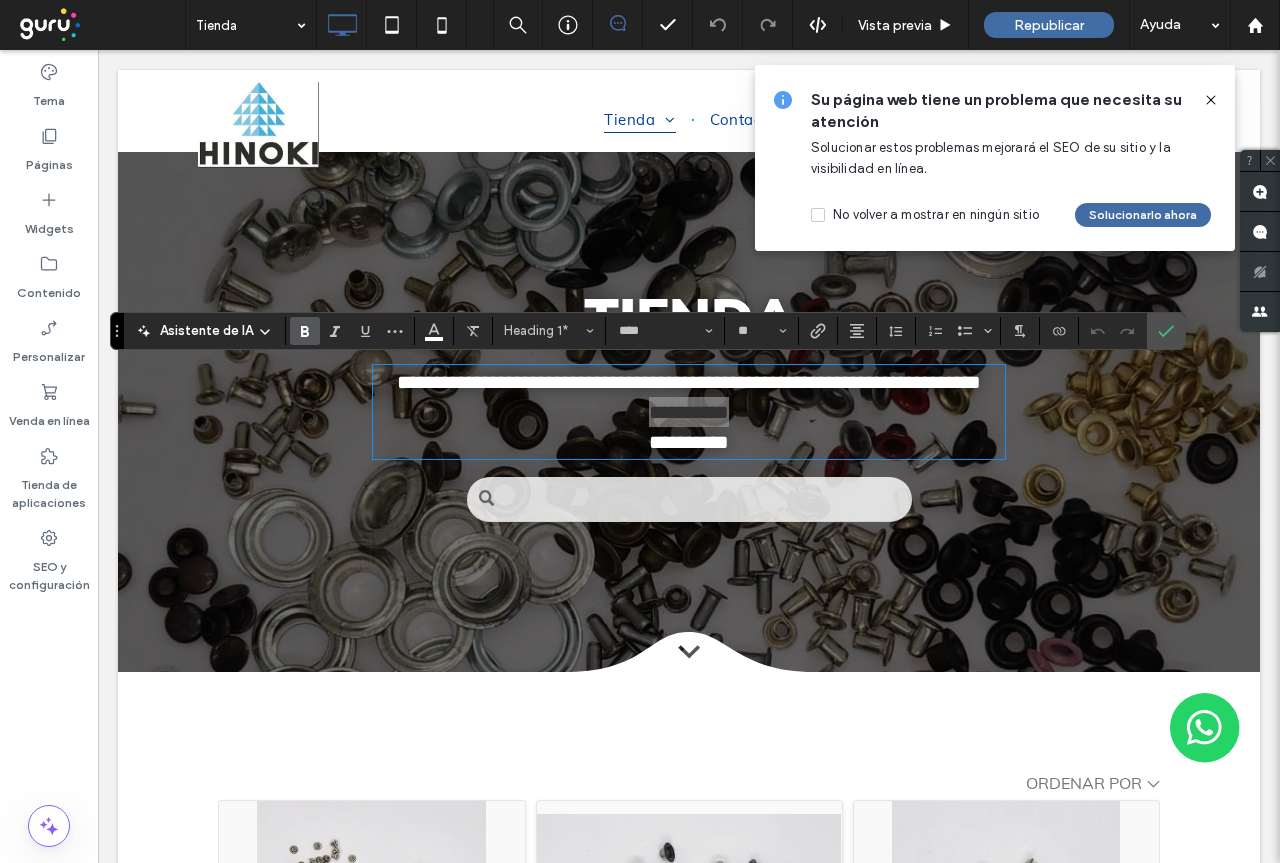 click at bounding box center (305, 331) 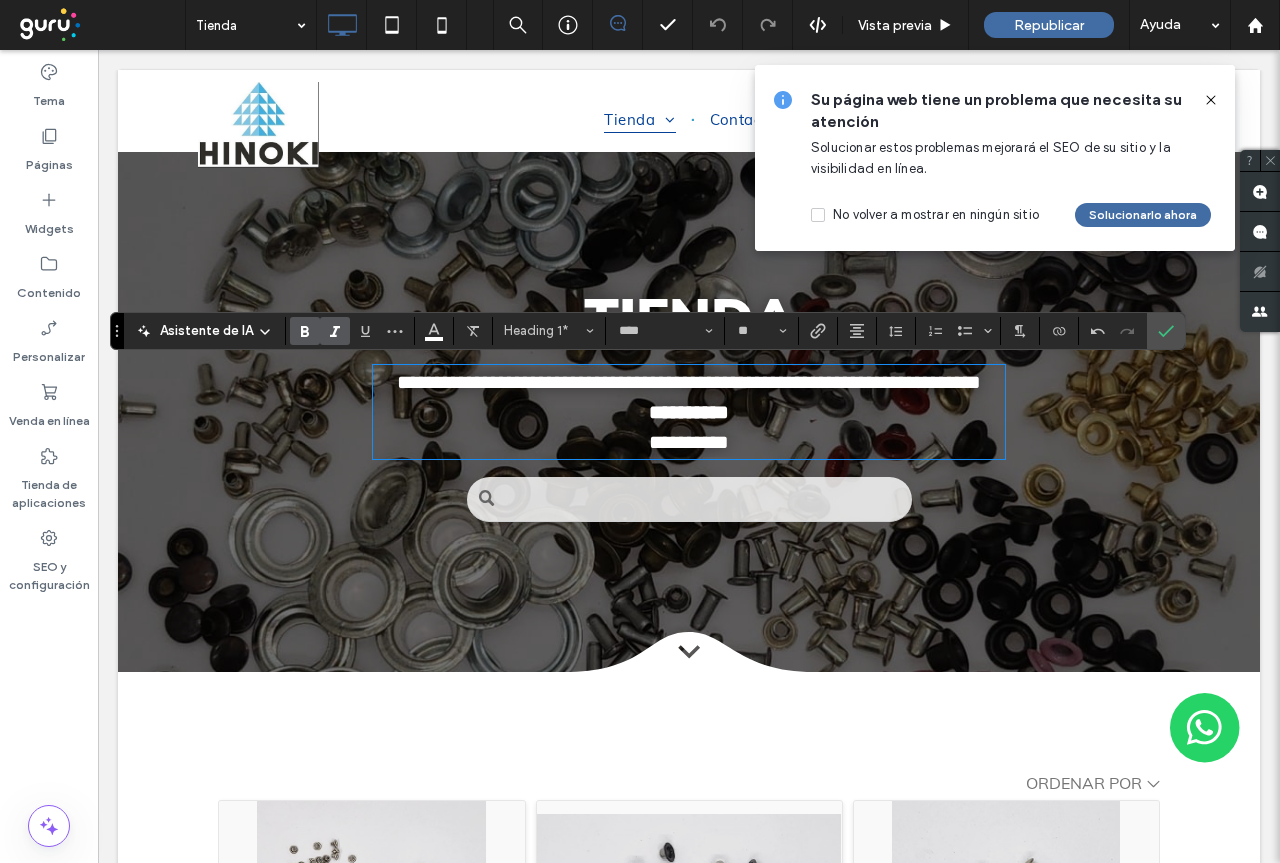 click 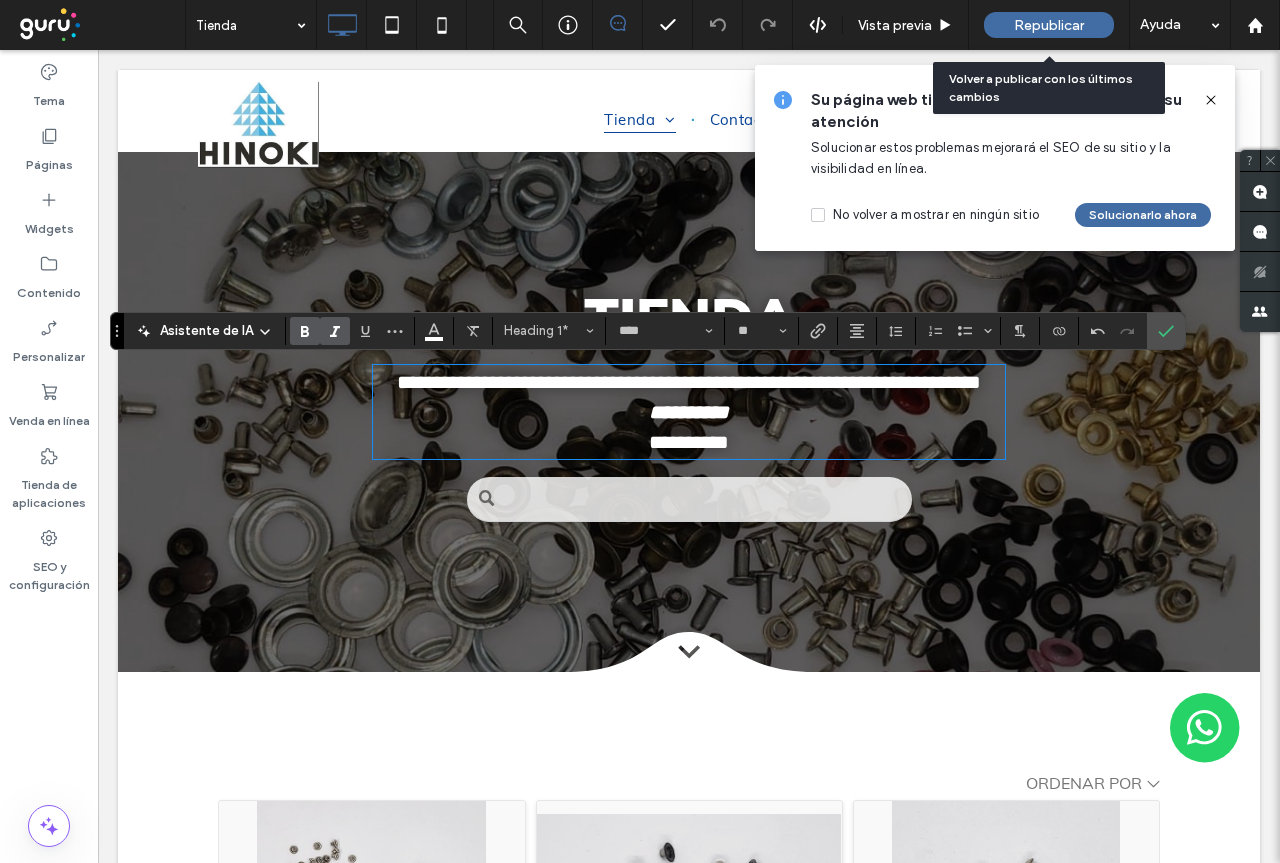 click on "Republicar" at bounding box center [1049, 25] 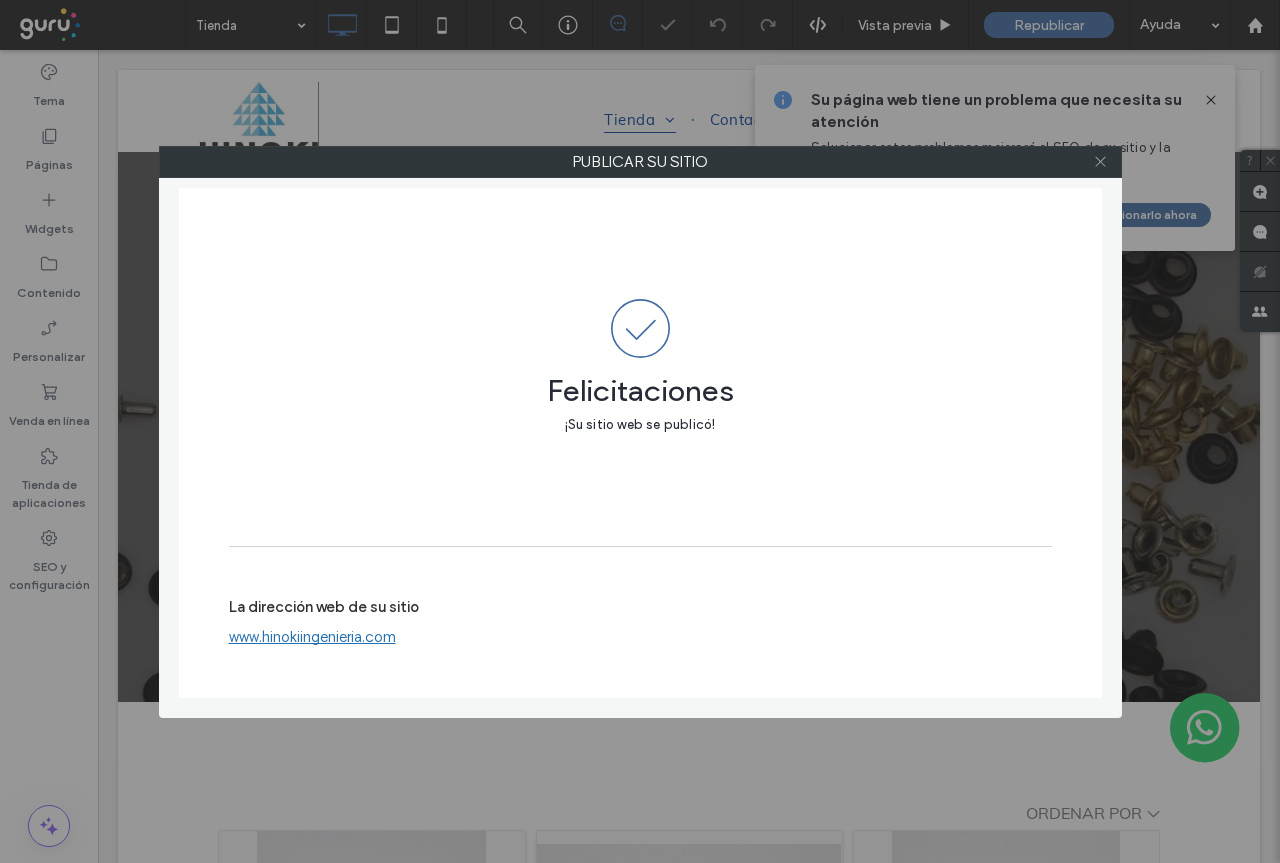 click 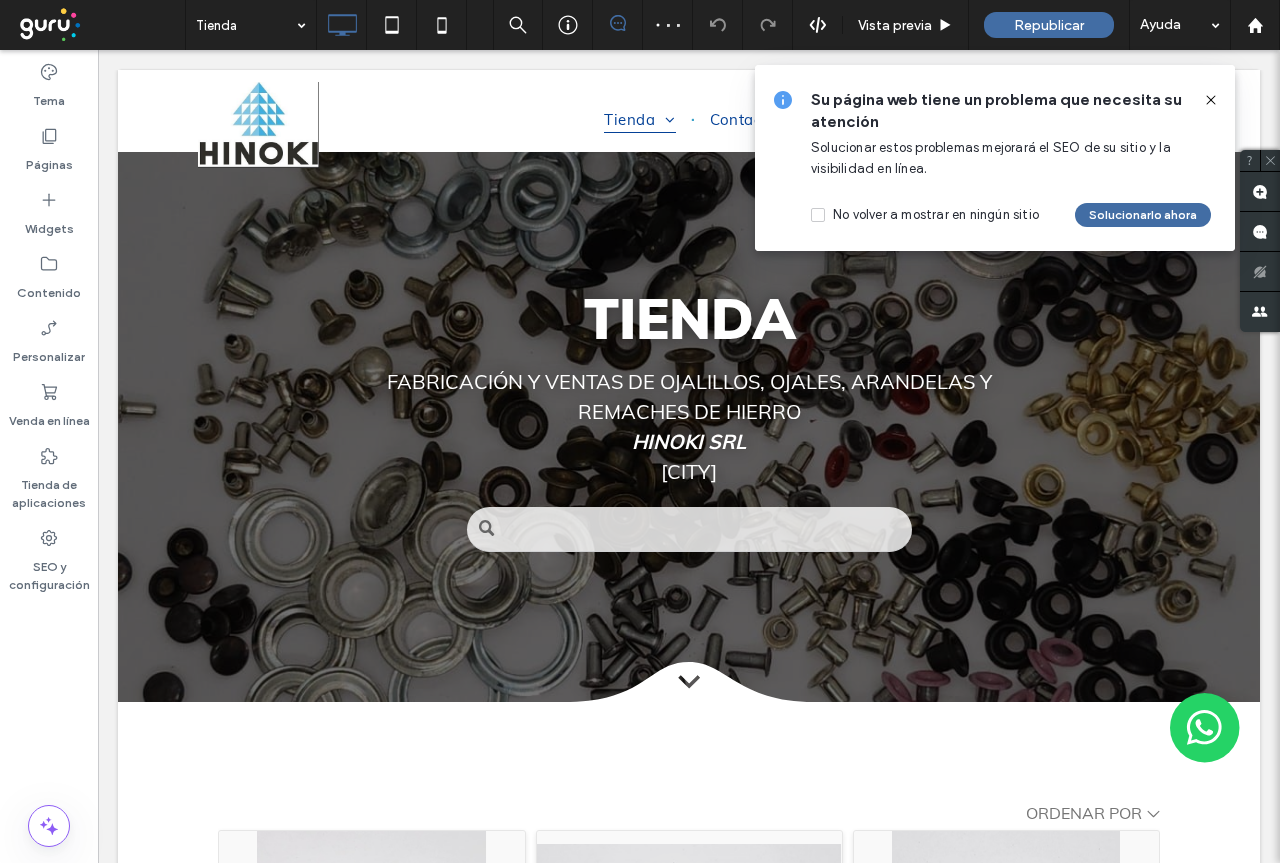 click 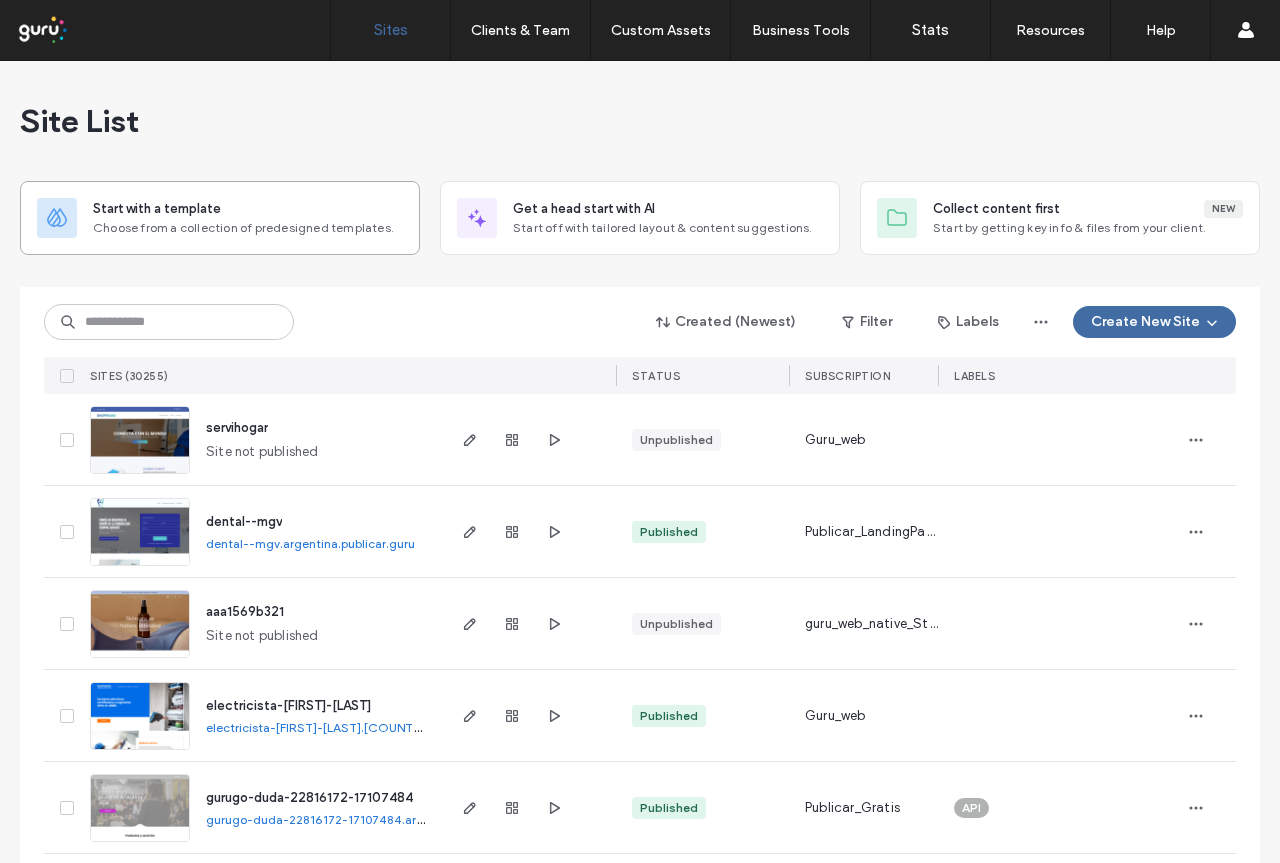 scroll, scrollTop: 0, scrollLeft: 0, axis: both 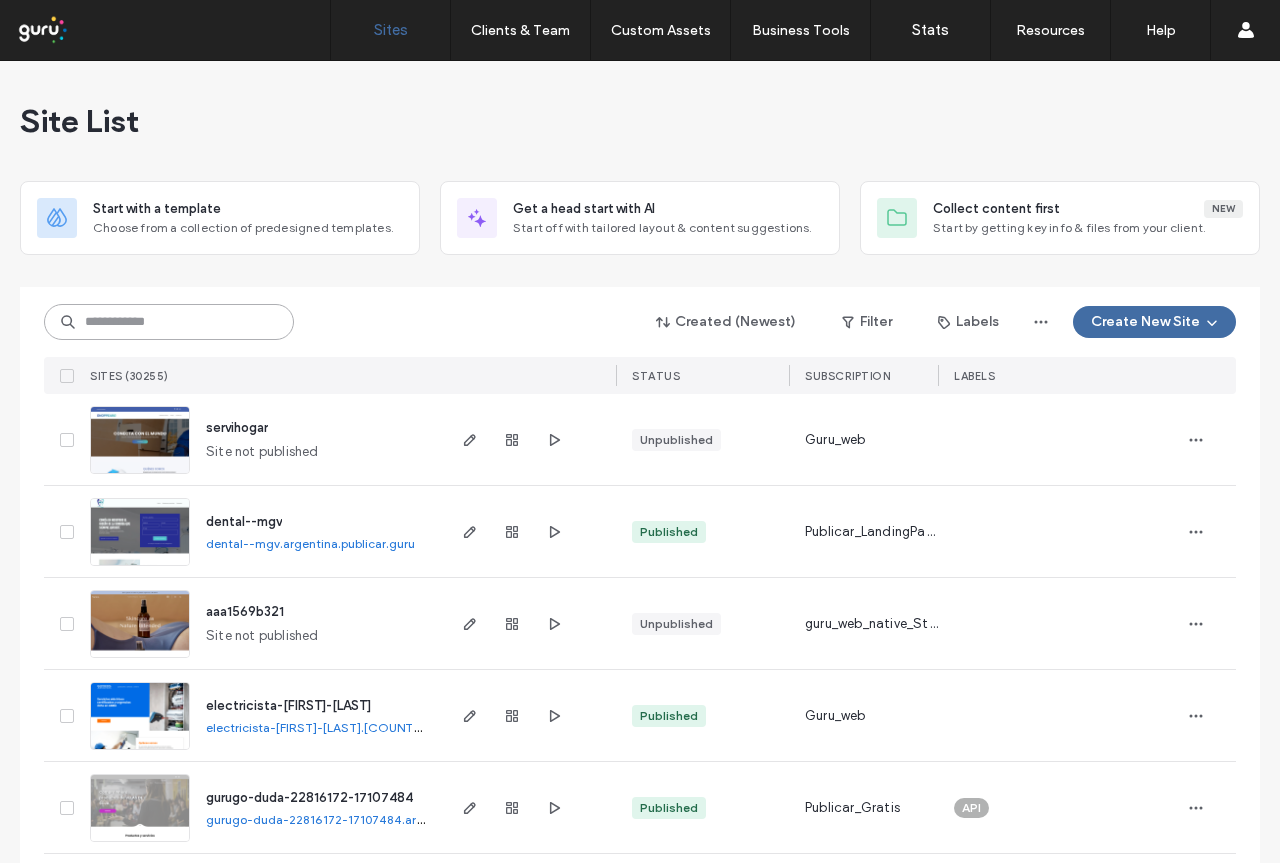 paste on "**********" 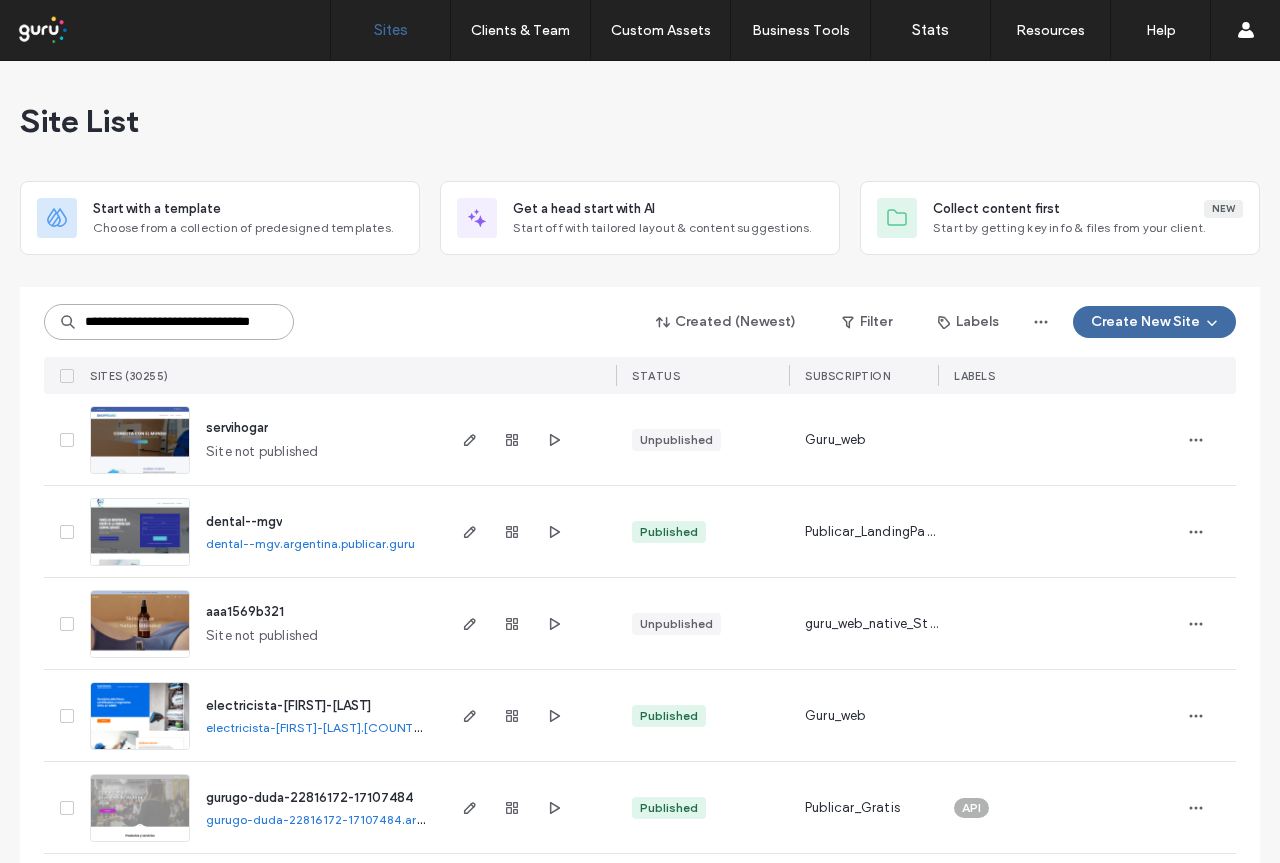 scroll, scrollTop: 0, scrollLeft: 45, axis: horizontal 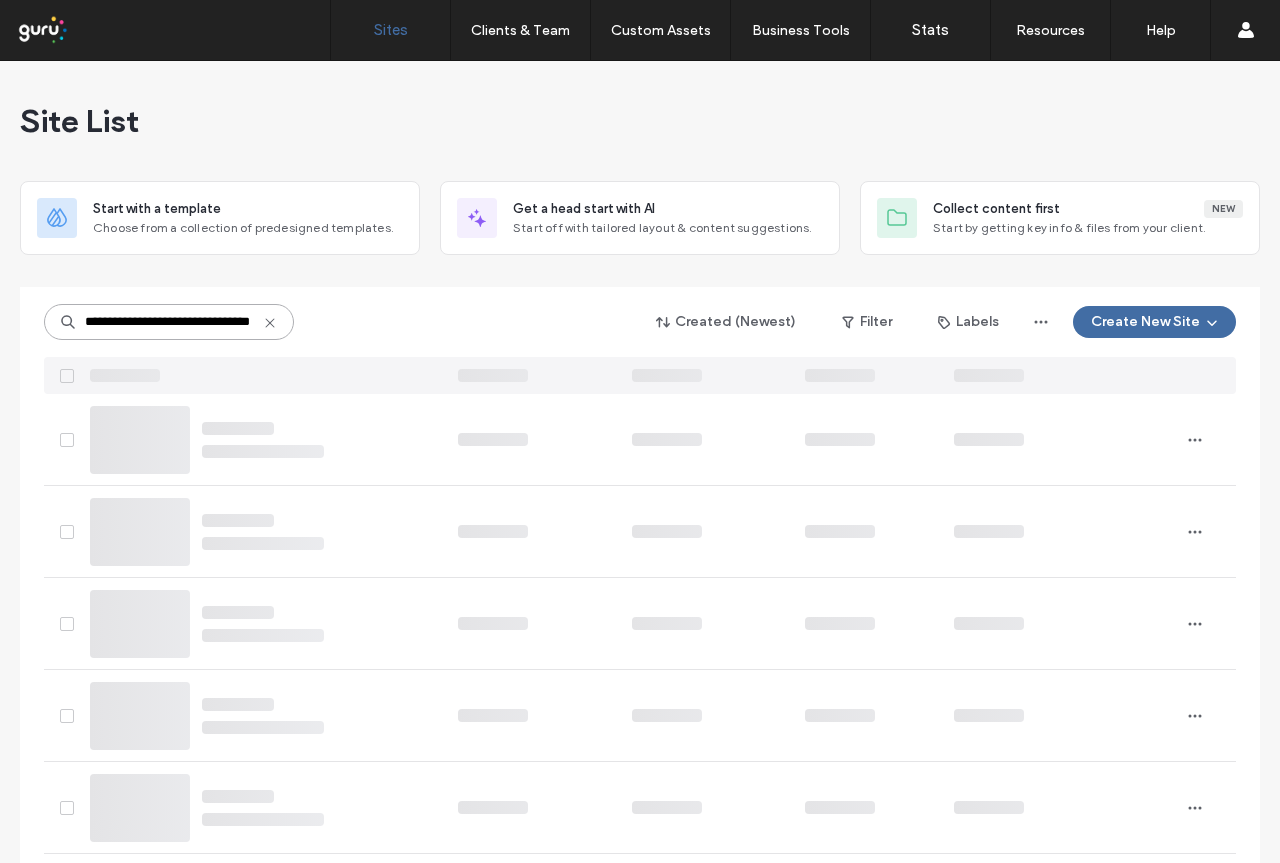 type on "**********" 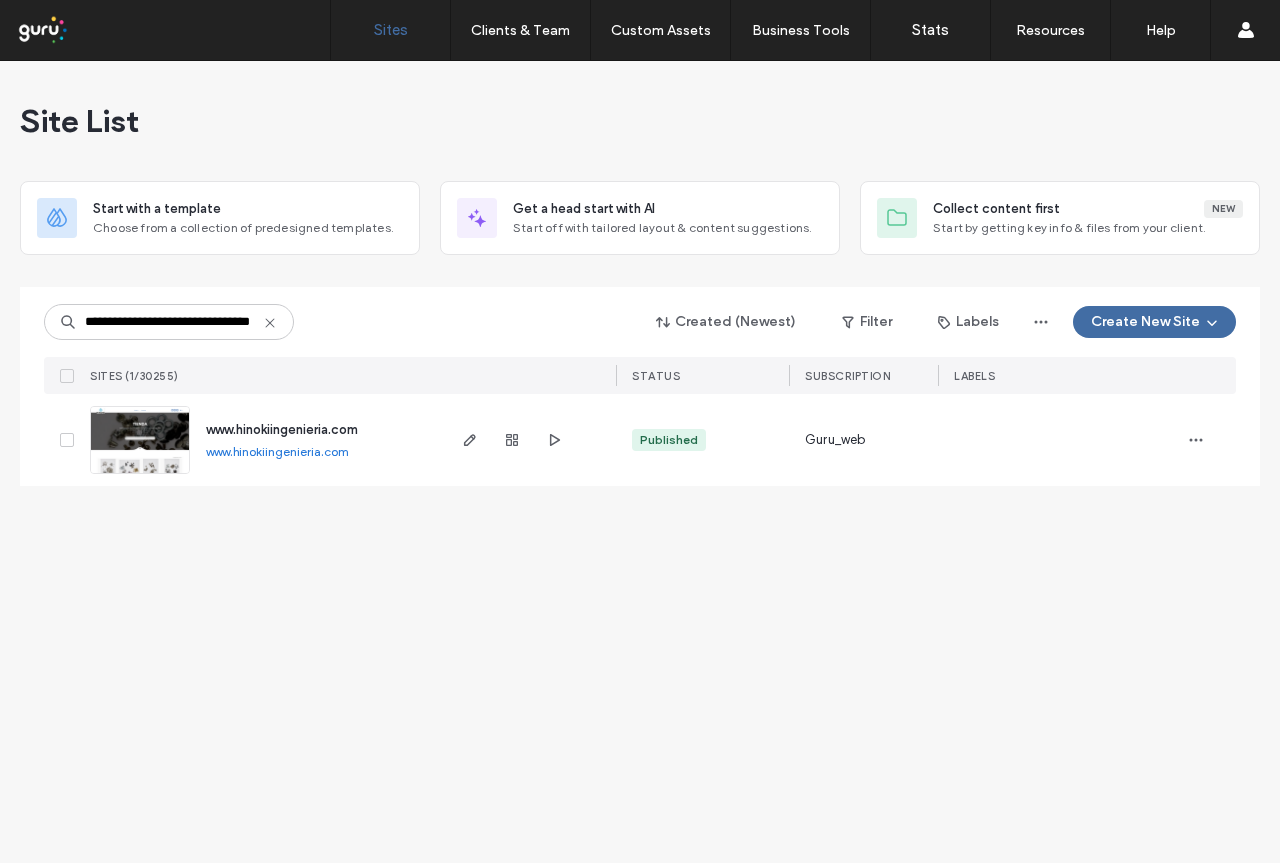 scroll, scrollTop: 0, scrollLeft: 0, axis: both 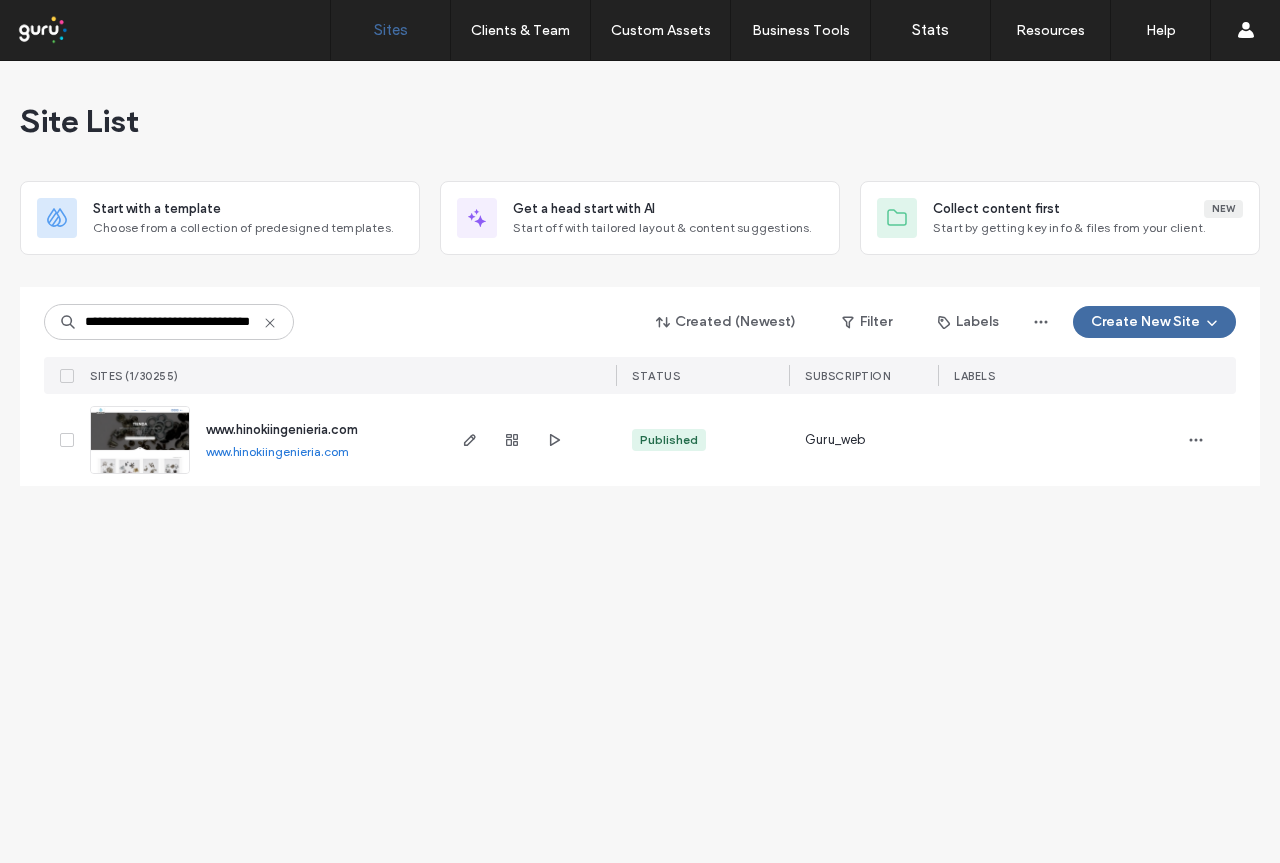 click on "www.hinokiingenieria.com" at bounding box center (282, 429) 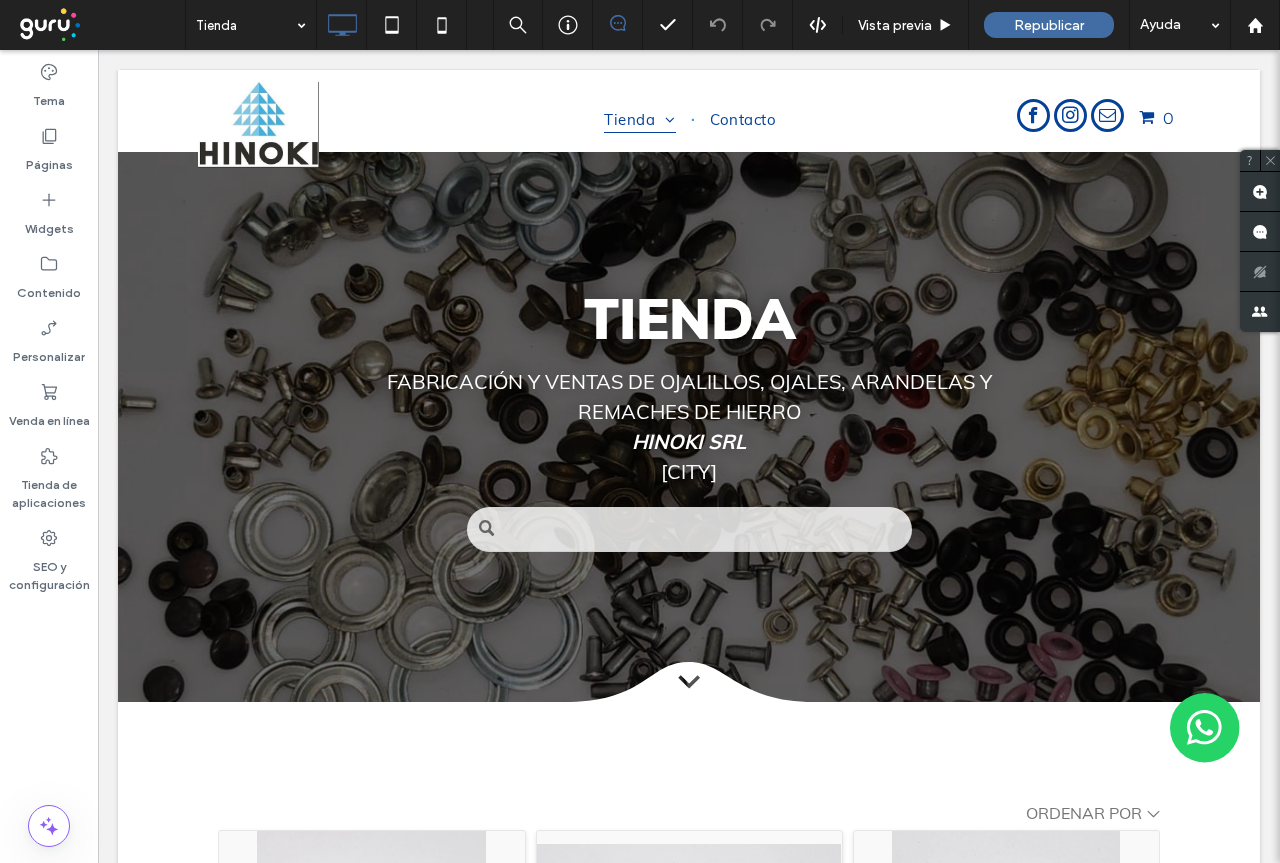 scroll, scrollTop: 0, scrollLeft: 0, axis: both 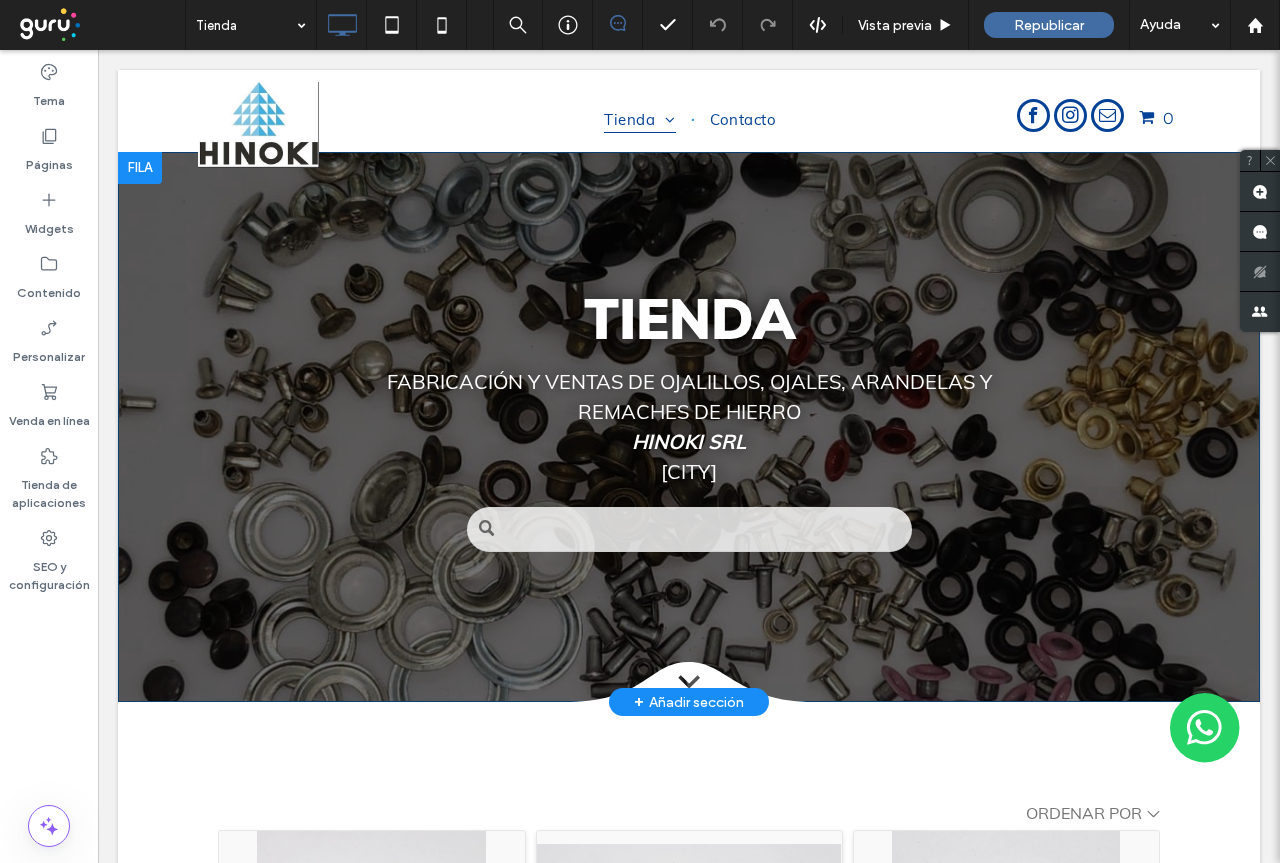drag, startPoint x: 415, startPoint y: 149, endPoint x: 415, endPoint y: 195, distance: 46 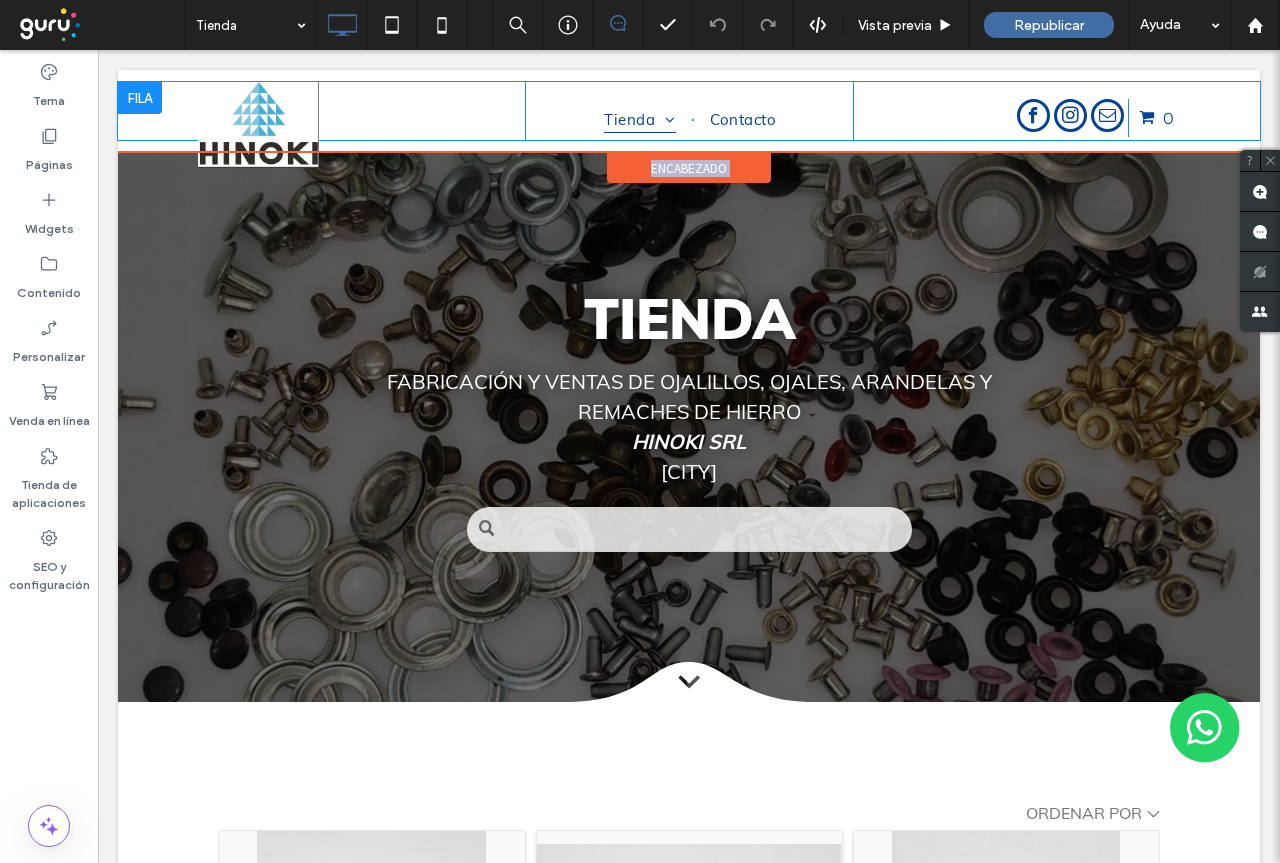 click at bounding box center (140, 98) 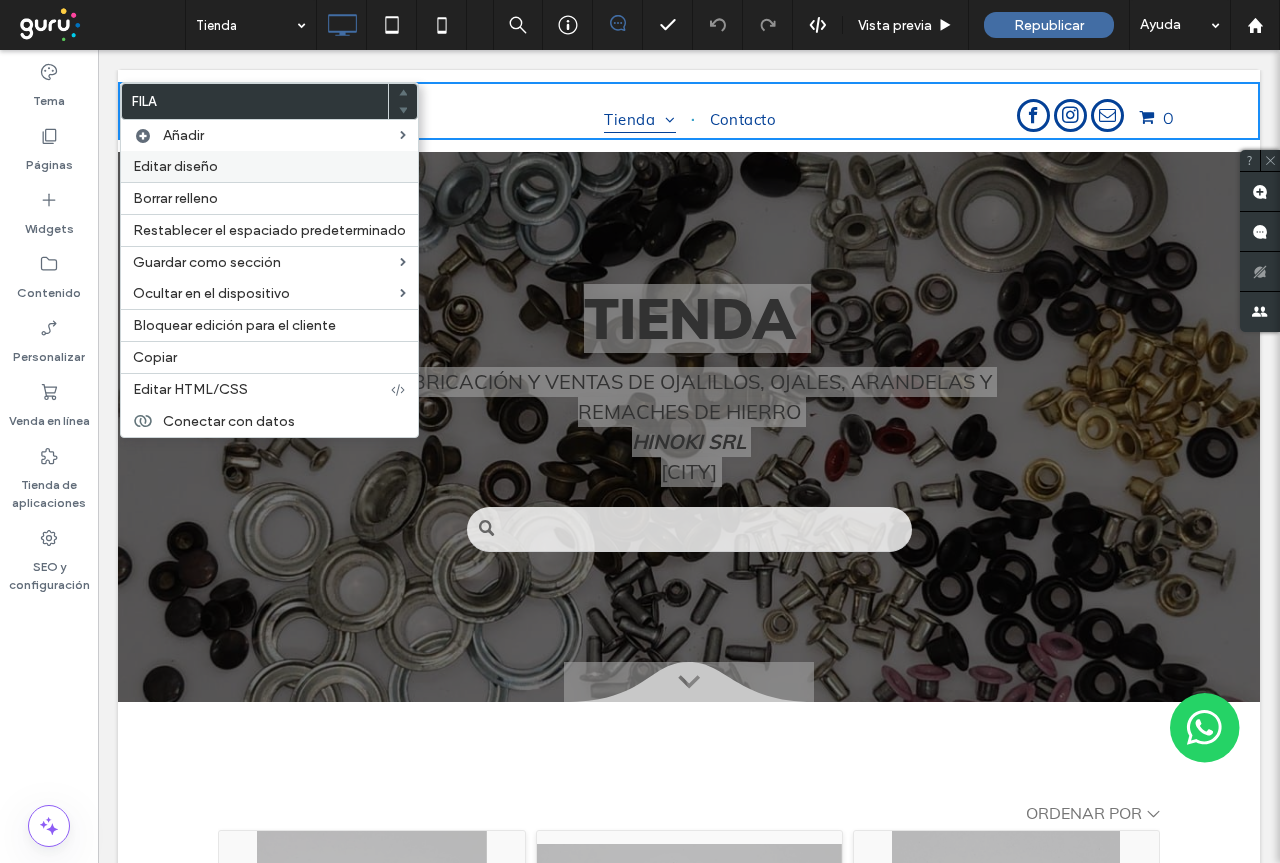 click on "Editar diseño" at bounding box center (175, 166) 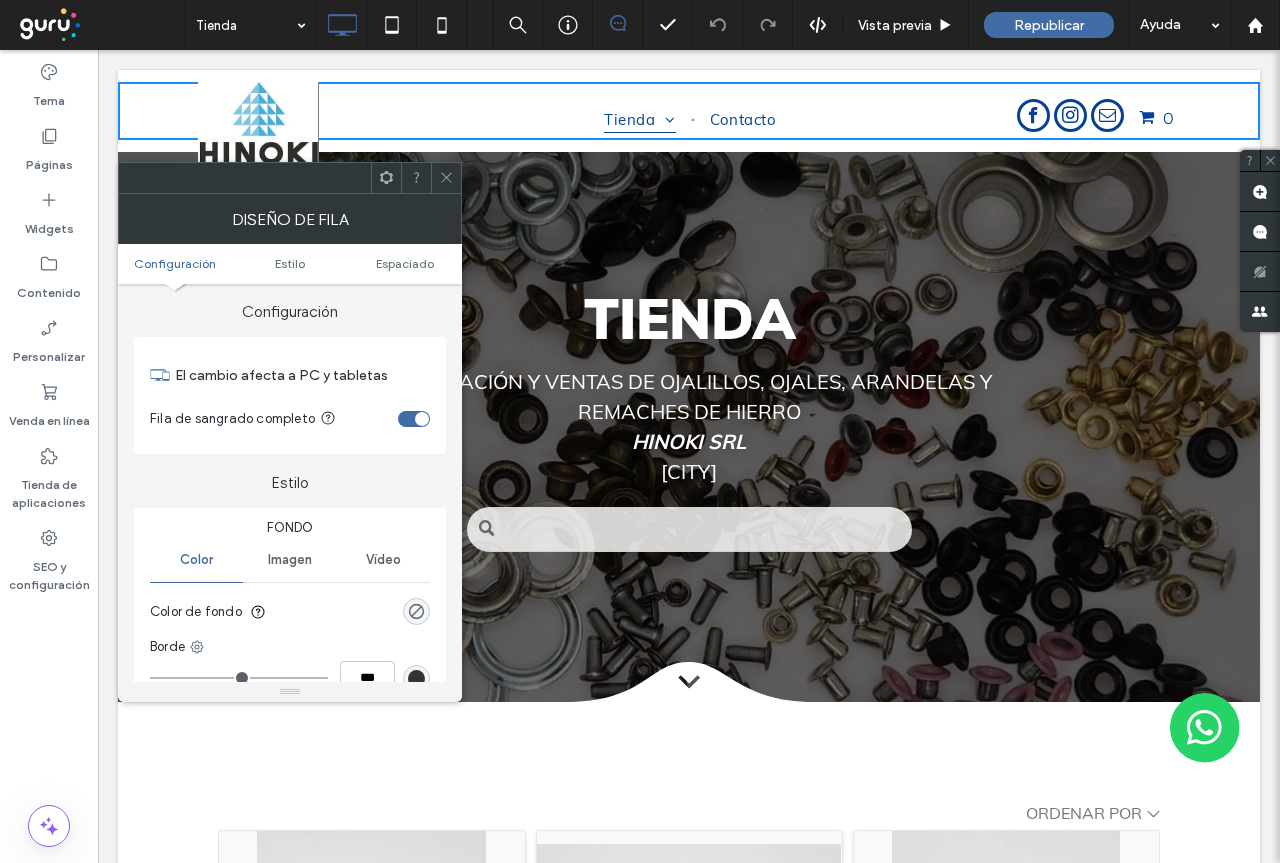 scroll, scrollTop: 0, scrollLeft: 0, axis: both 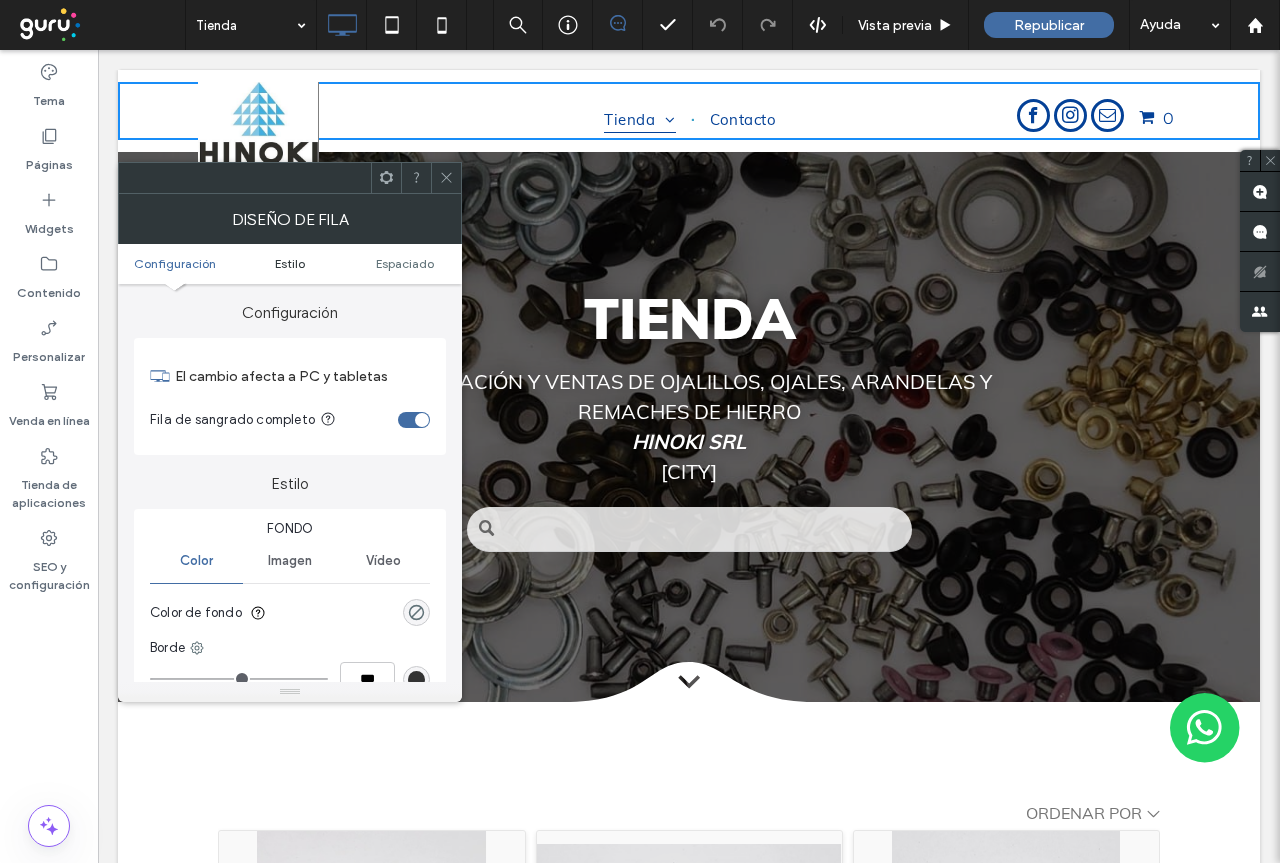click on "Estilo" at bounding box center (290, 263) 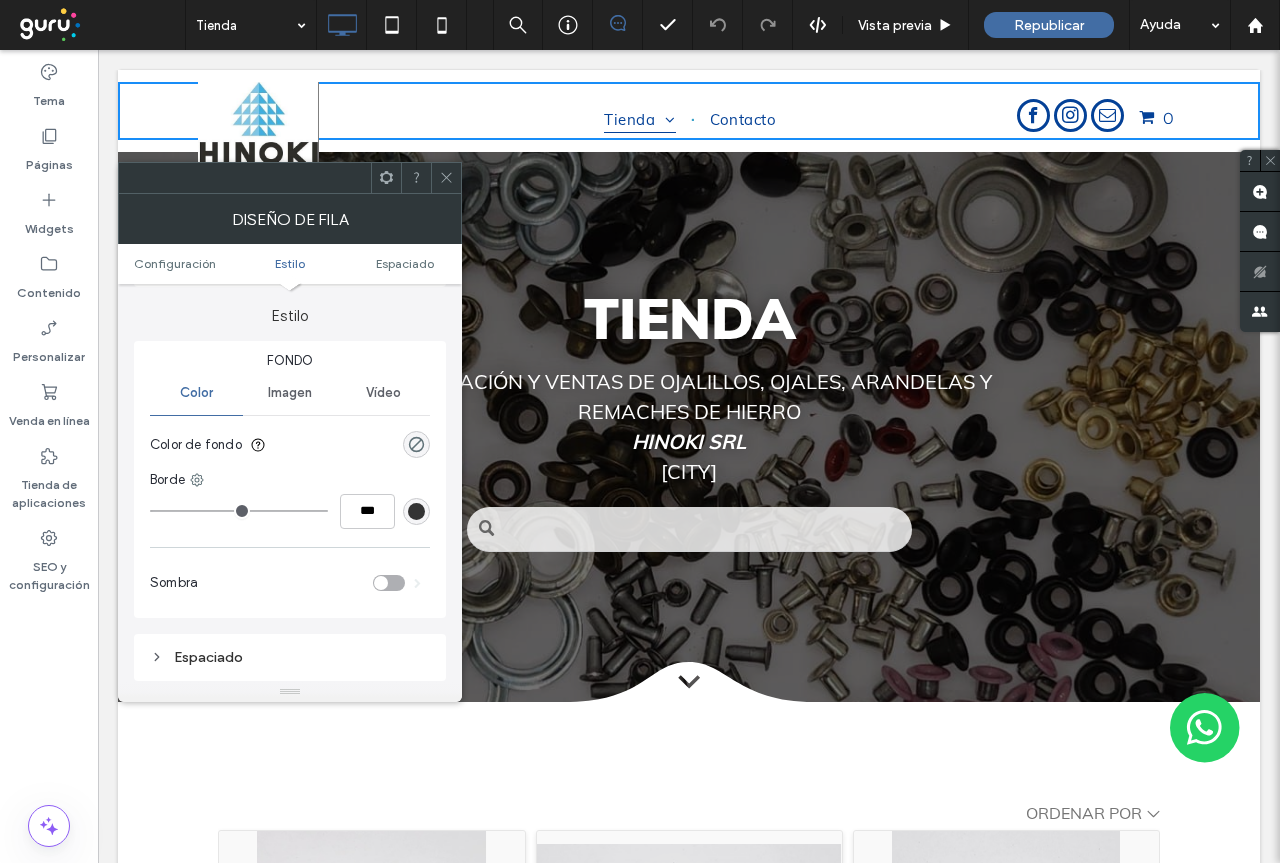 scroll, scrollTop: 171, scrollLeft: 0, axis: vertical 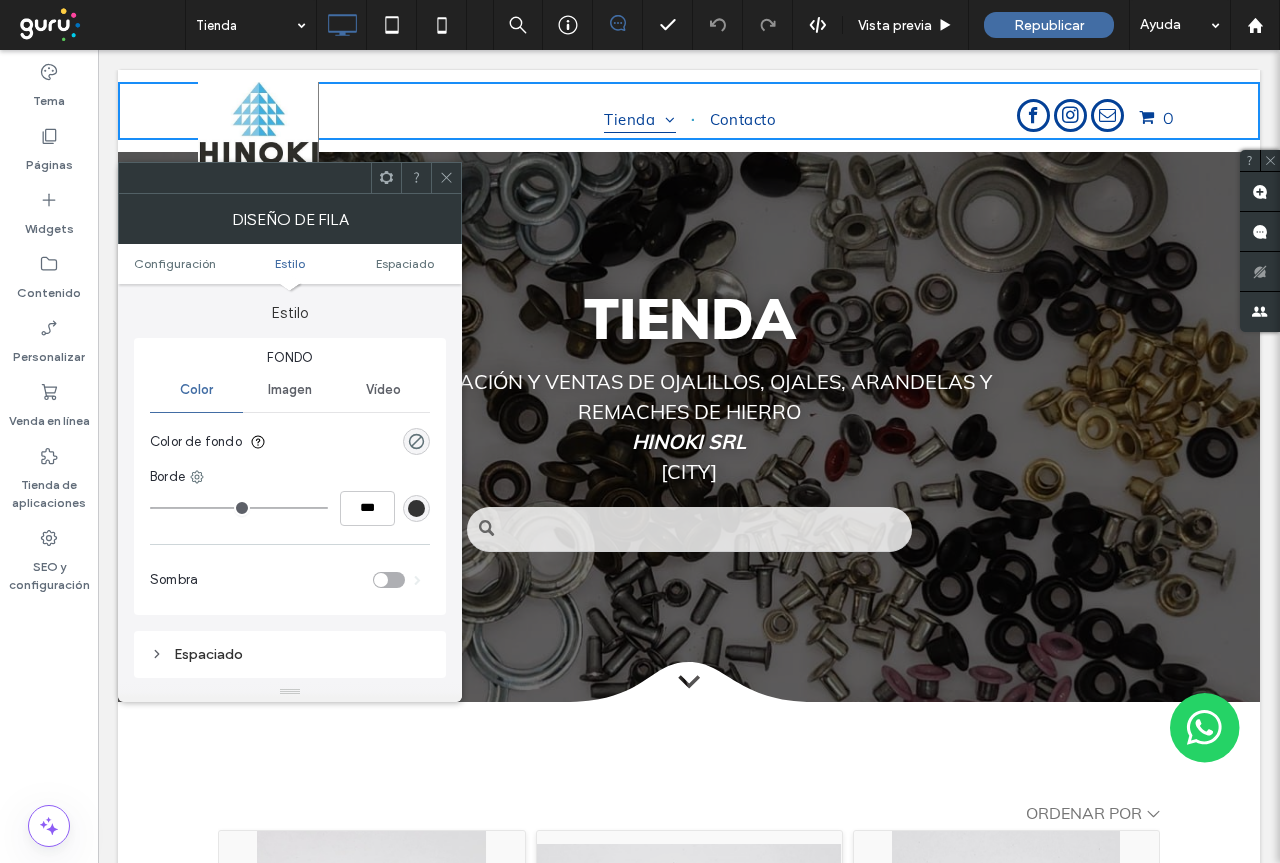 click at bounding box center [446, 178] 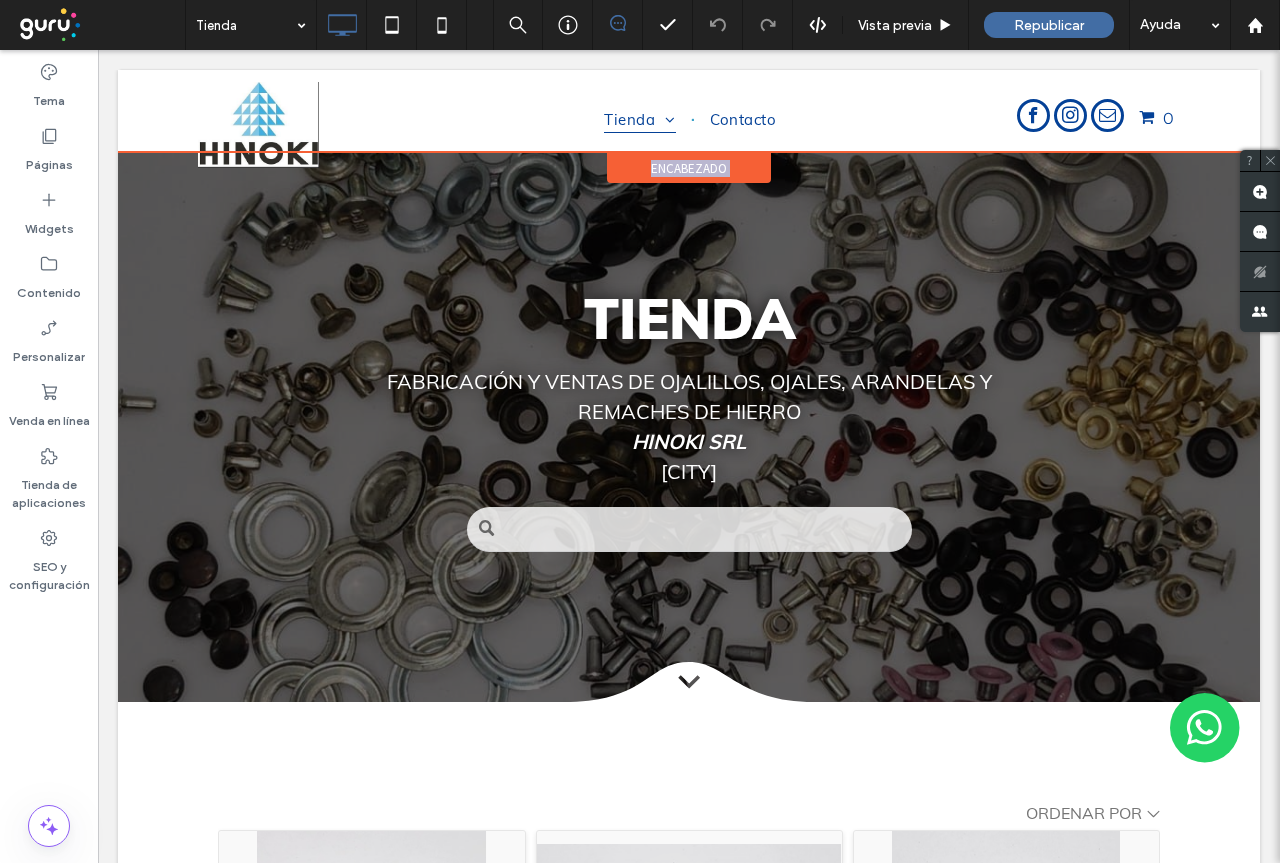 drag, startPoint x: 461, startPoint y: 123, endPoint x: 461, endPoint y: 146, distance: 23 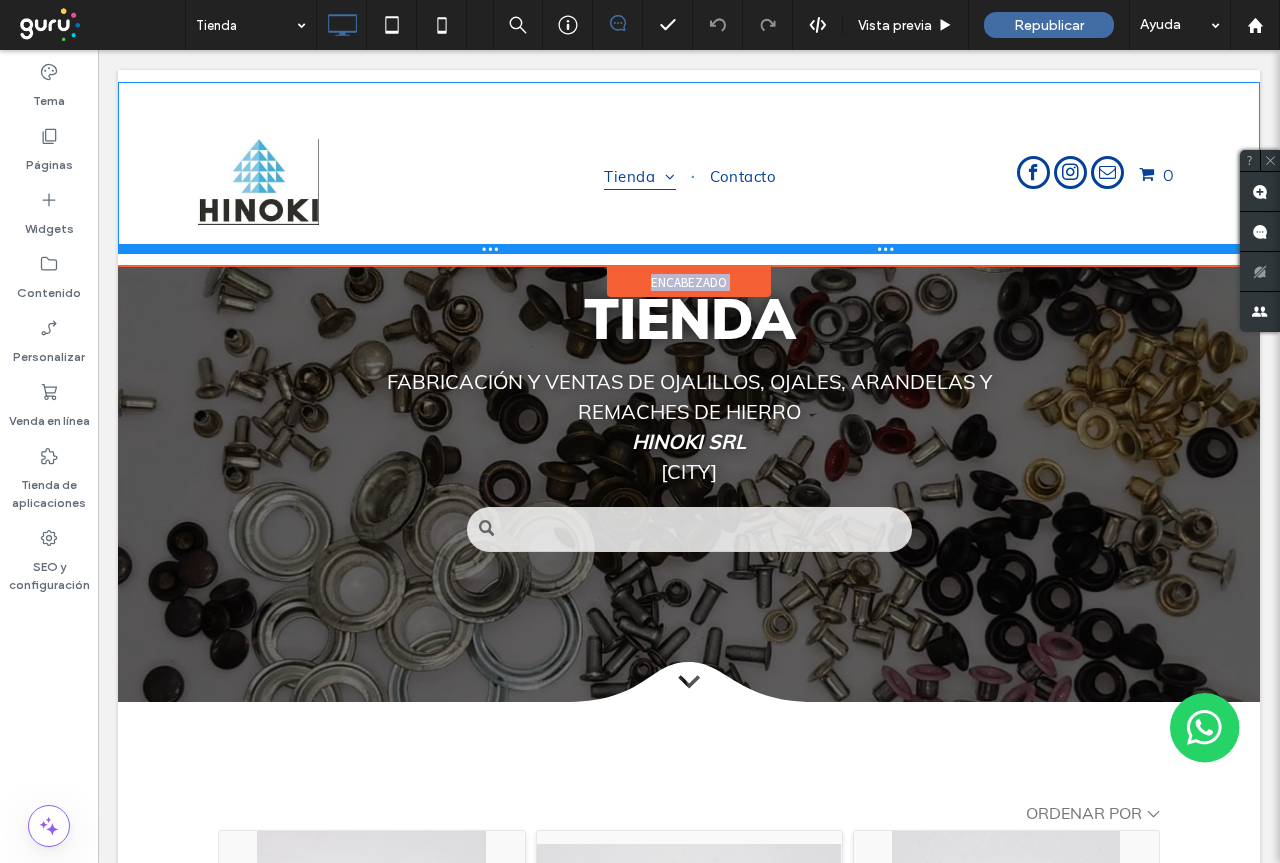 drag, startPoint x: 460, startPoint y: 134, endPoint x: 559, endPoint y: 299, distance: 192.42142 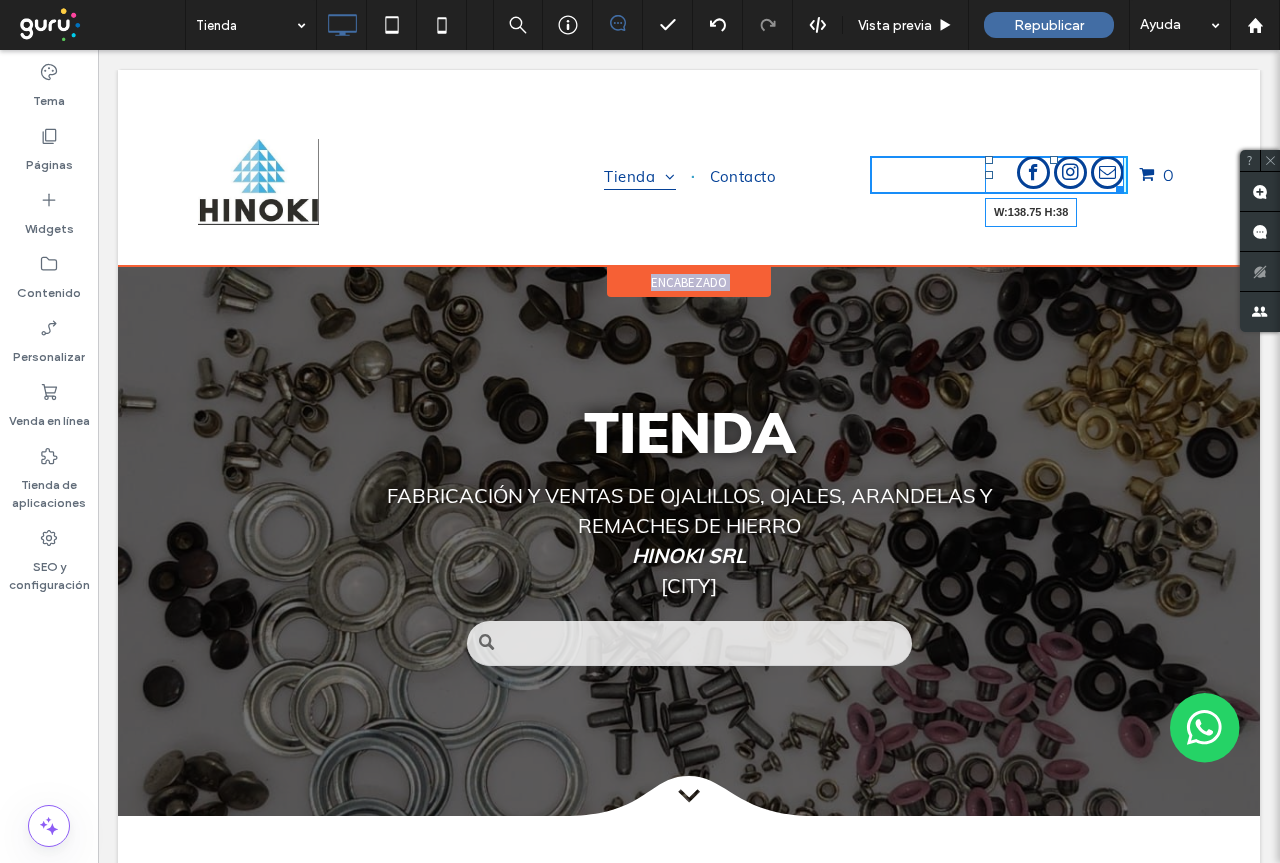drag, startPoint x: 1106, startPoint y: 188, endPoint x: 1133, endPoint y: 196, distance: 28.160255 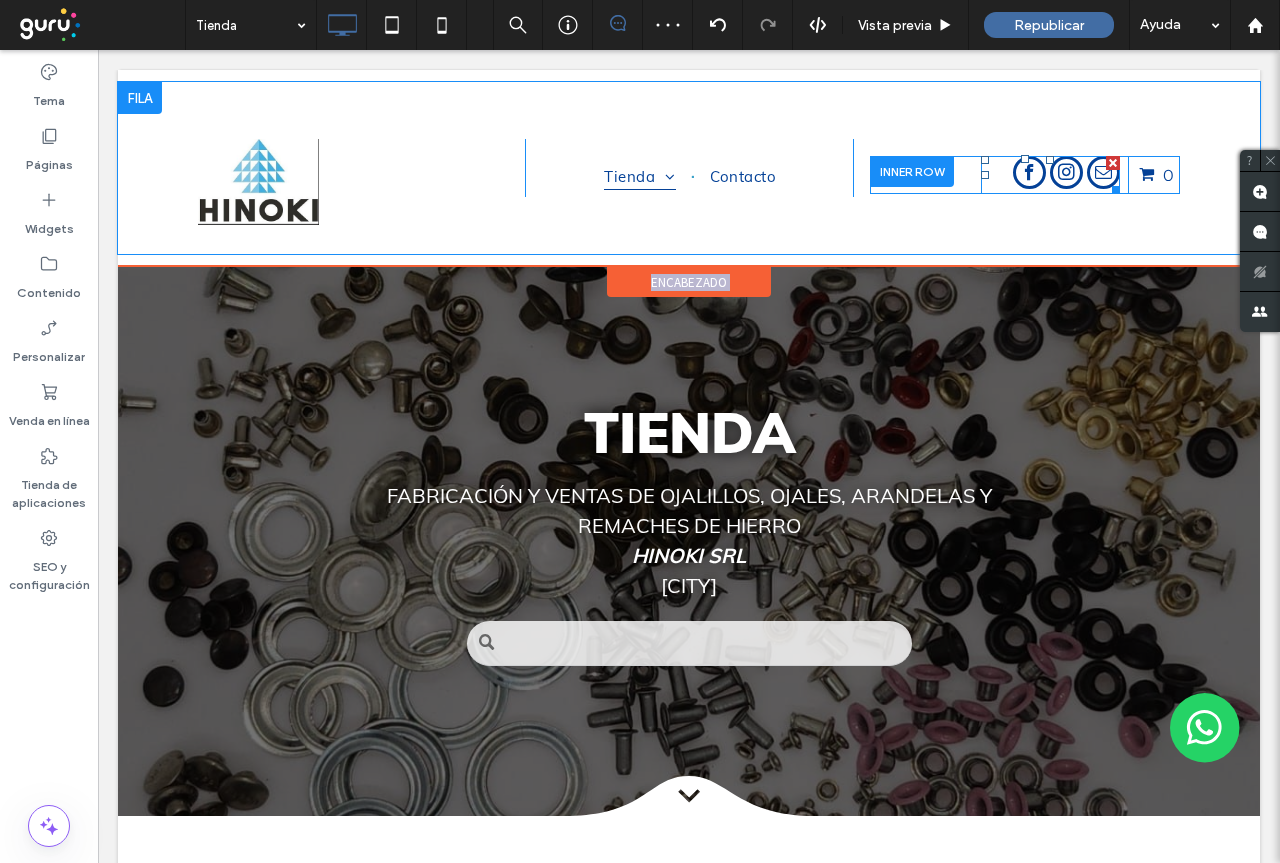 click at bounding box center [1050, 175] 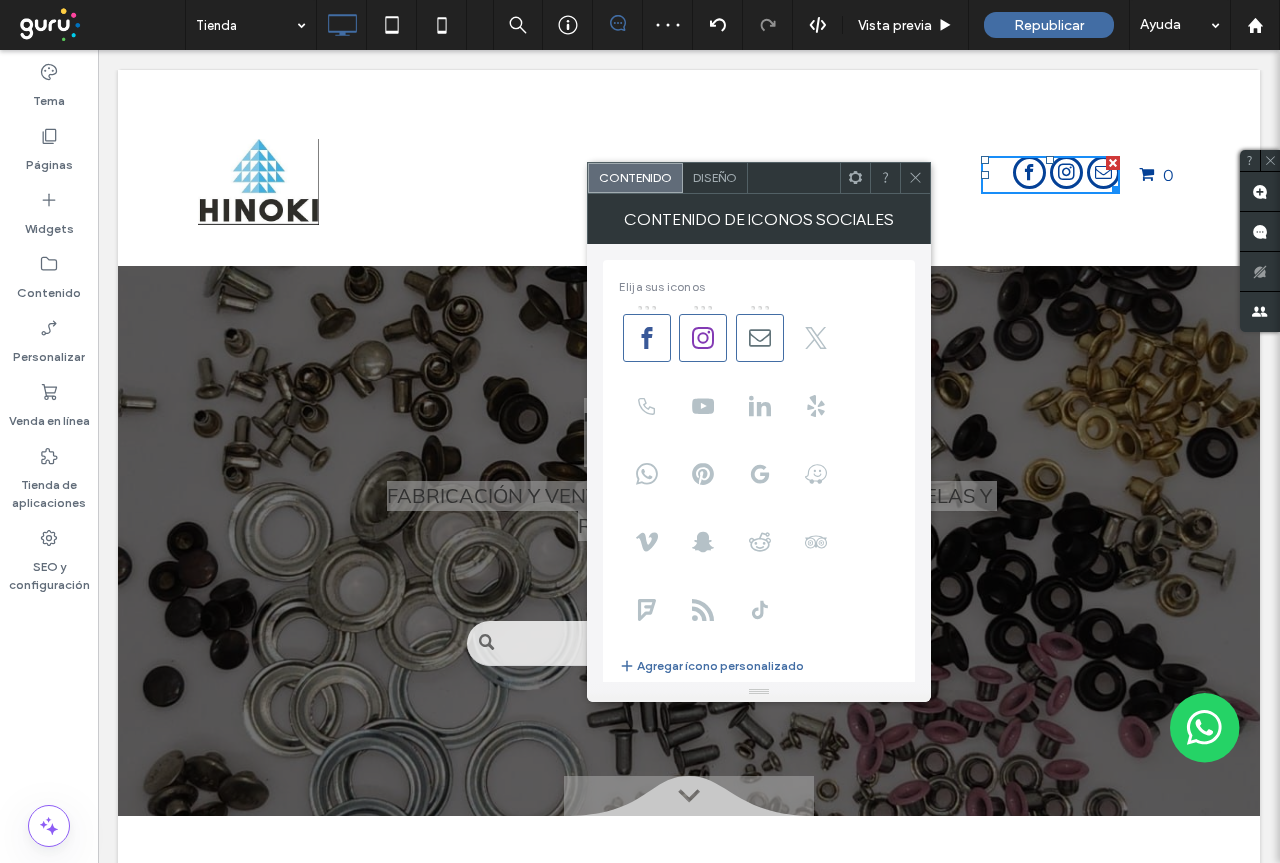 drag, startPoint x: 917, startPoint y: 181, endPoint x: 866, endPoint y: 122, distance: 77.987175 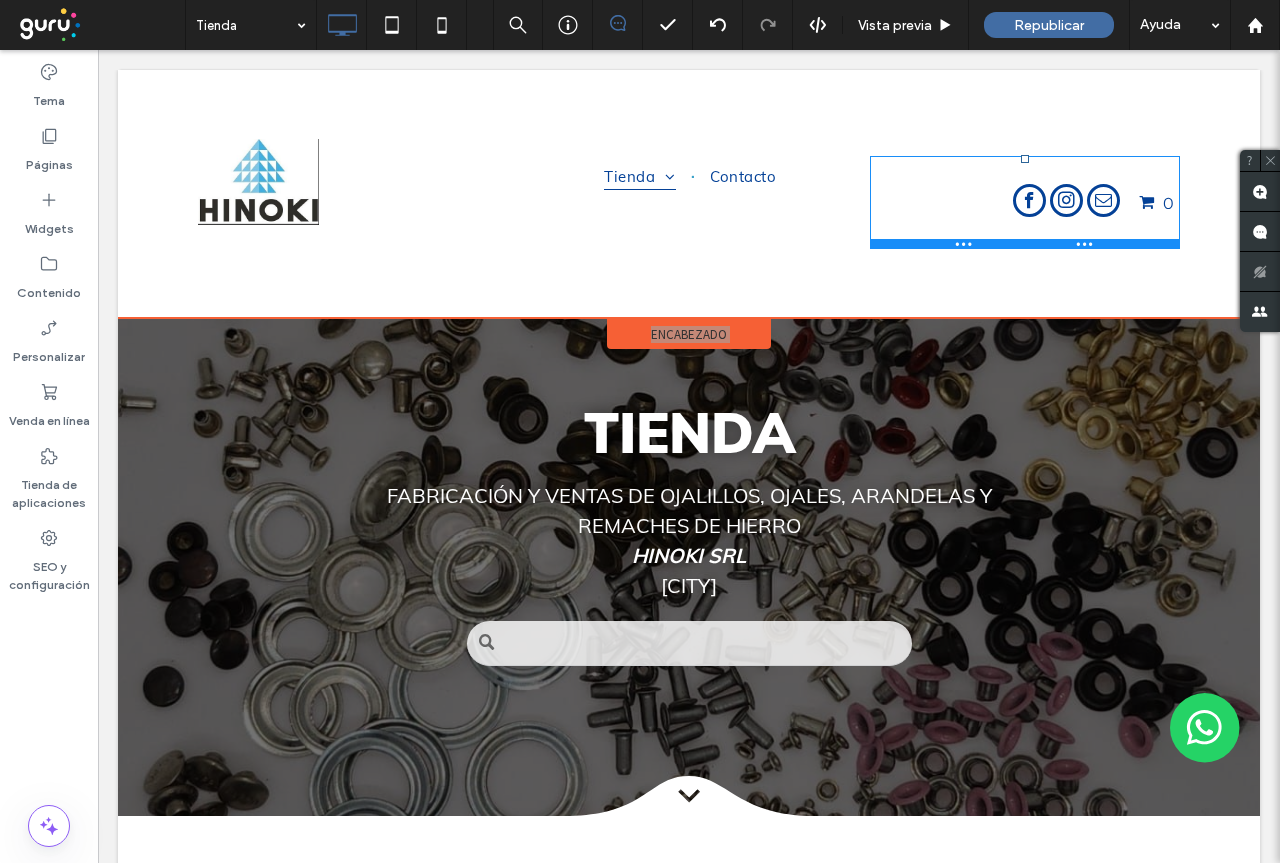 drag, startPoint x: 1056, startPoint y: 190, endPoint x: 1161, endPoint y: 281, distance: 138.94603 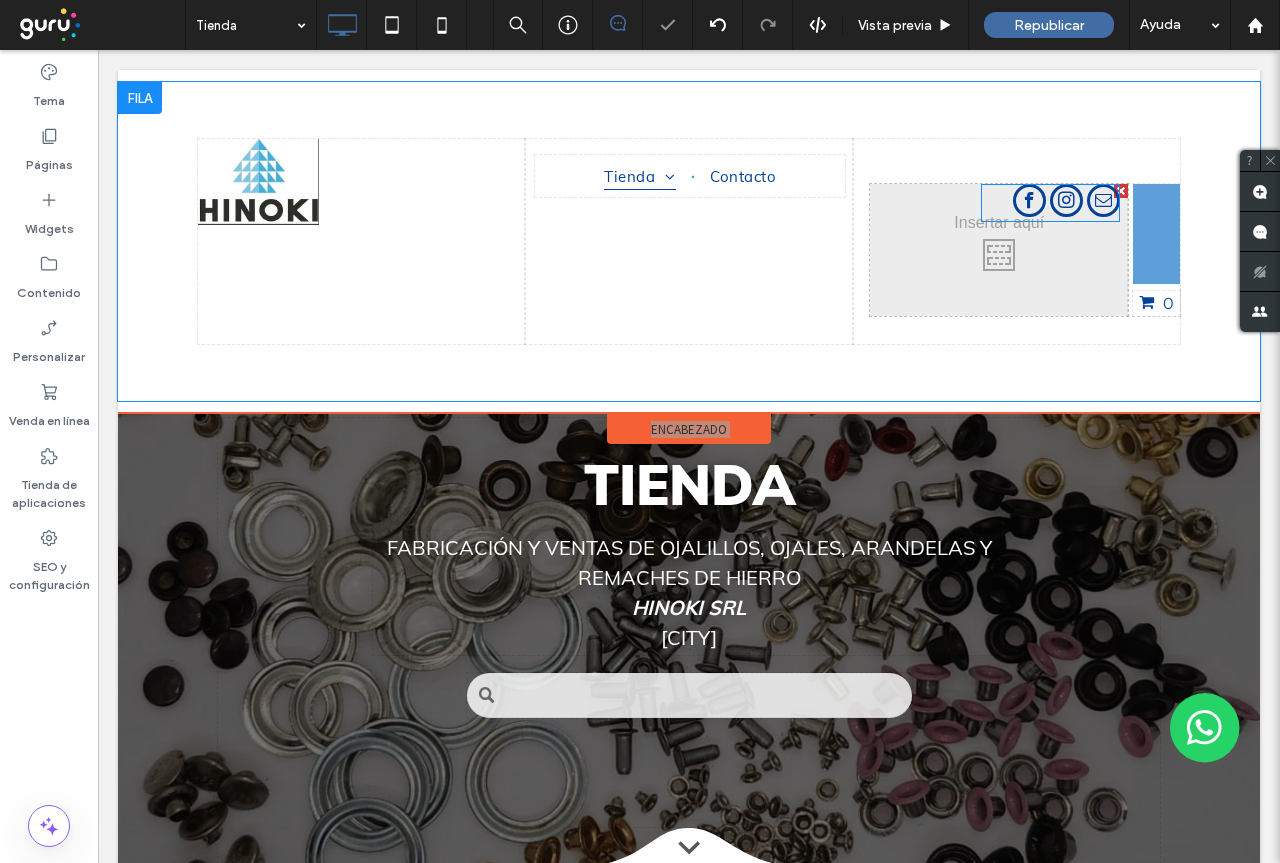 drag, startPoint x: 1056, startPoint y: 188, endPoint x: 1165, endPoint y: 191, distance: 109.041275 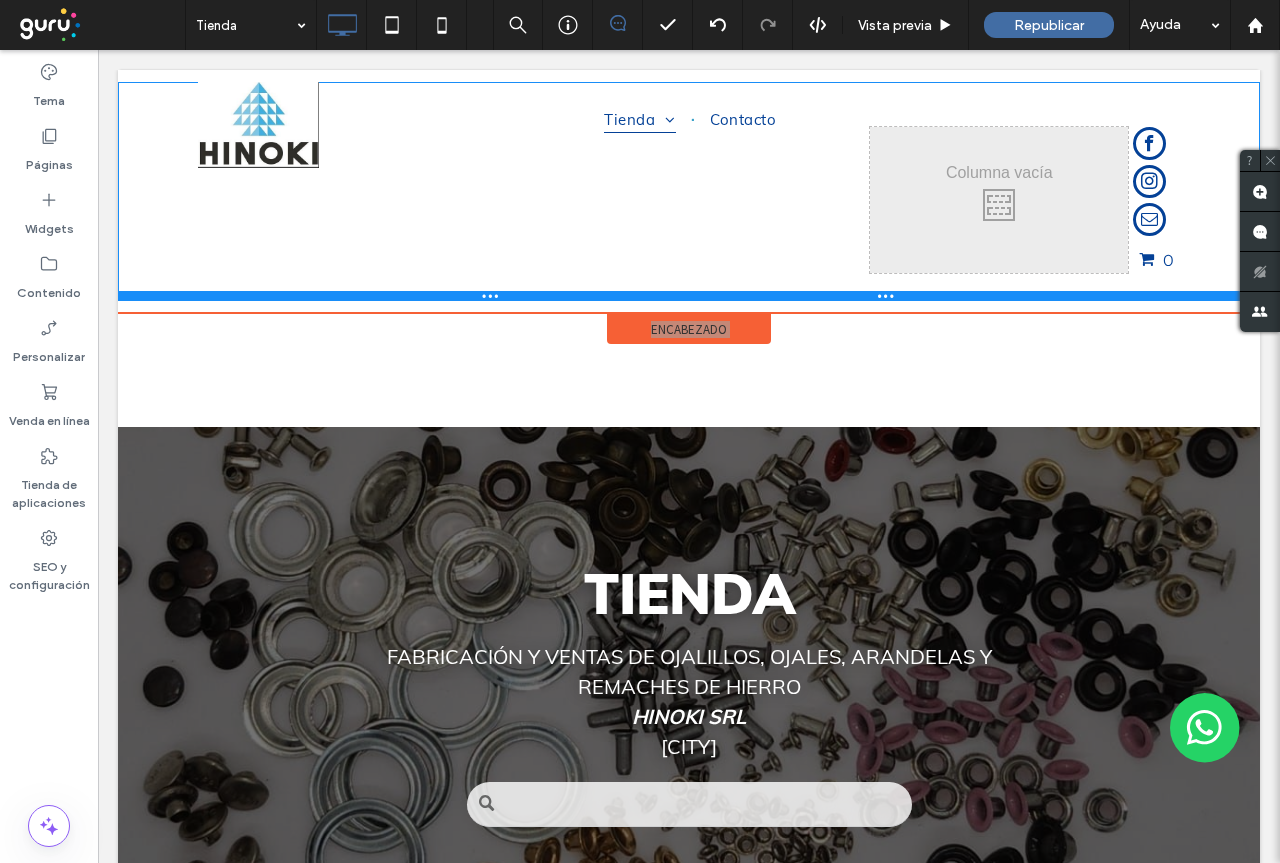 drag, startPoint x: 698, startPoint y: 414, endPoint x: 713, endPoint y: 246, distance: 168.66832 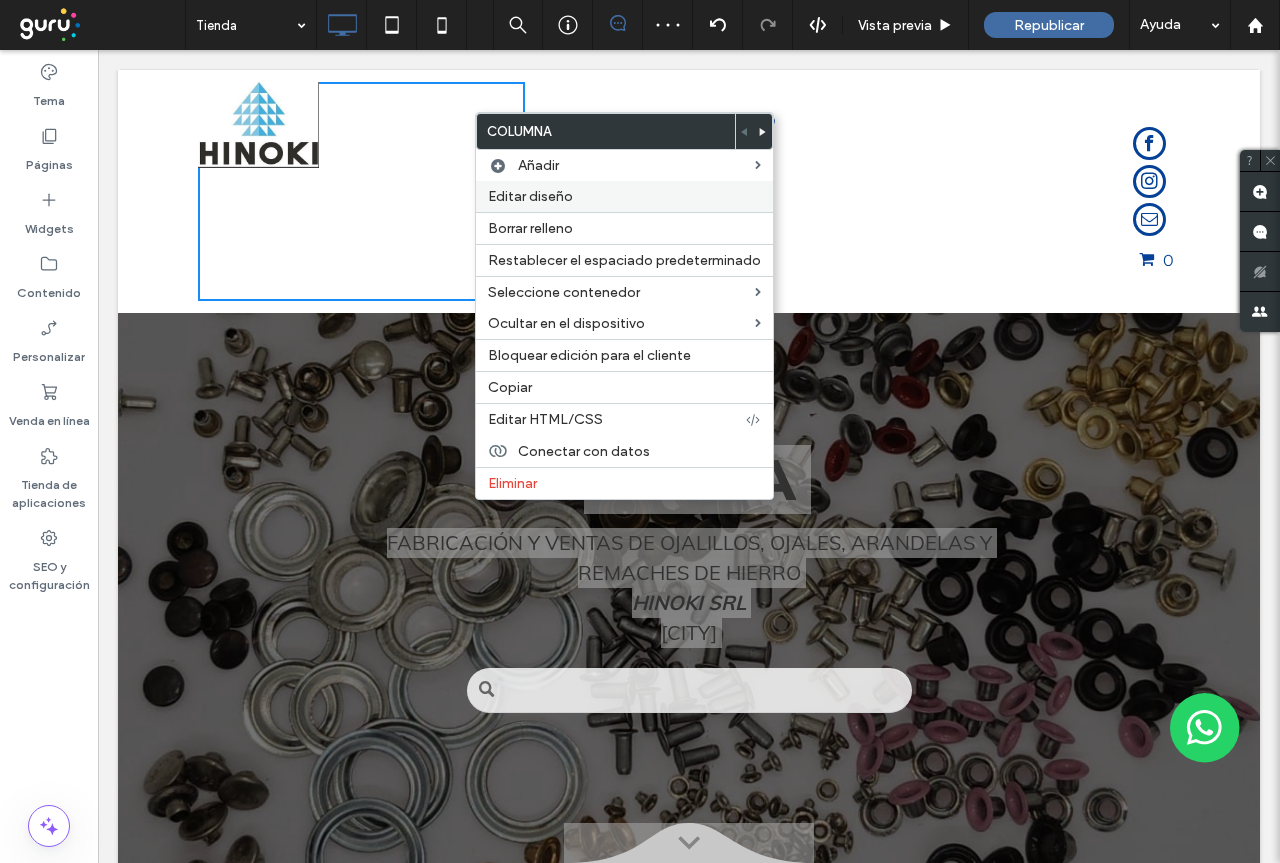 click on "Editar diseño" at bounding box center (530, 196) 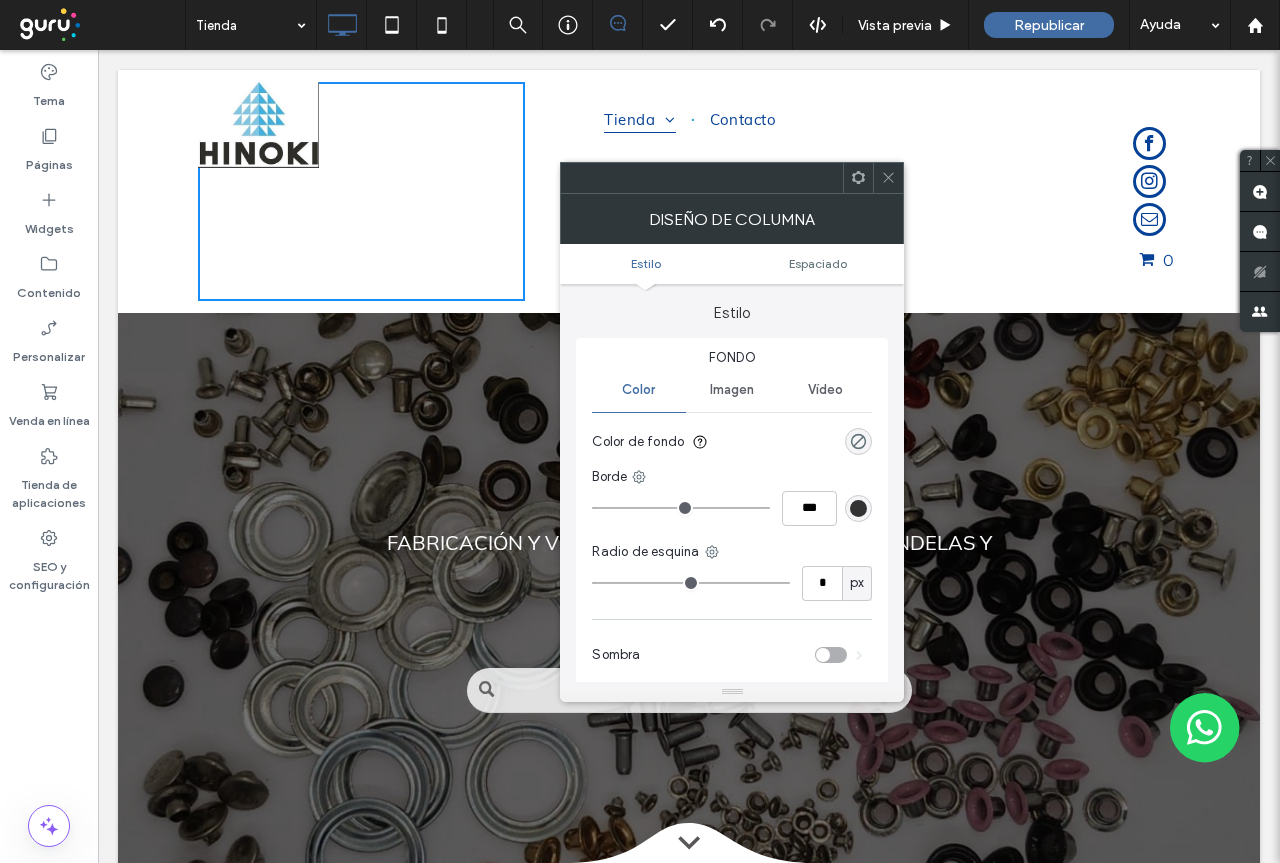 click at bounding box center [858, 508] 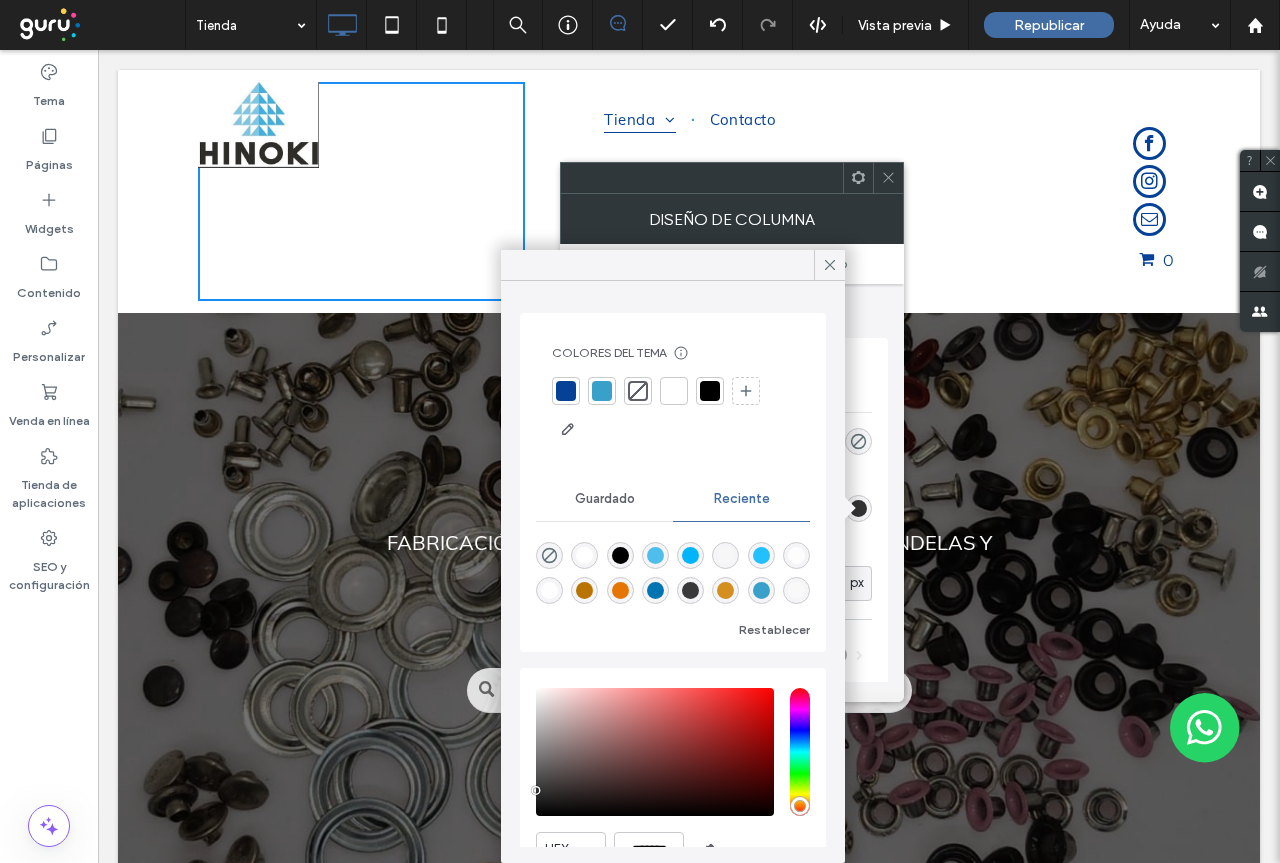 click at bounding box center (761, 555) 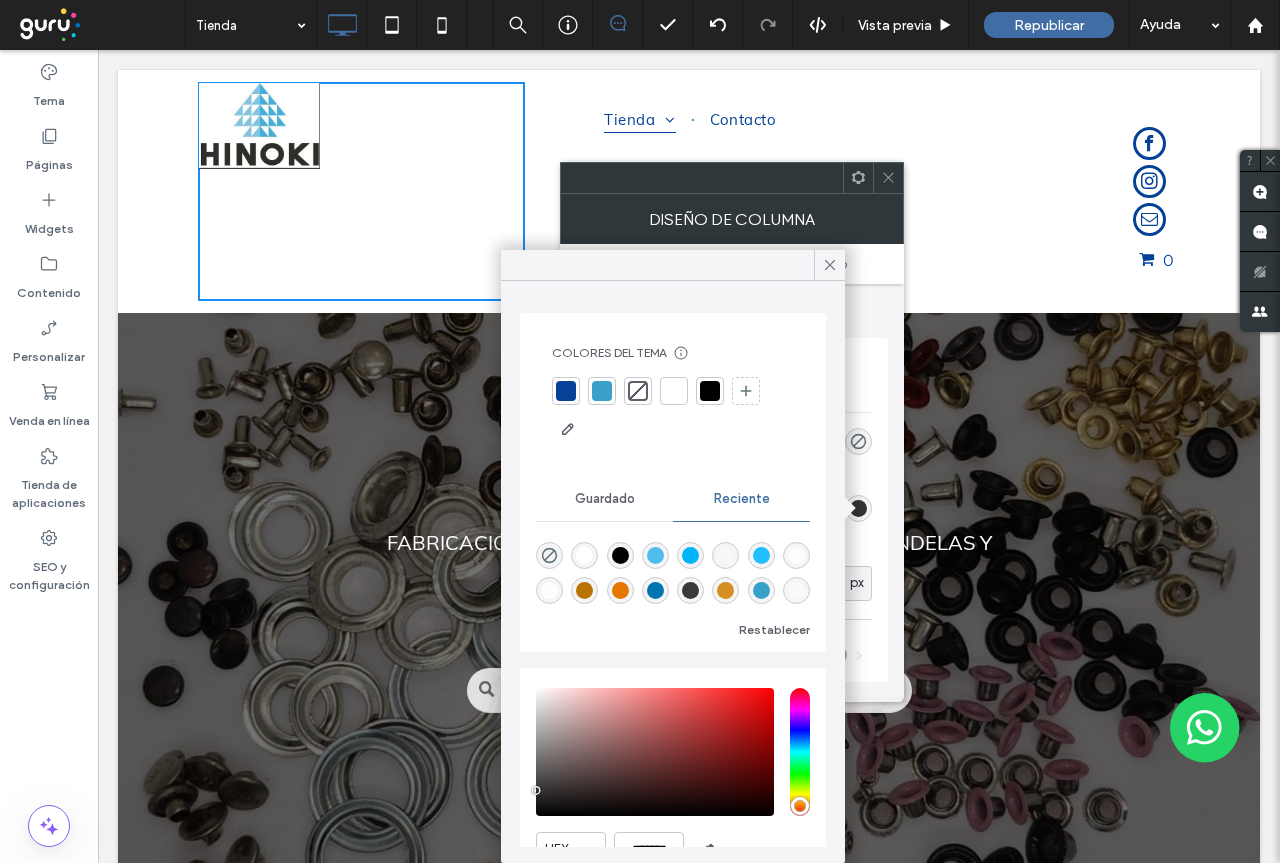 type on "*" 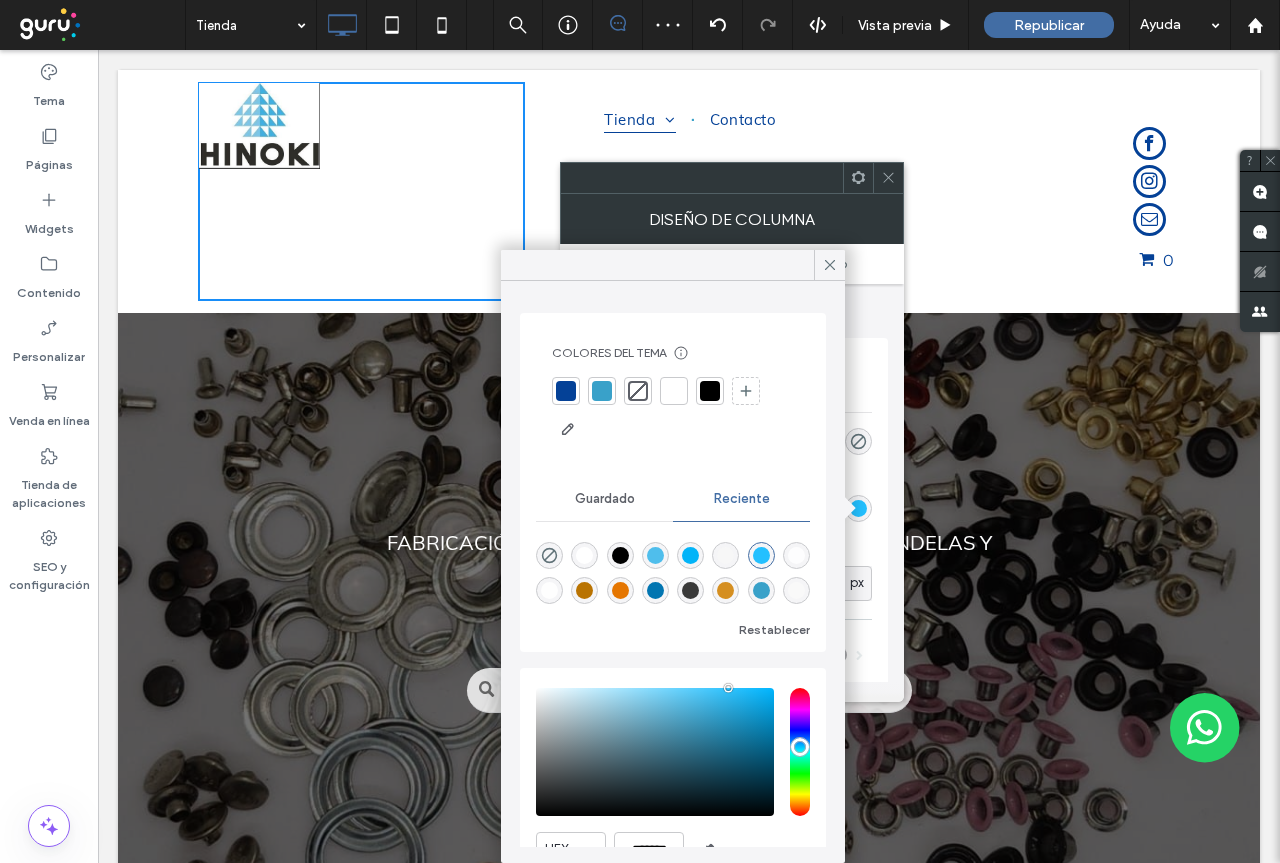 click at bounding box center [655, 752] 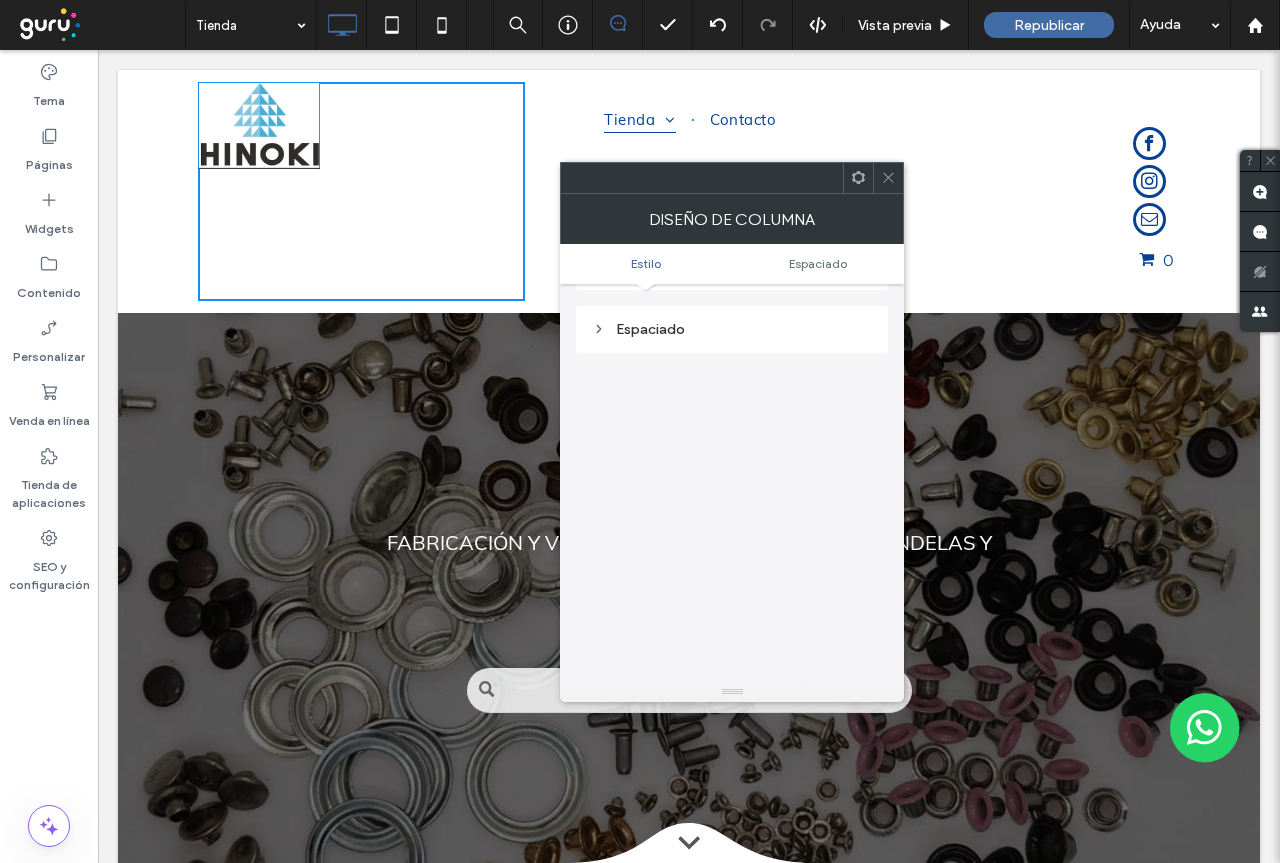 scroll, scrollTop: 0, scrollLeft: 0, axis: both 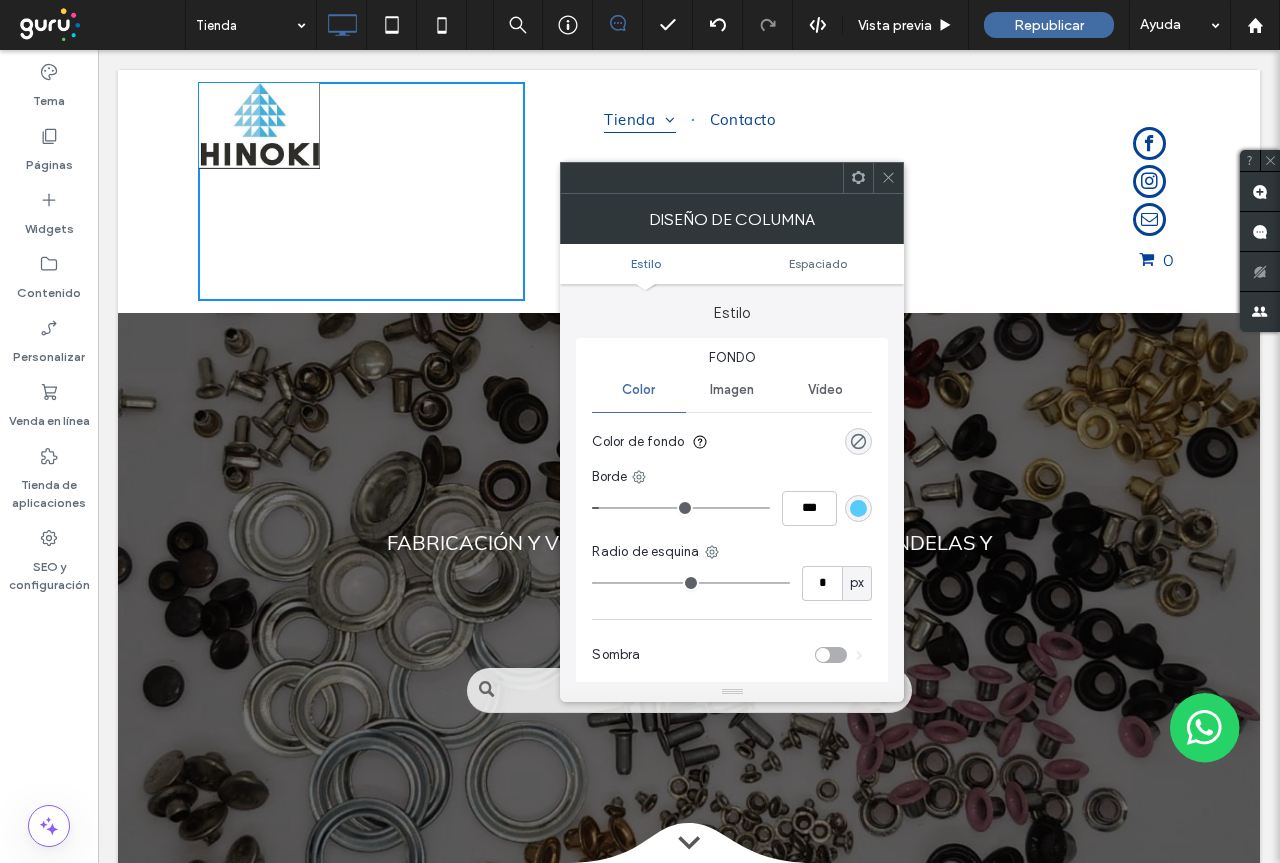 click 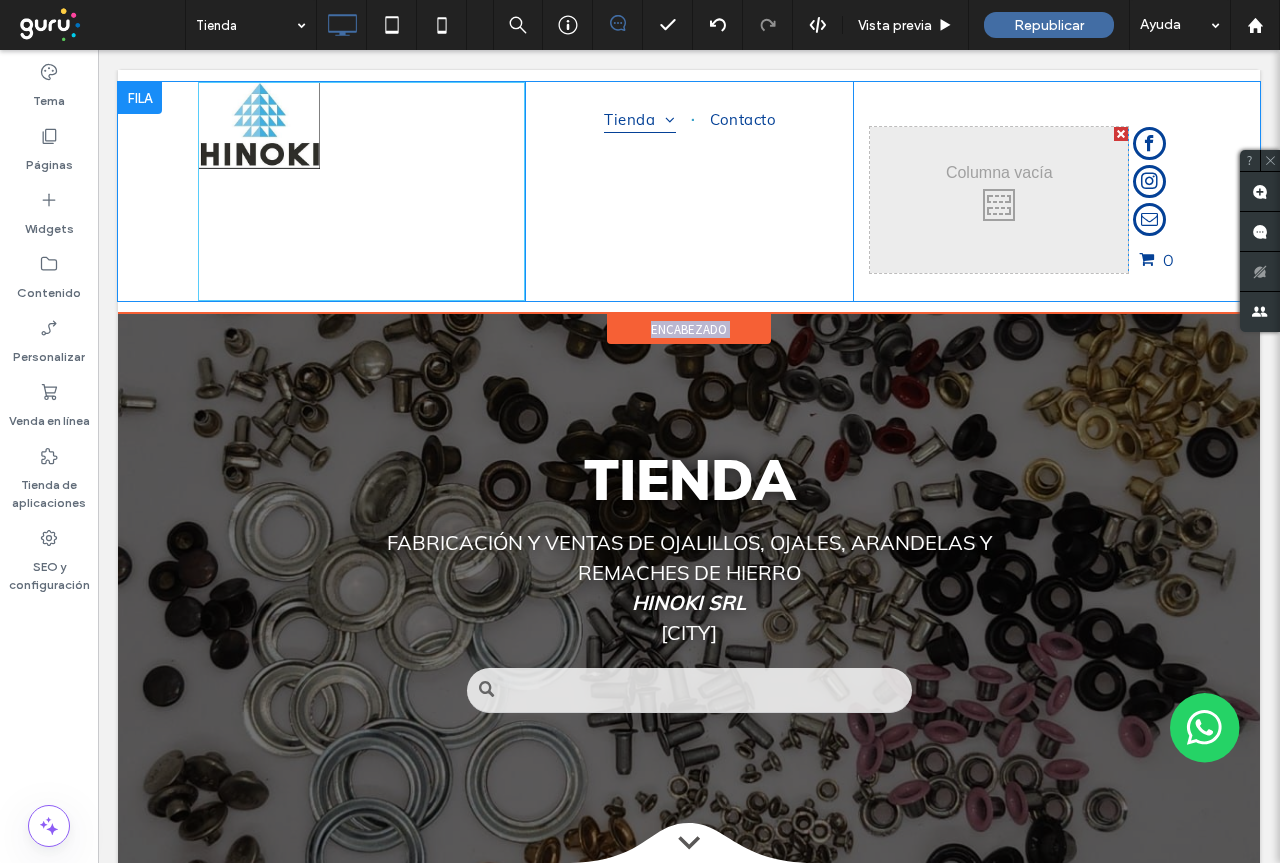 click on "Tienda
Quiénes somos
Contacto
Click To Paste" at bounding box center (688, 191) 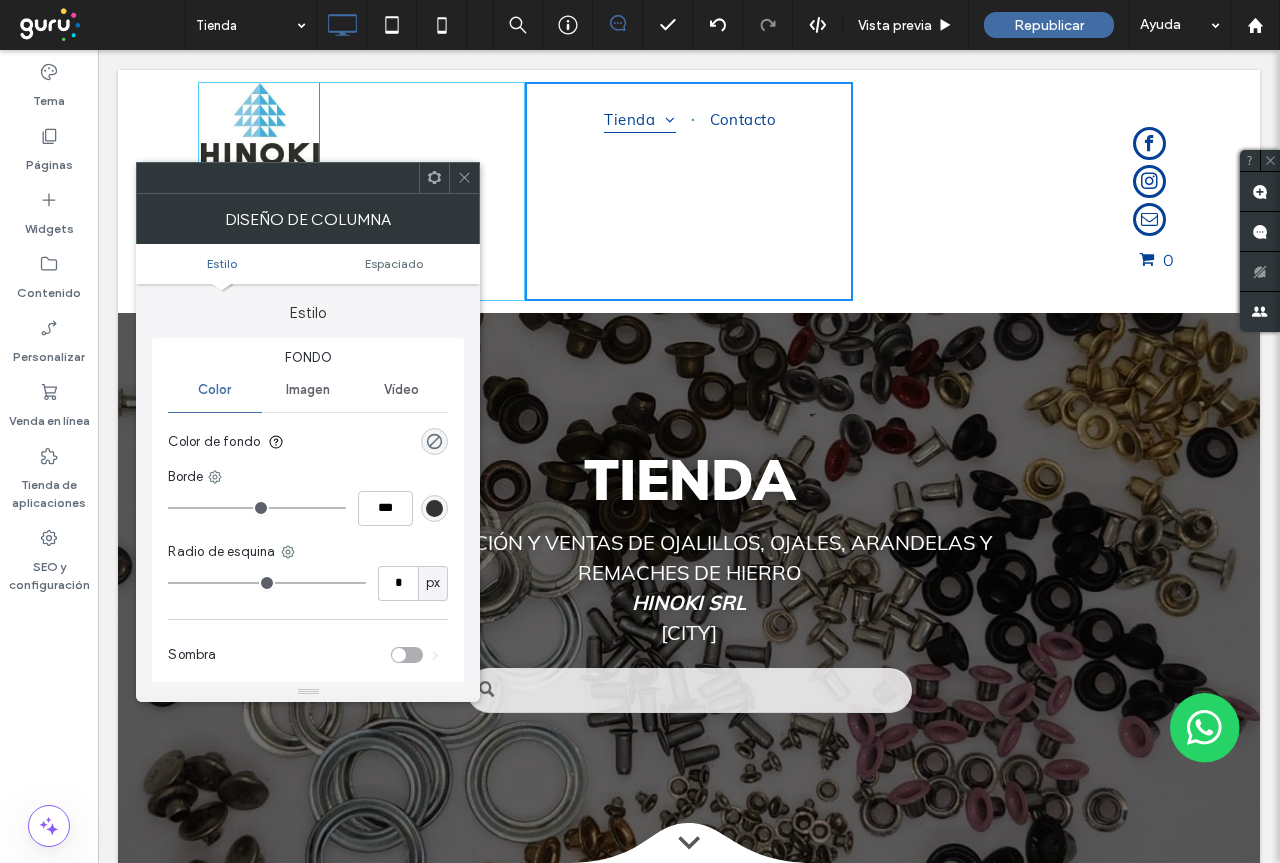 click on "Tienda
Quiénes somos
Contacto
Click To Paste" at bounding box center (688, 191) 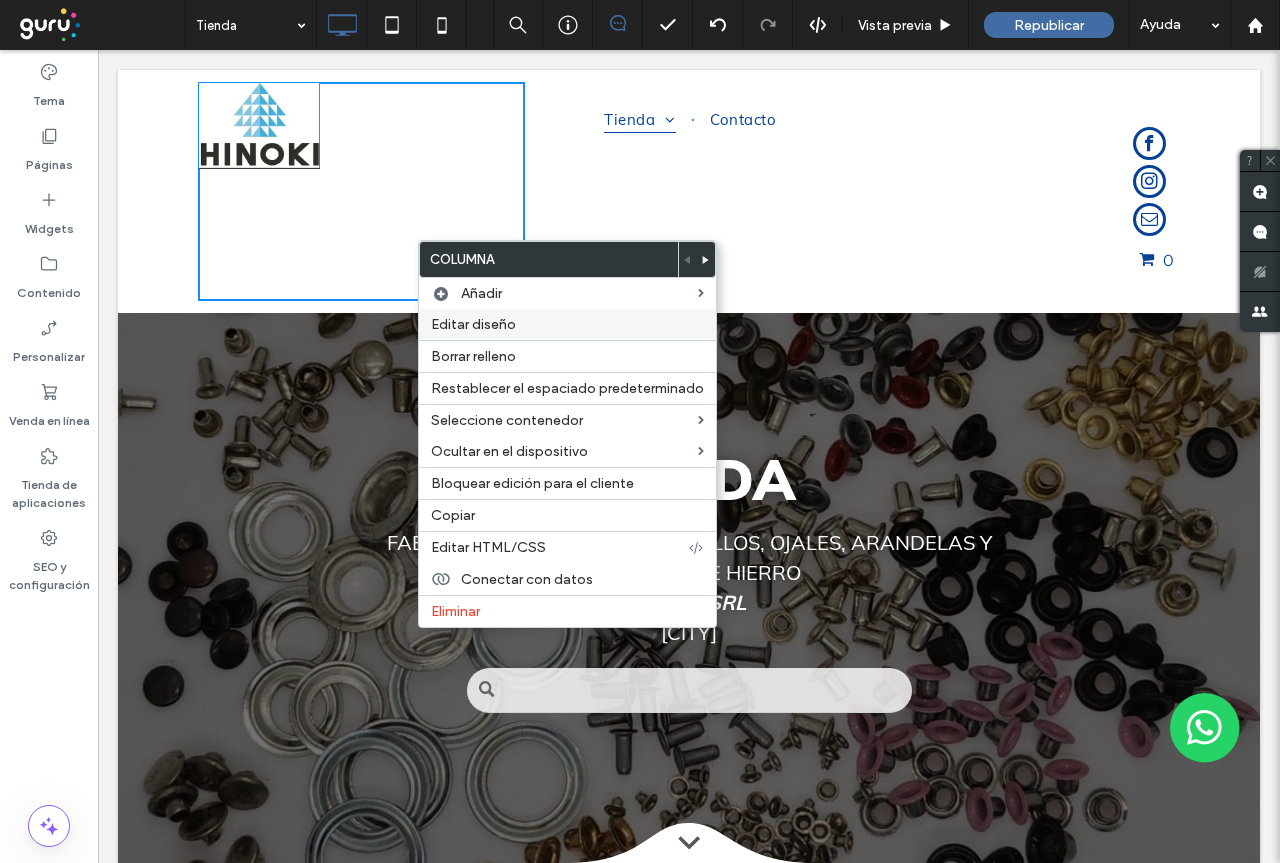 click on "Editar diseño" at bounding box center [567, 324] 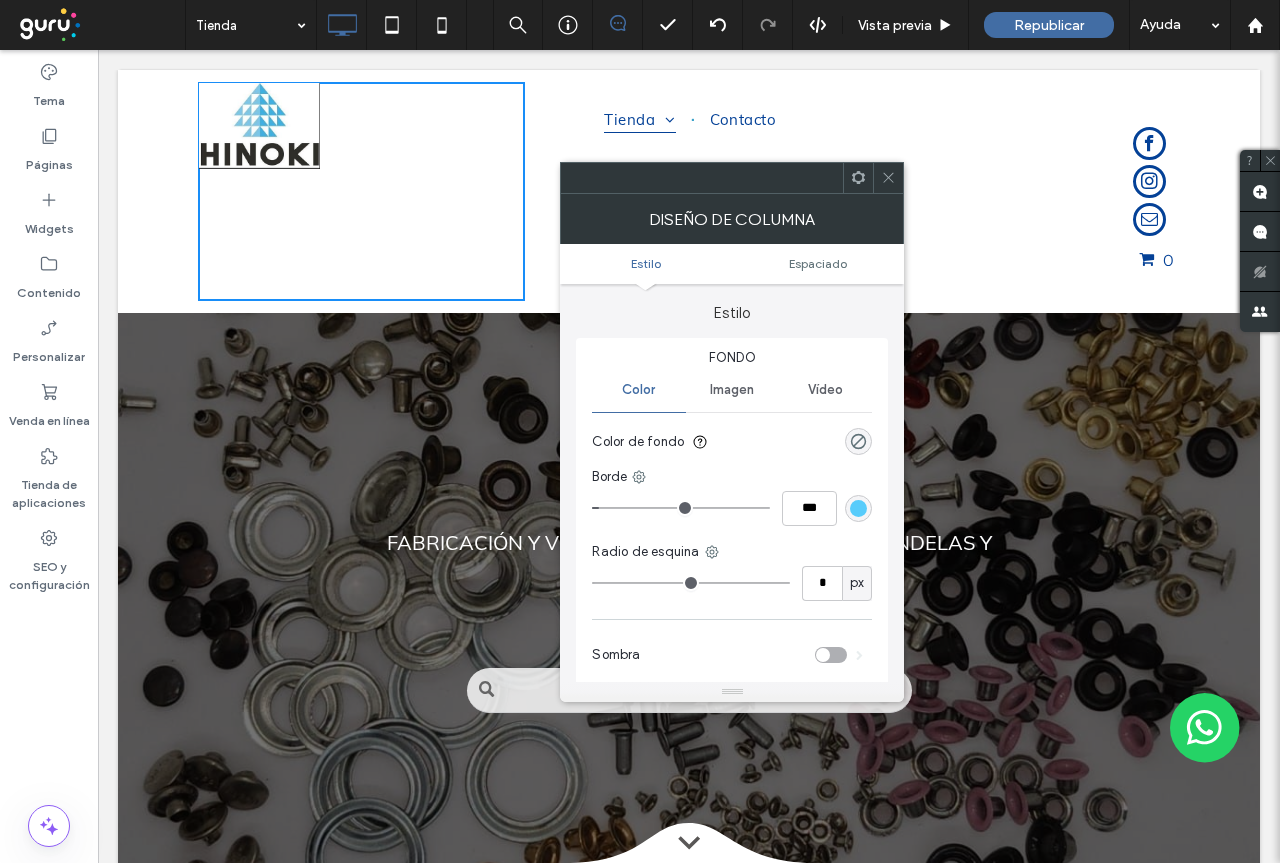 click on "Imagen" at bounding box center (732, 390) 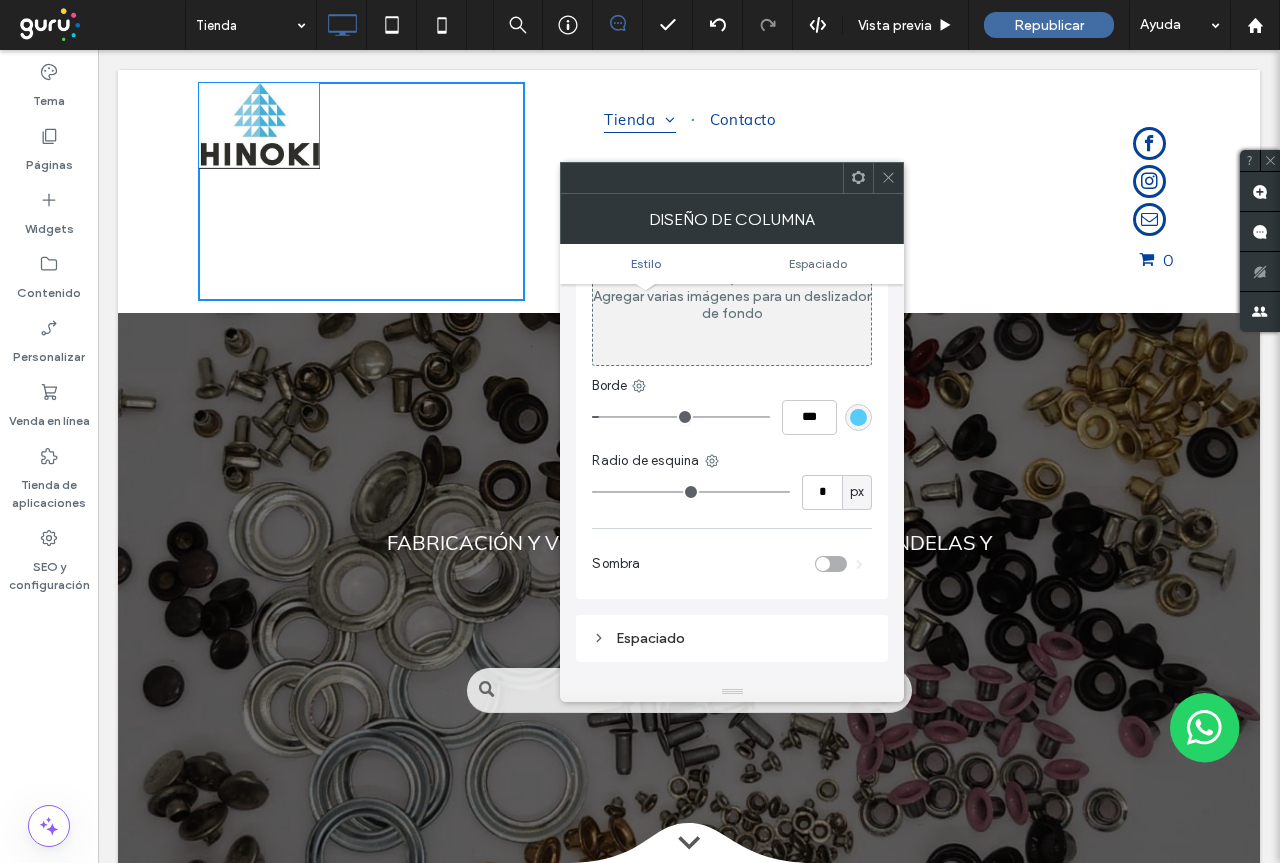 scroll, scrollTop: 200, scrollLeft: 0, axis: vertical 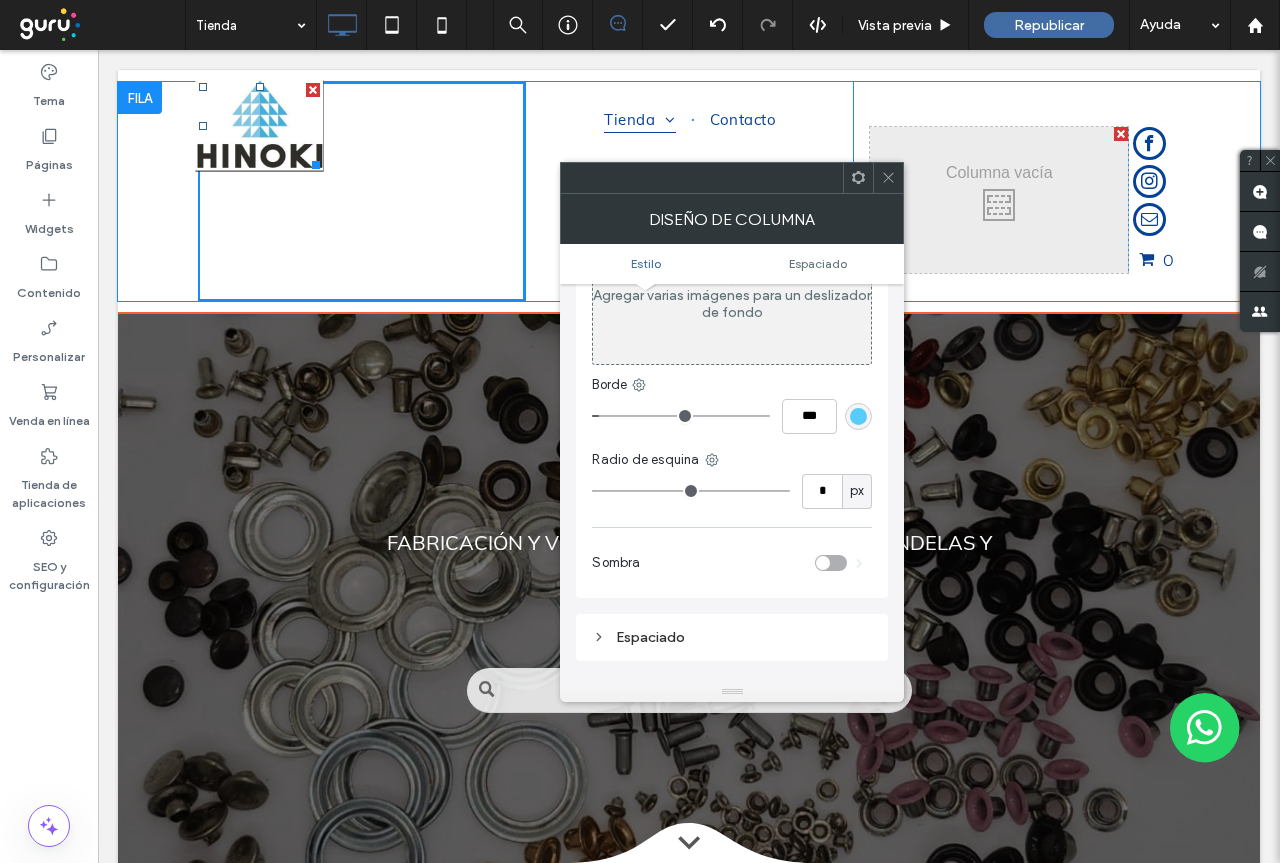 click at bounding box center (259, 126) 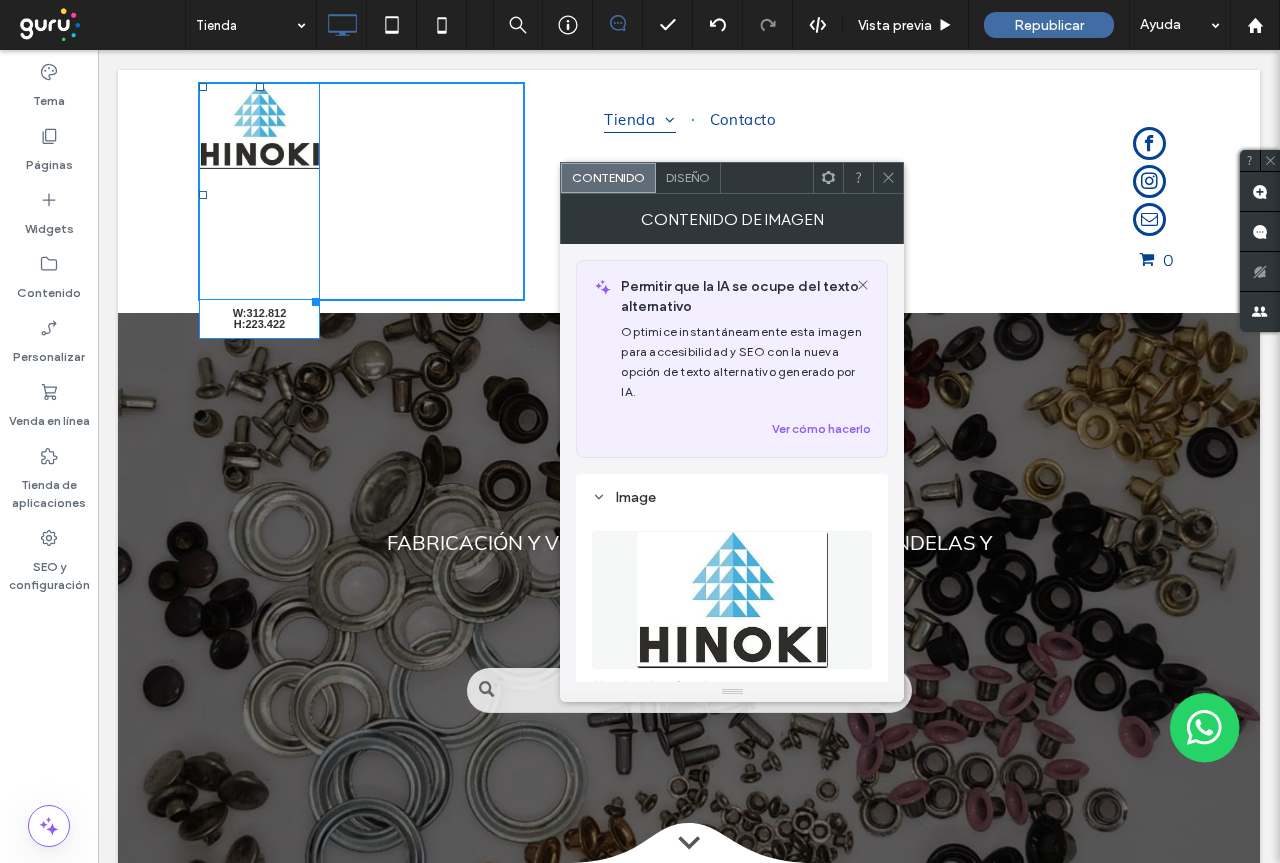 drag, startPoint x: 318, startPoint y: 156, endPoint x: 546, endPoint y: 293, distance: 265.99435 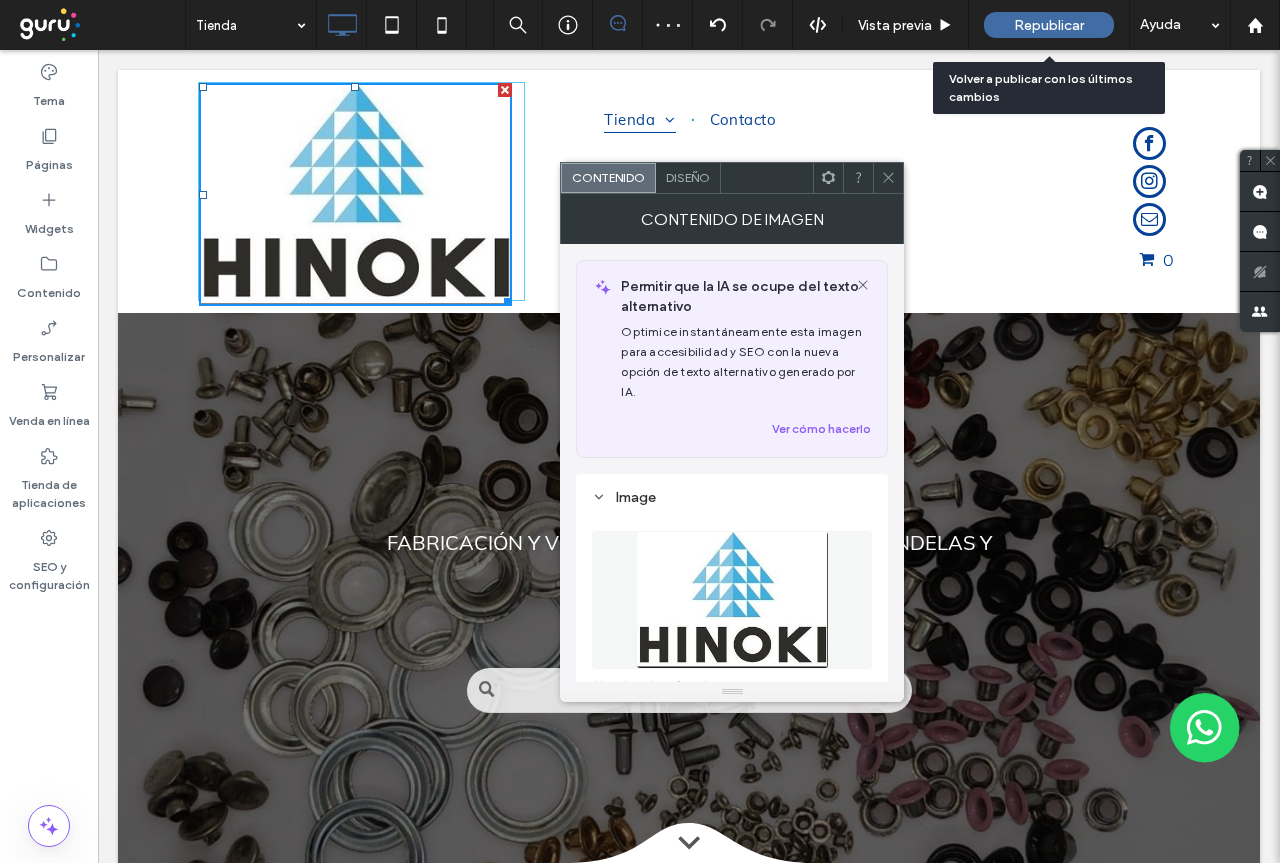 click on "Republicar" at bounding box center [1049, 25] 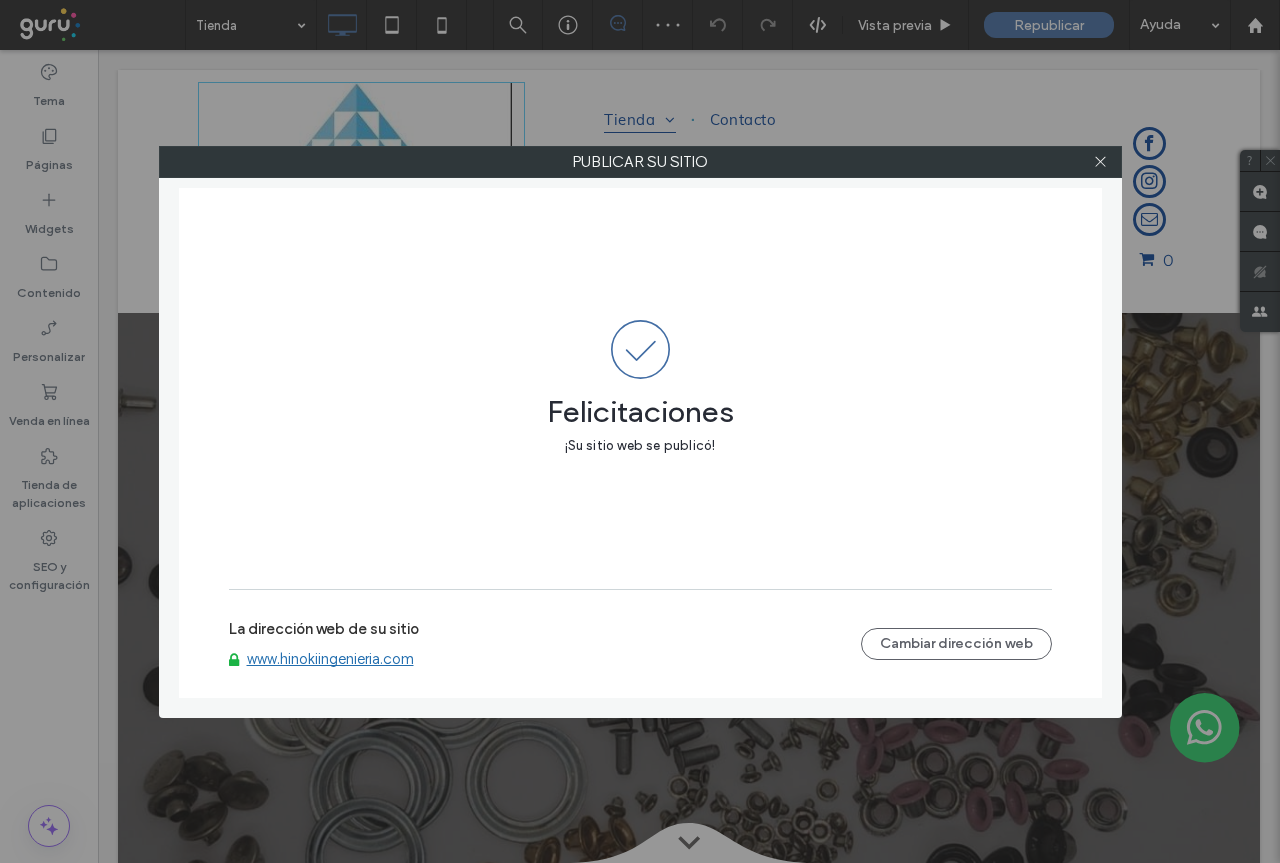 click on "Publicar su sitio" at bounding box center (640, 162) 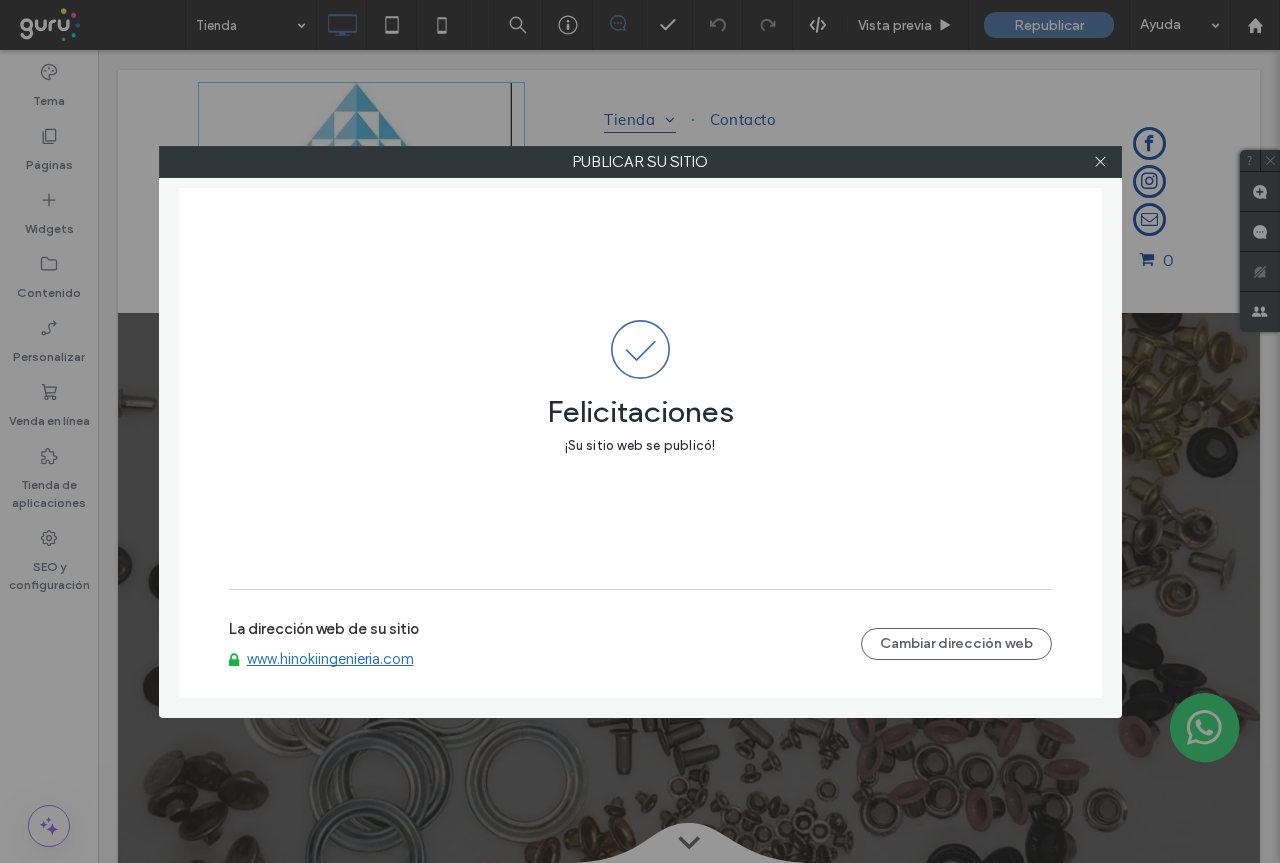 click at bounding box center (1101, 162) 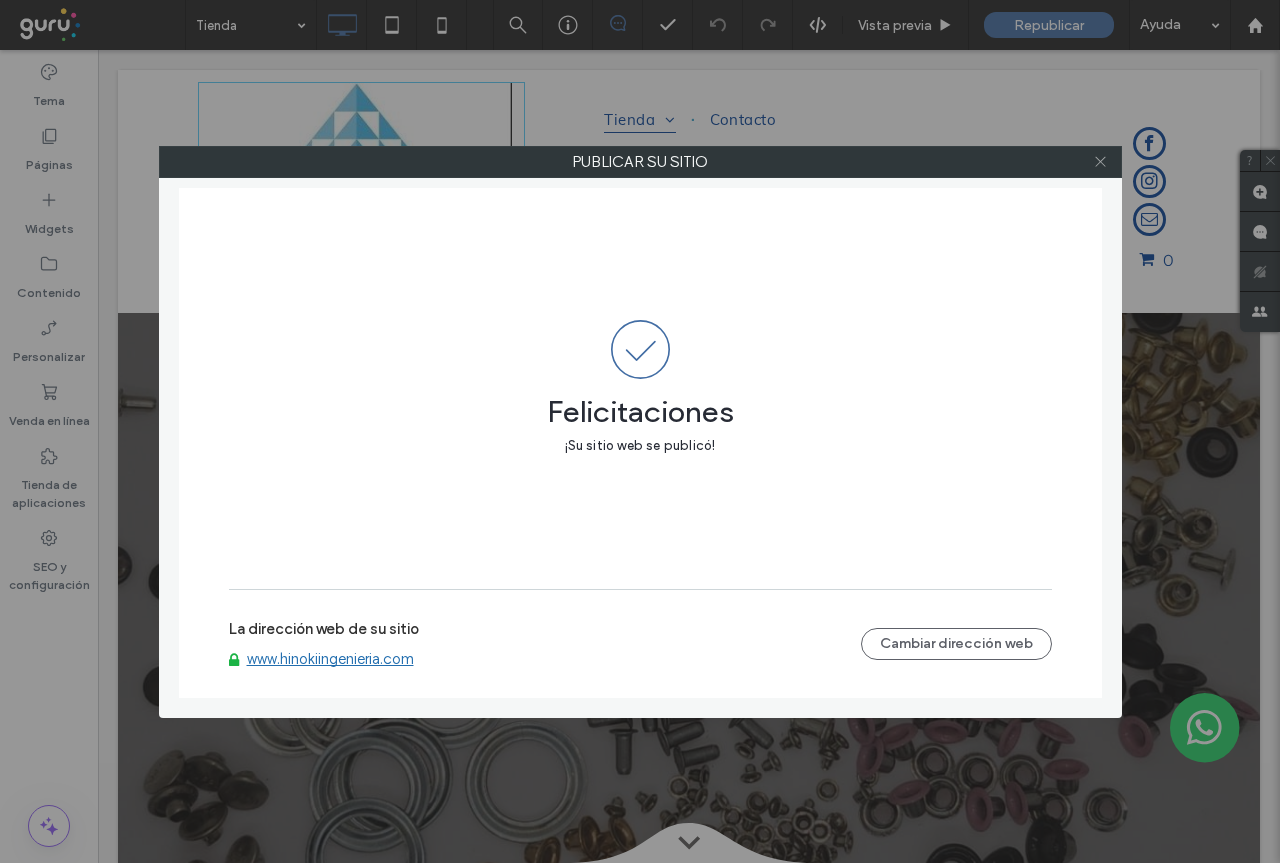click 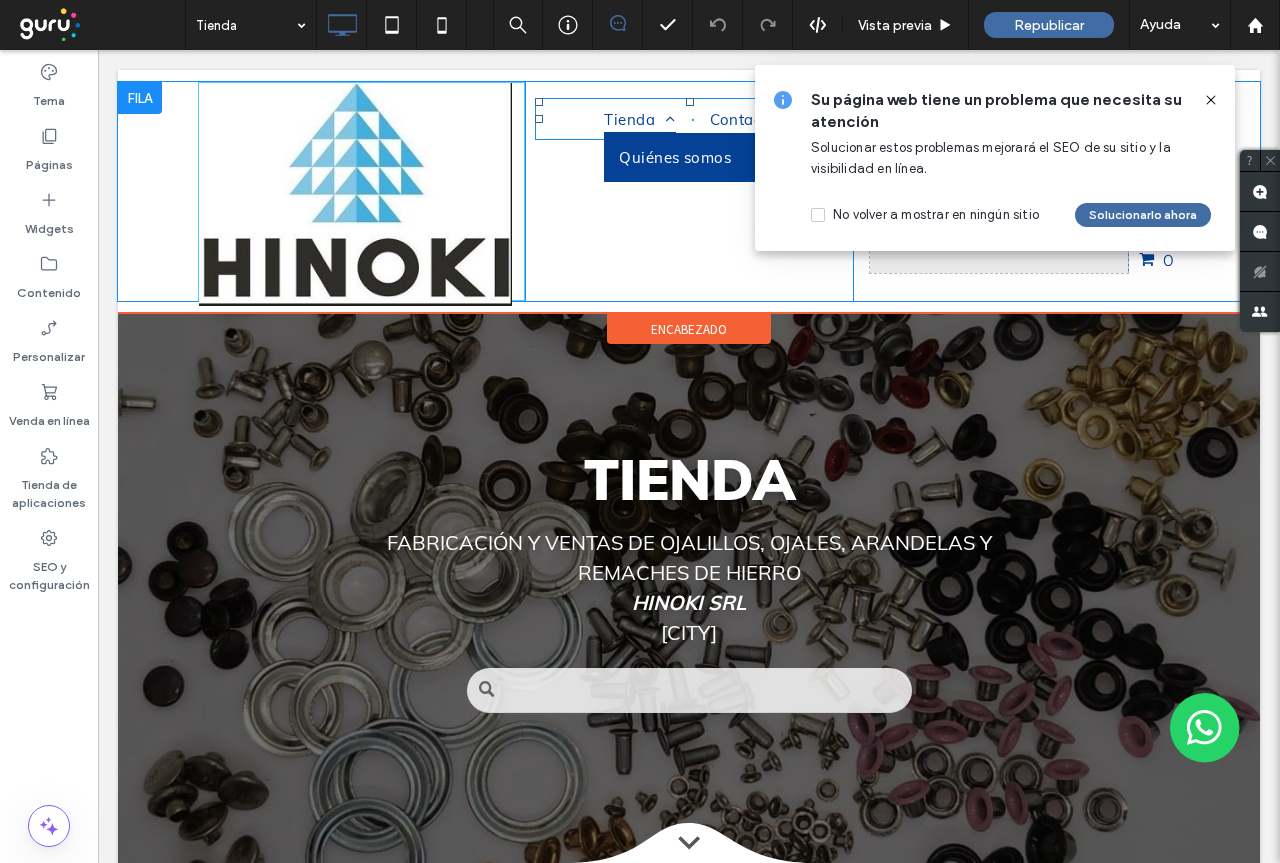 click on "Tienda" at bounding box center (639, 119) 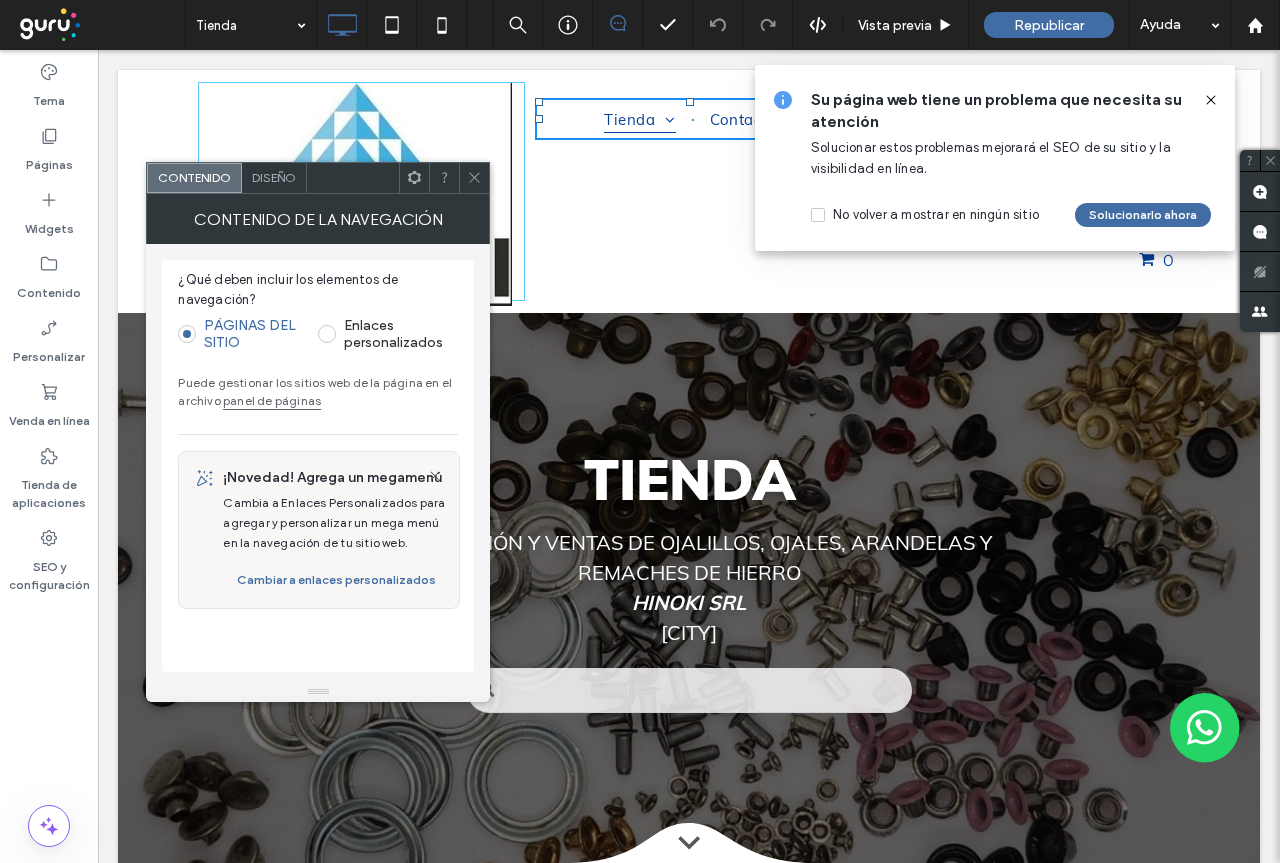 click on "Diseño" at bounding box center [274, 178] 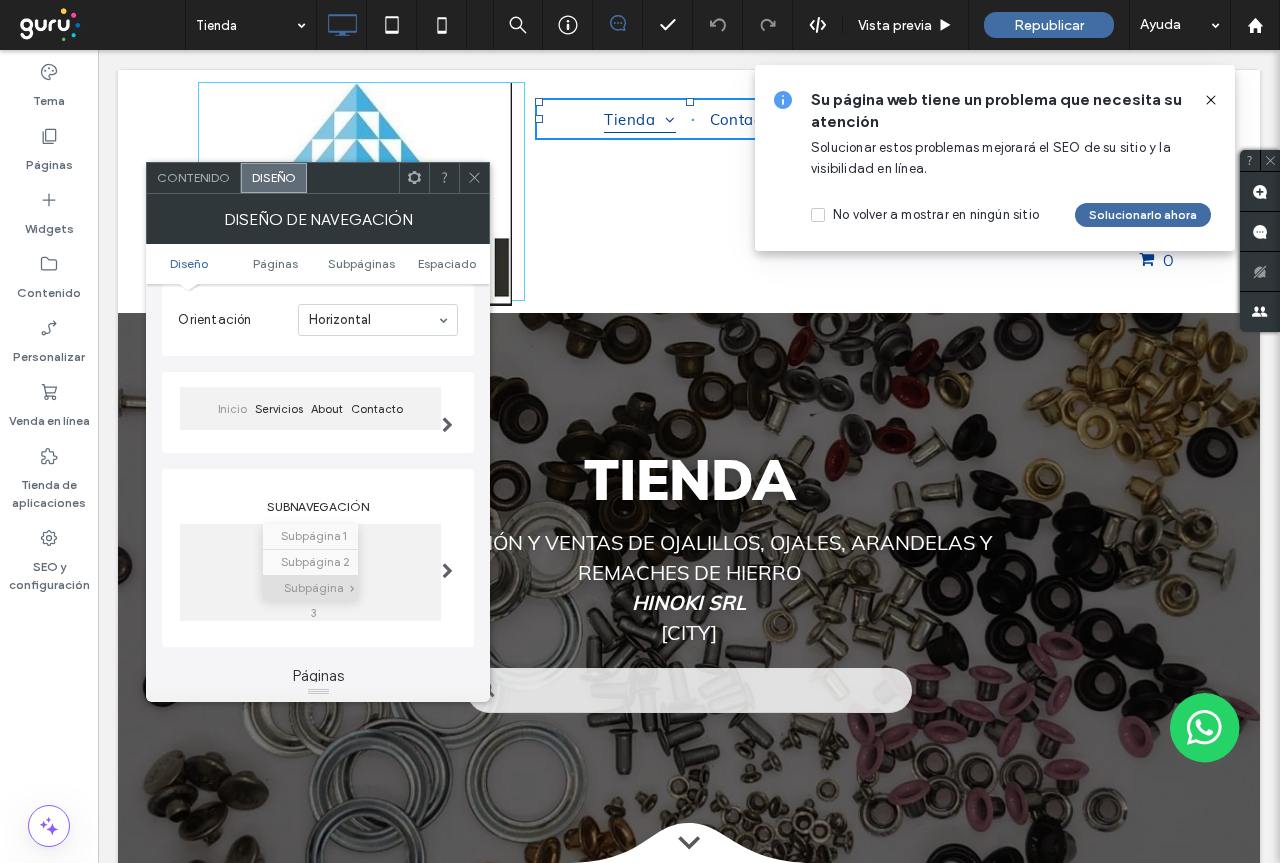 scroll, scrollTop: 100, scrollLeft: 0, axis: vertical 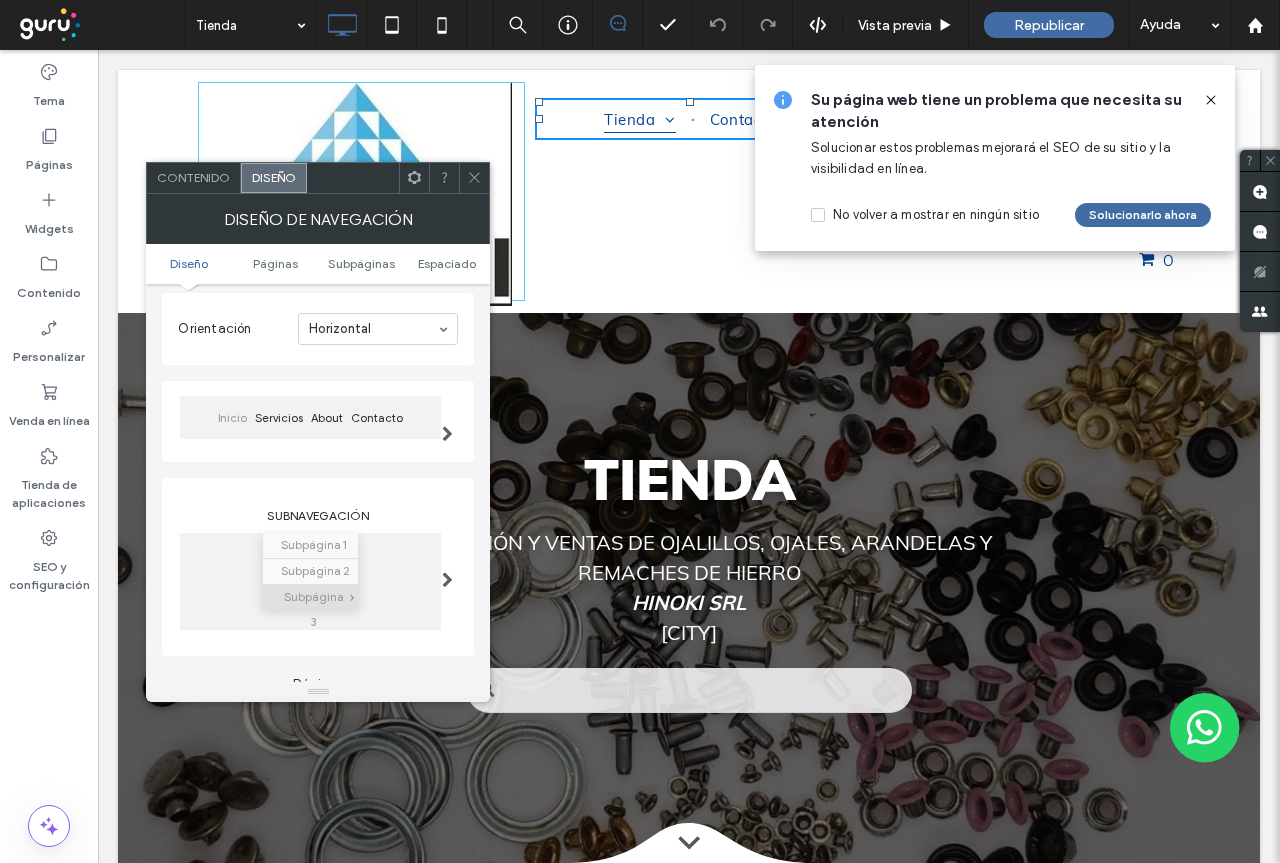 click 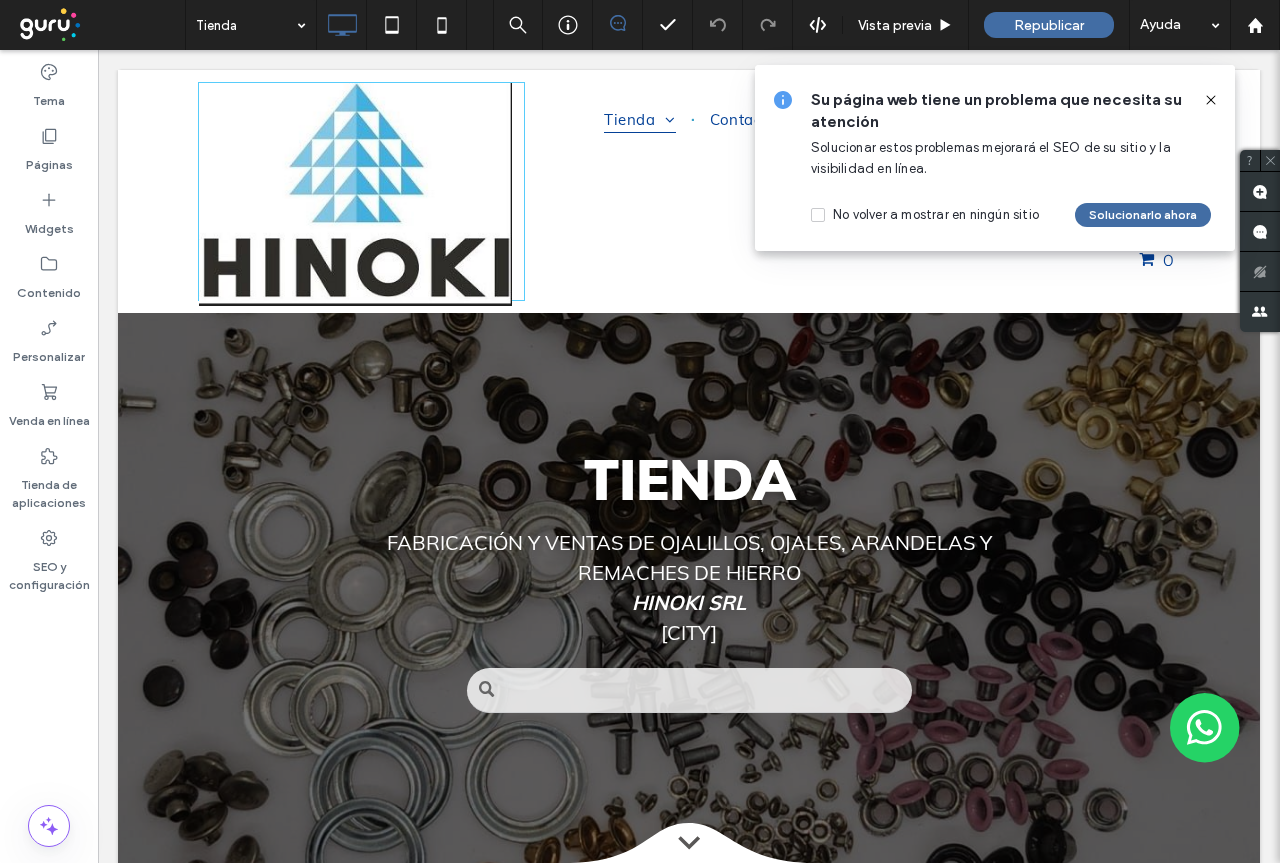 click 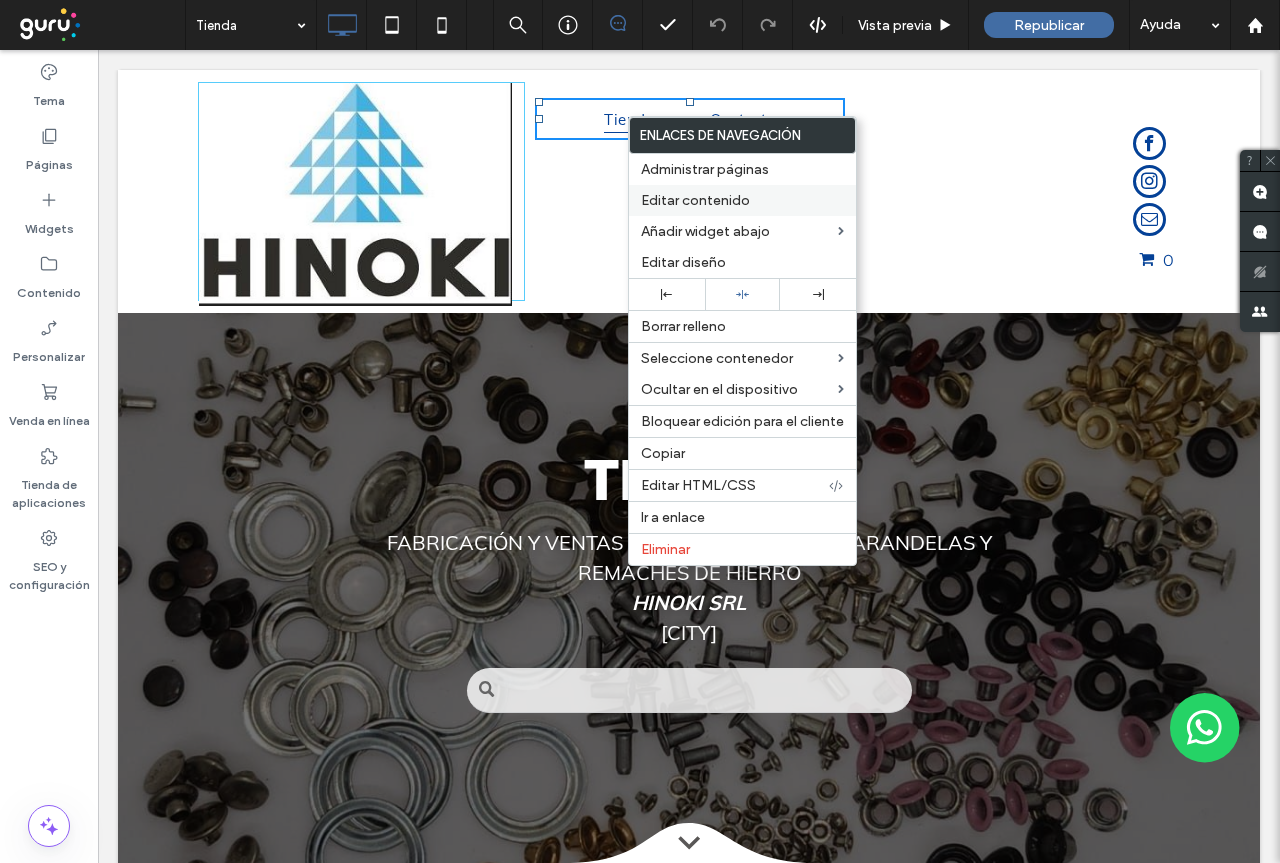 click on "Editar contenido" at bounding box center (695, 200) 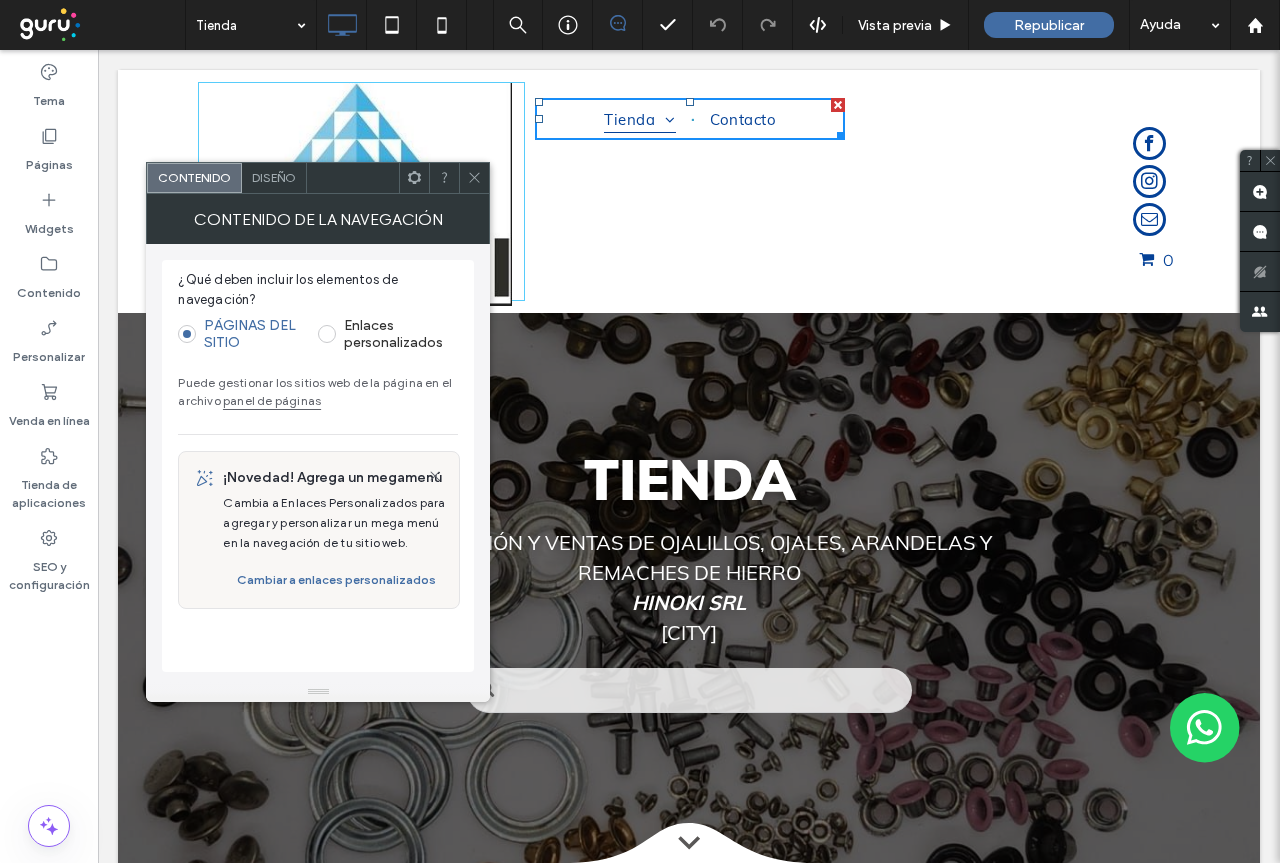 click on "Diseño" at bounding box center (274, 177) 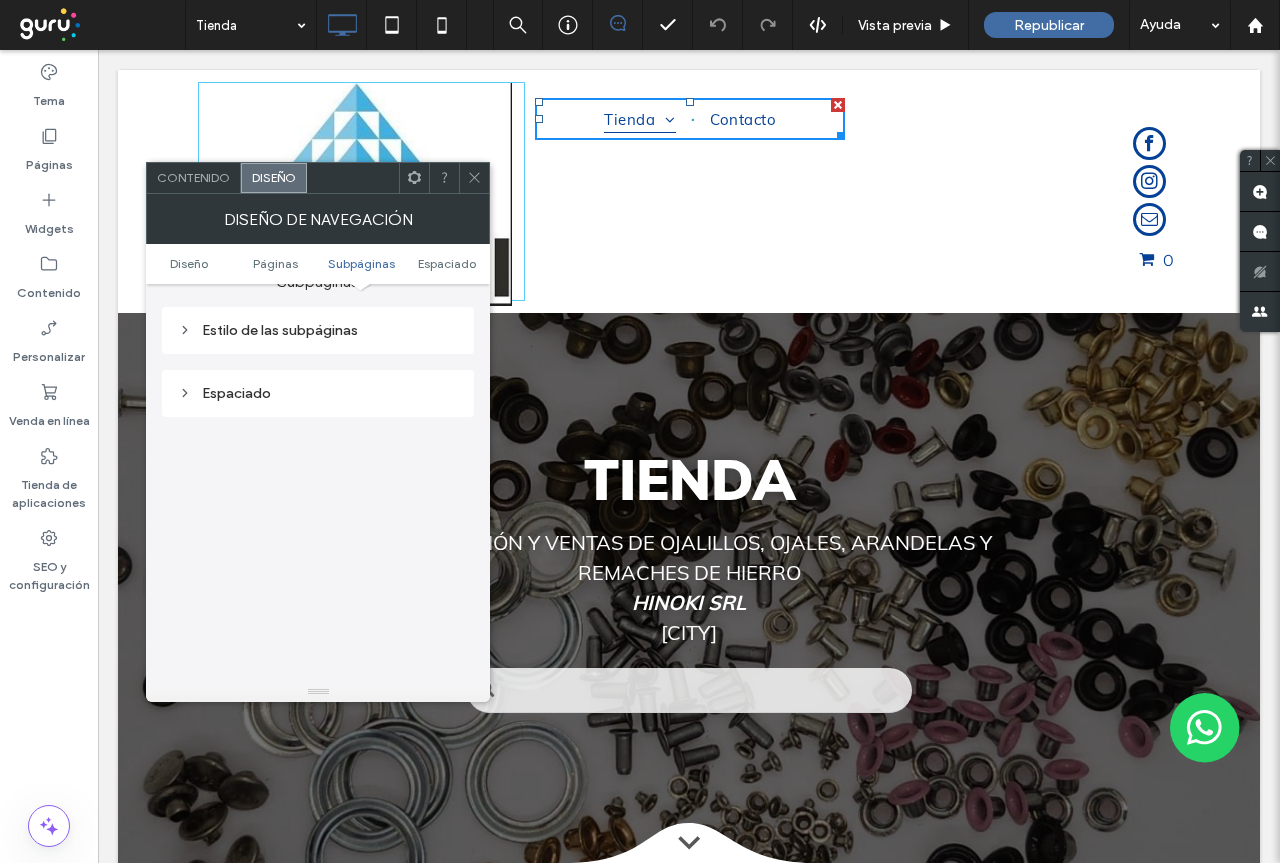 scroll, scrollTop: 700, scrollLeft: 0, axis: vertical 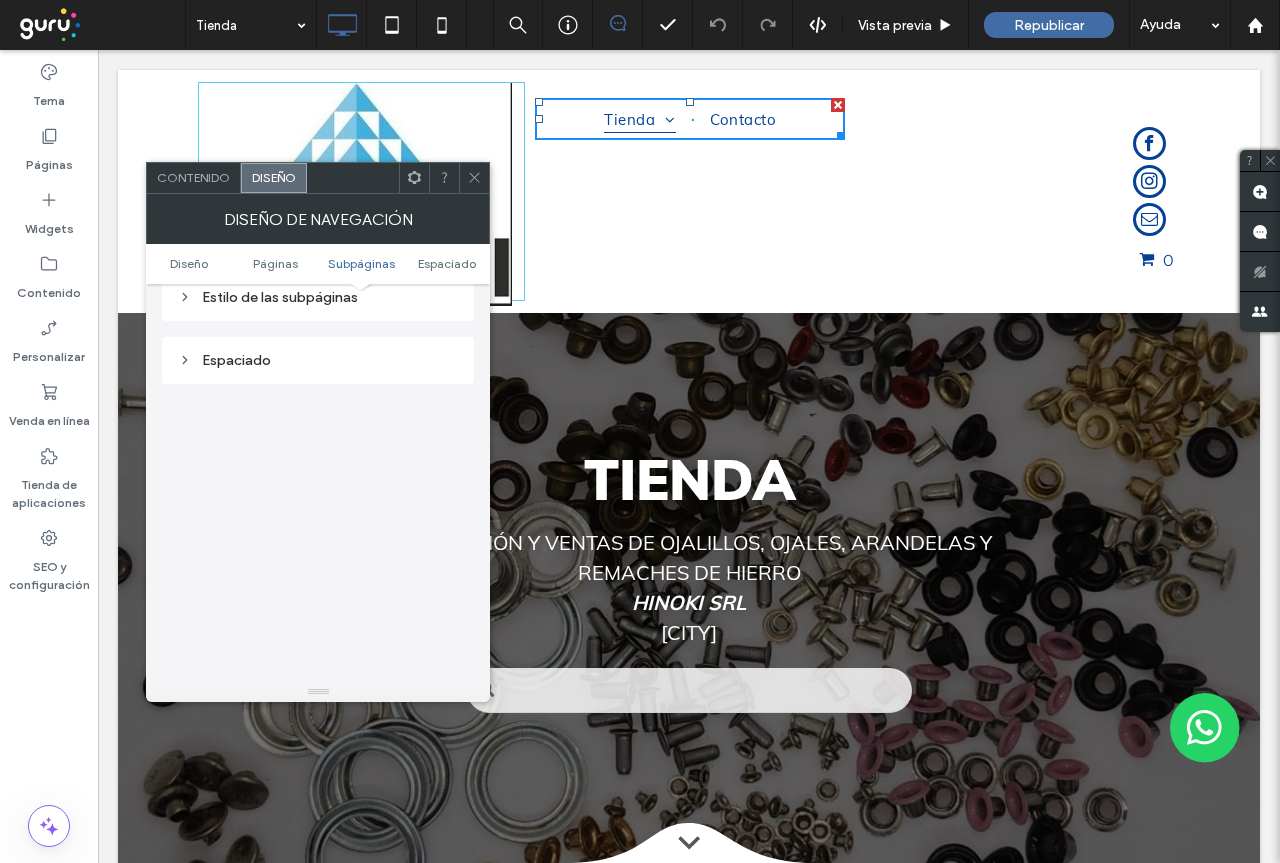 click 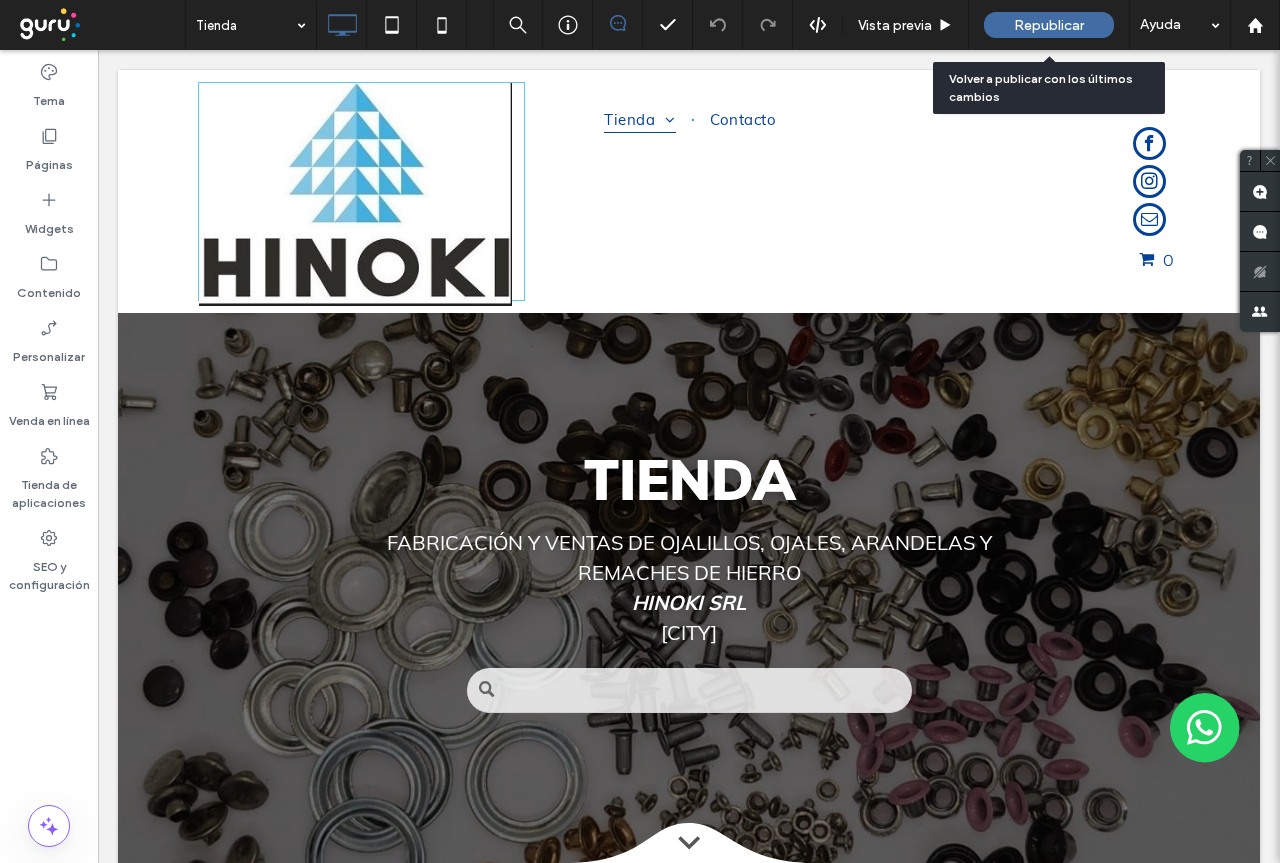 click on "Republicar" at bounding box center (1049, 25) 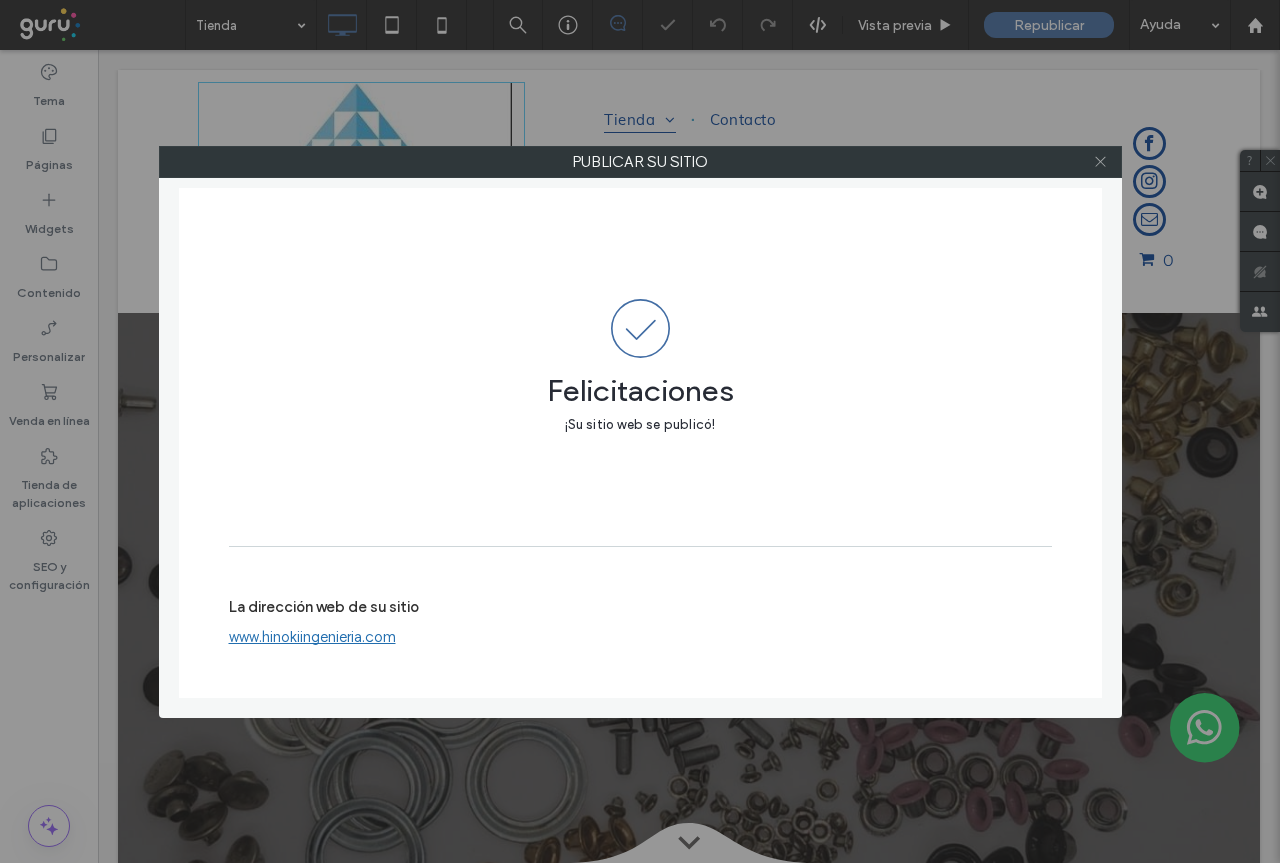 click 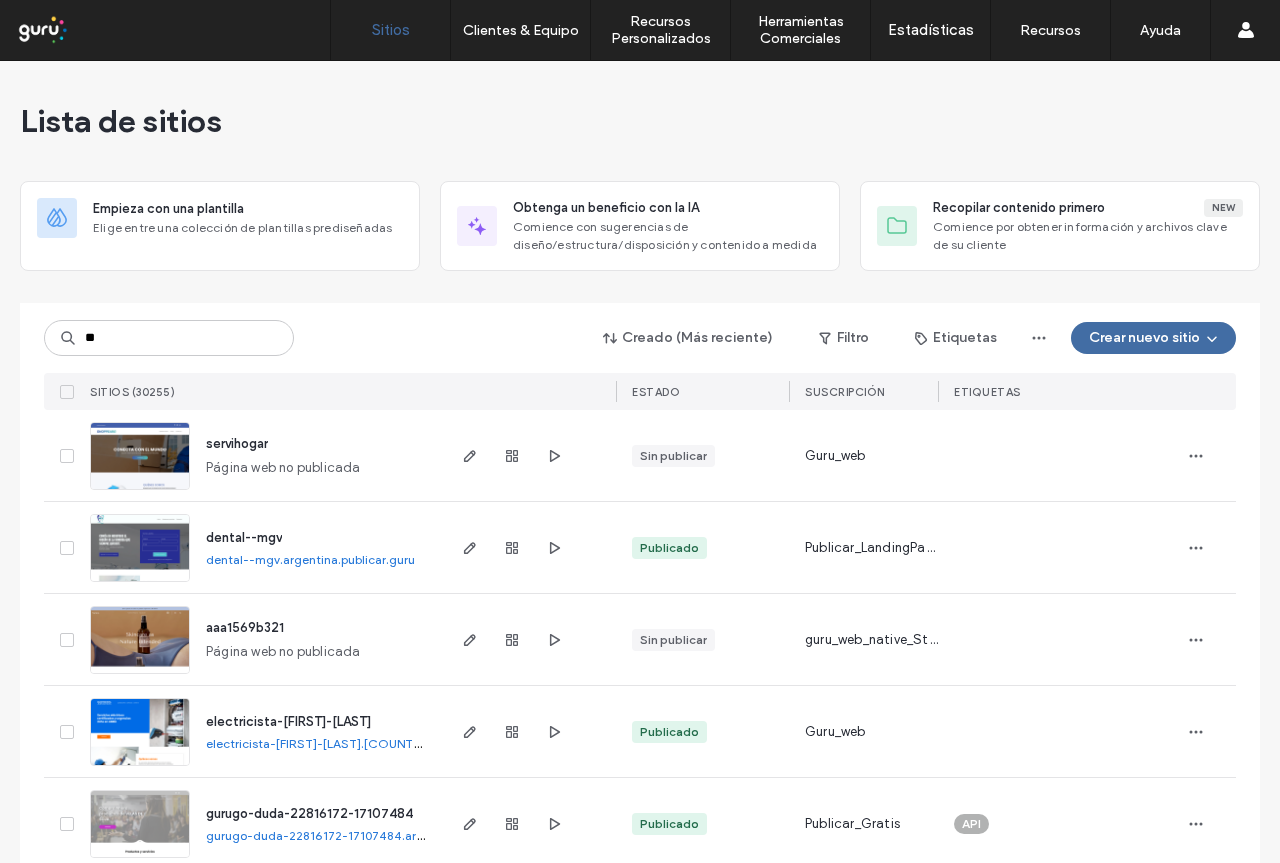 scroll, scrollTop: 0, scrollLeft: 0, axis: both 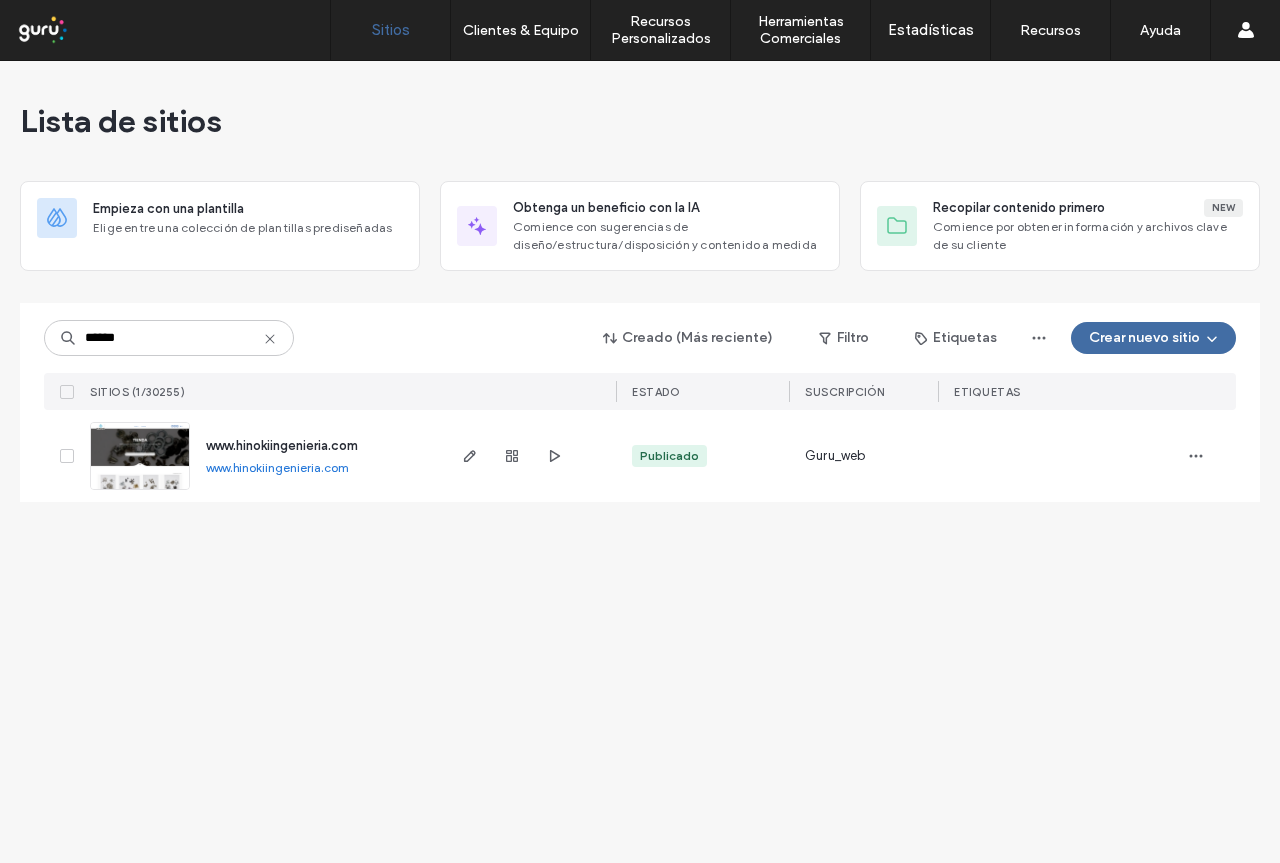 type on "******" 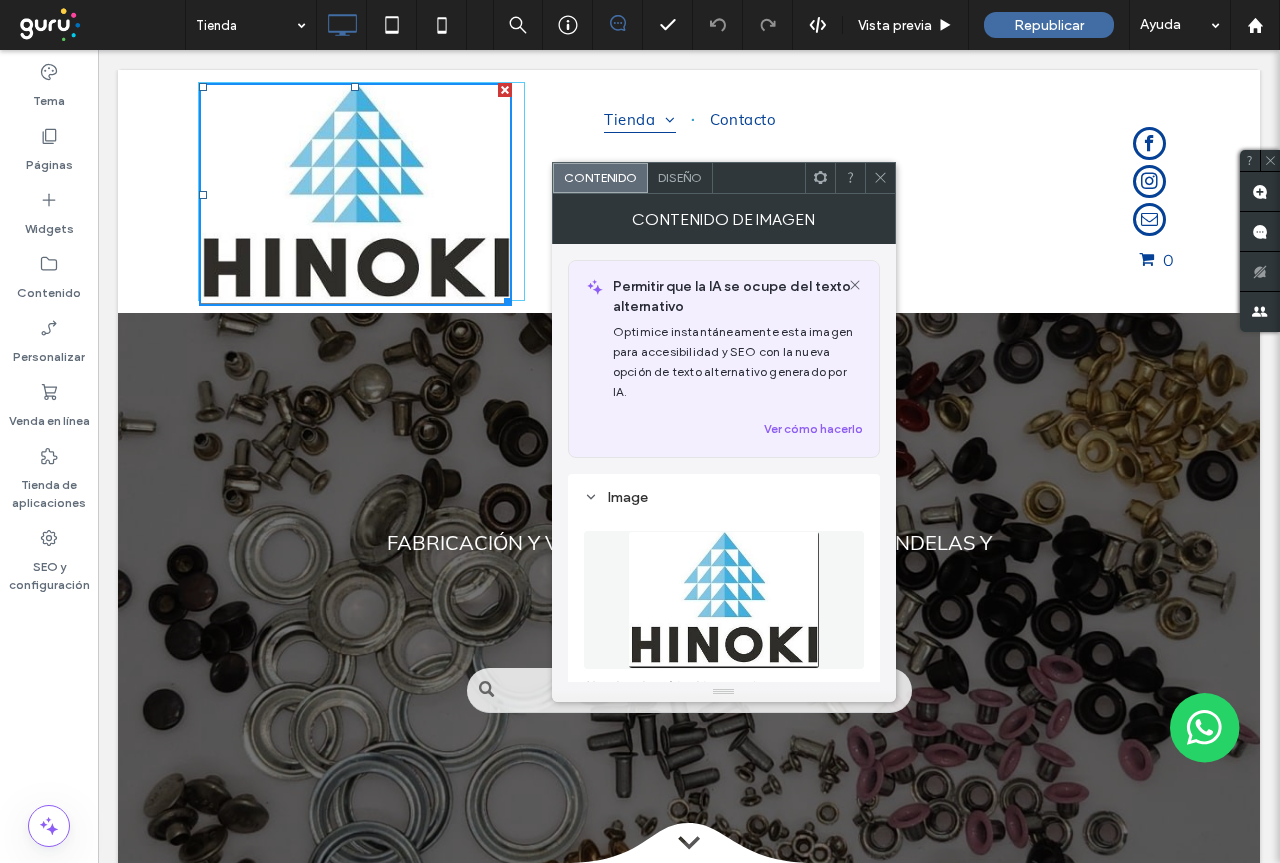 scroll, scrollTop: 0, scrollLeft: 0, axis: both 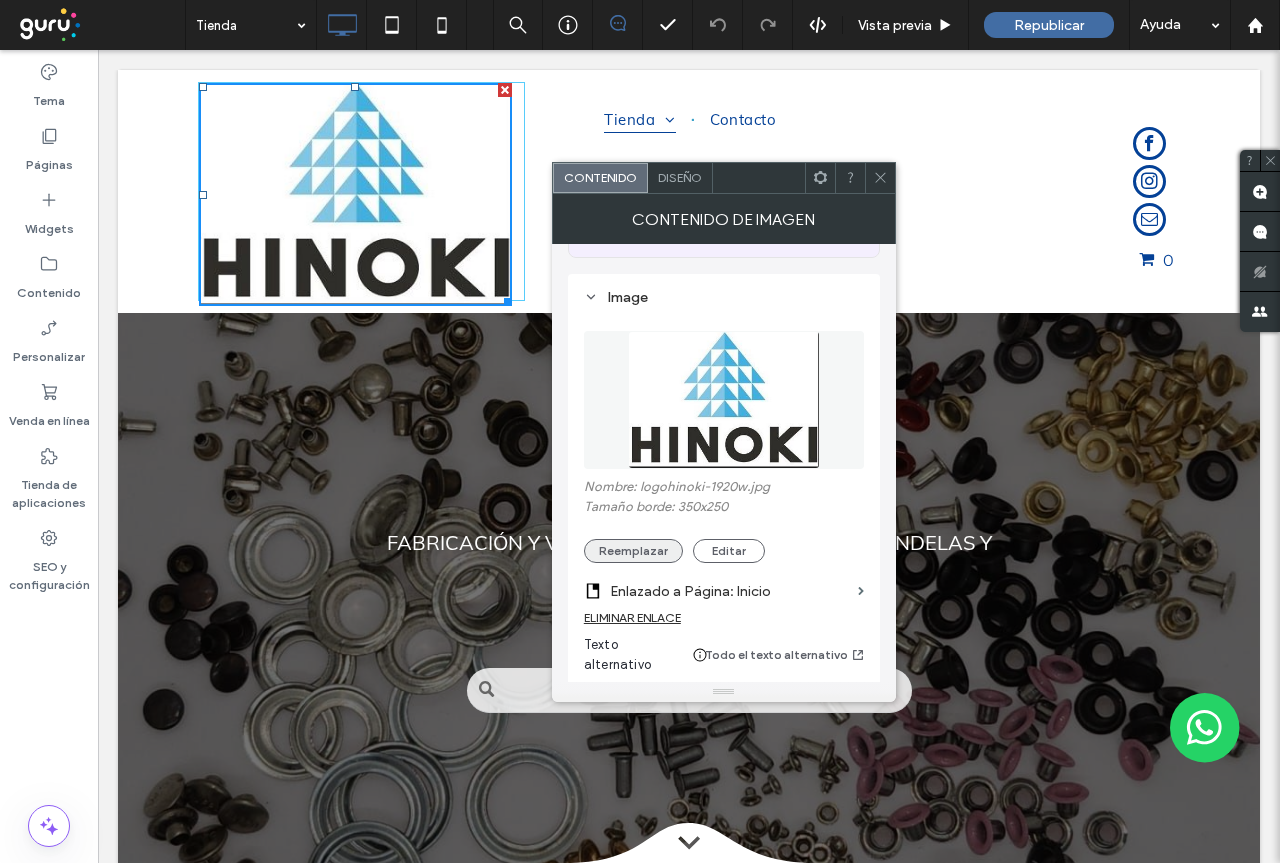 click on "Reemplazar" at bounding box center [633, 551] 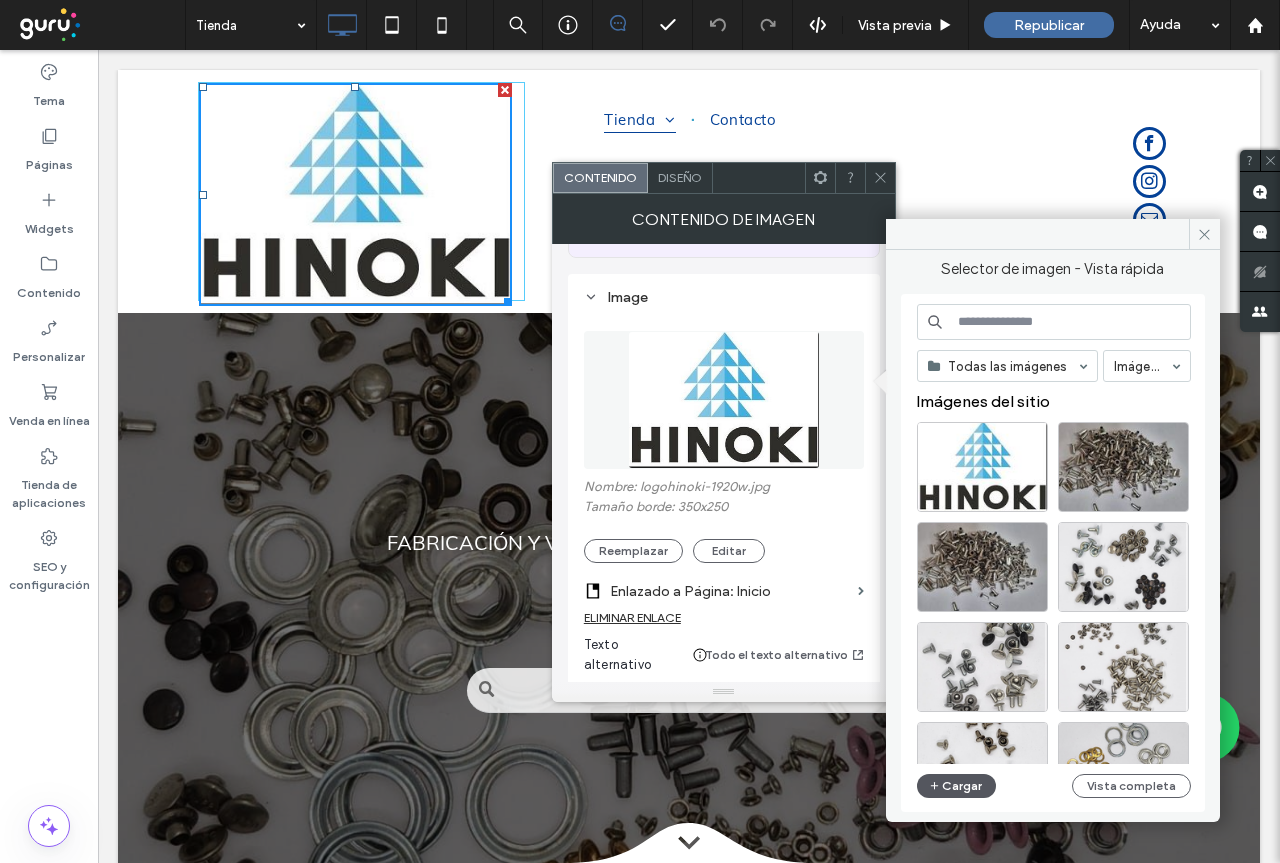 click on "Cargar" at bounding box center (957, 786) 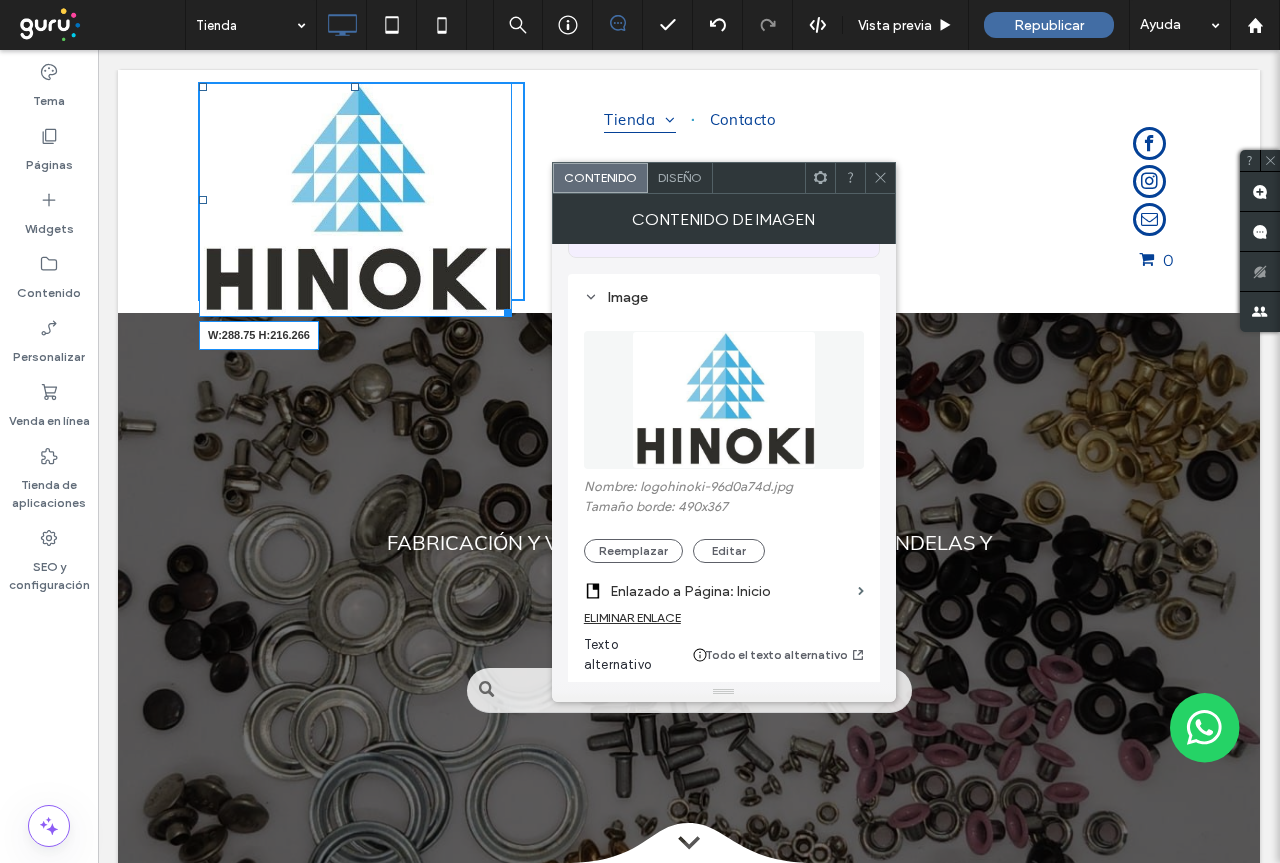 drag, startPoint x: 505, startPoint y: 310, endPoint x: 651, endPoint y: 342, distance: 149.46571 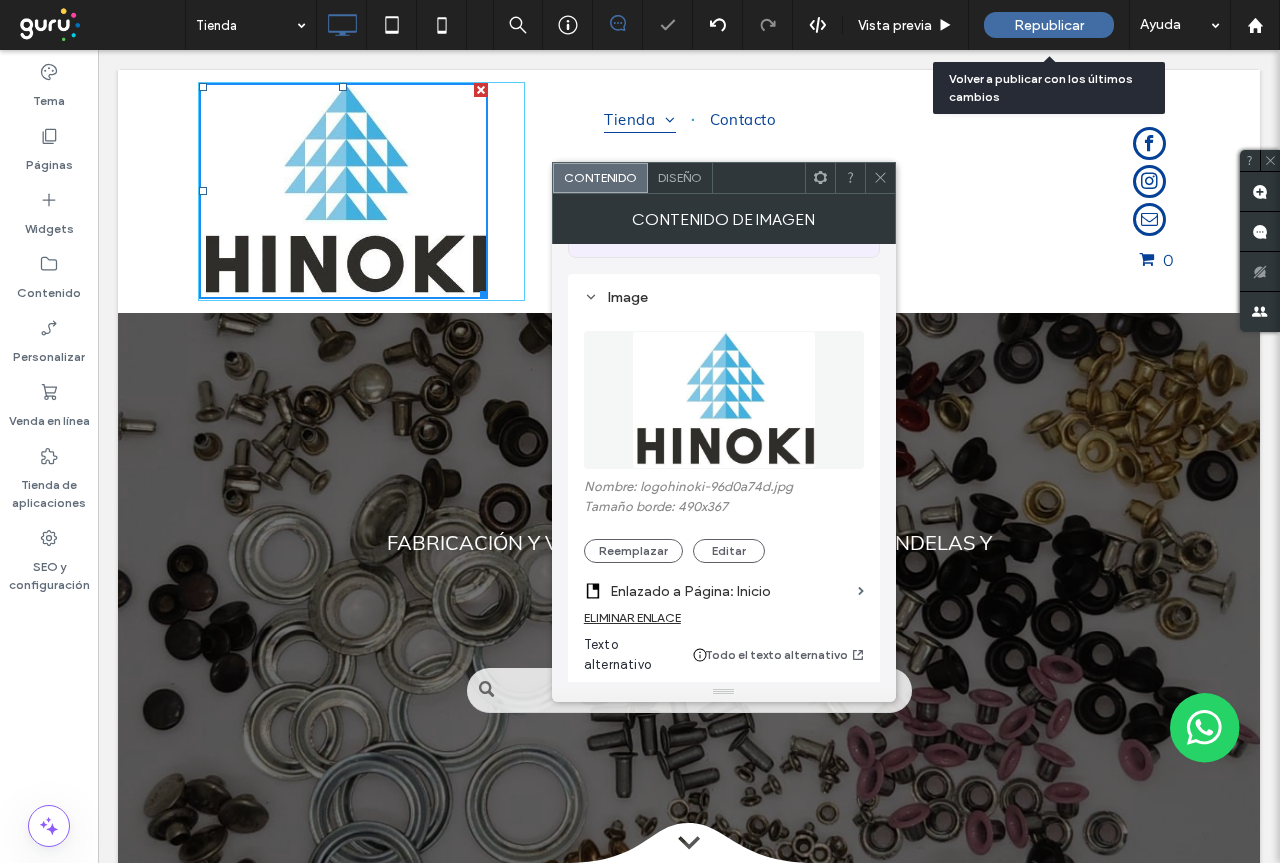 click on "Republicar" at bounding box center (1049, 25) 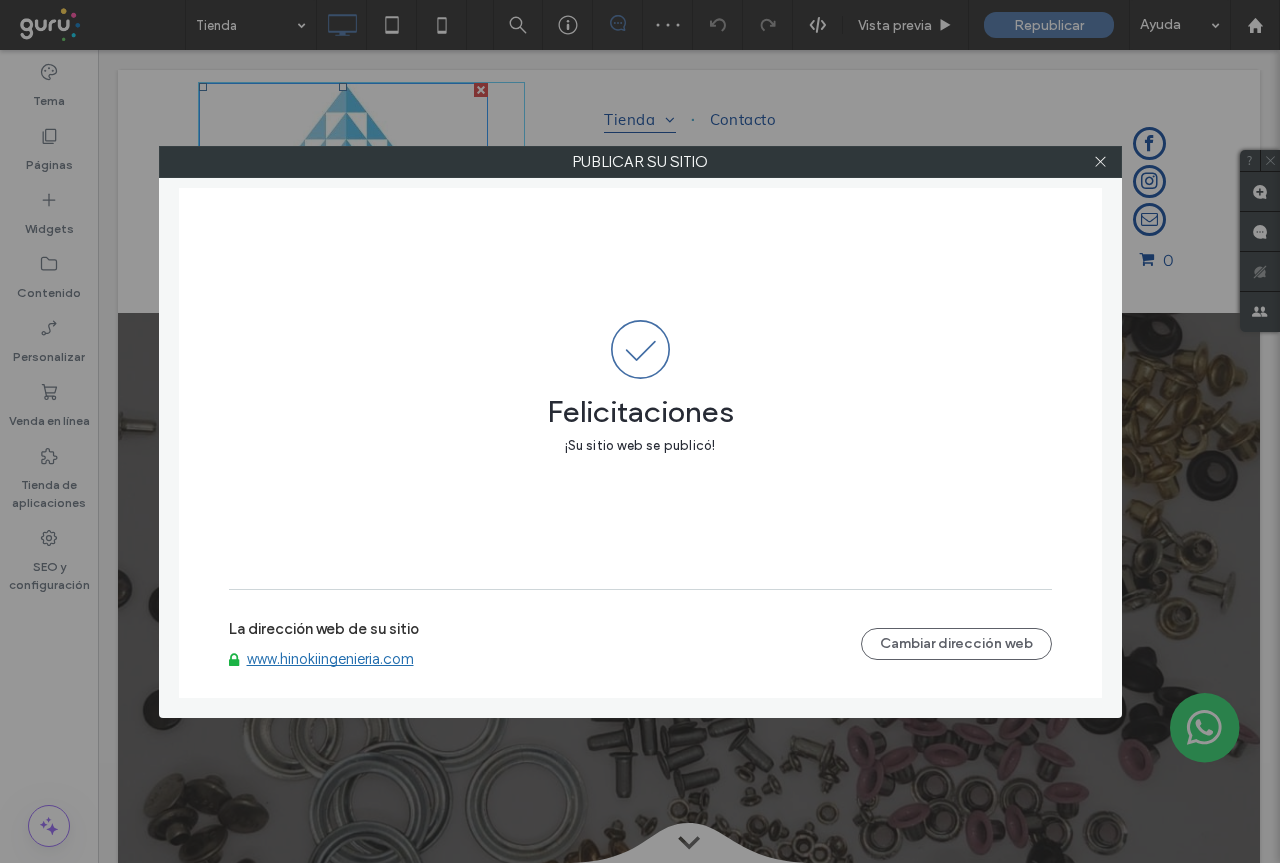 click at bounding box center (1101, 162) 